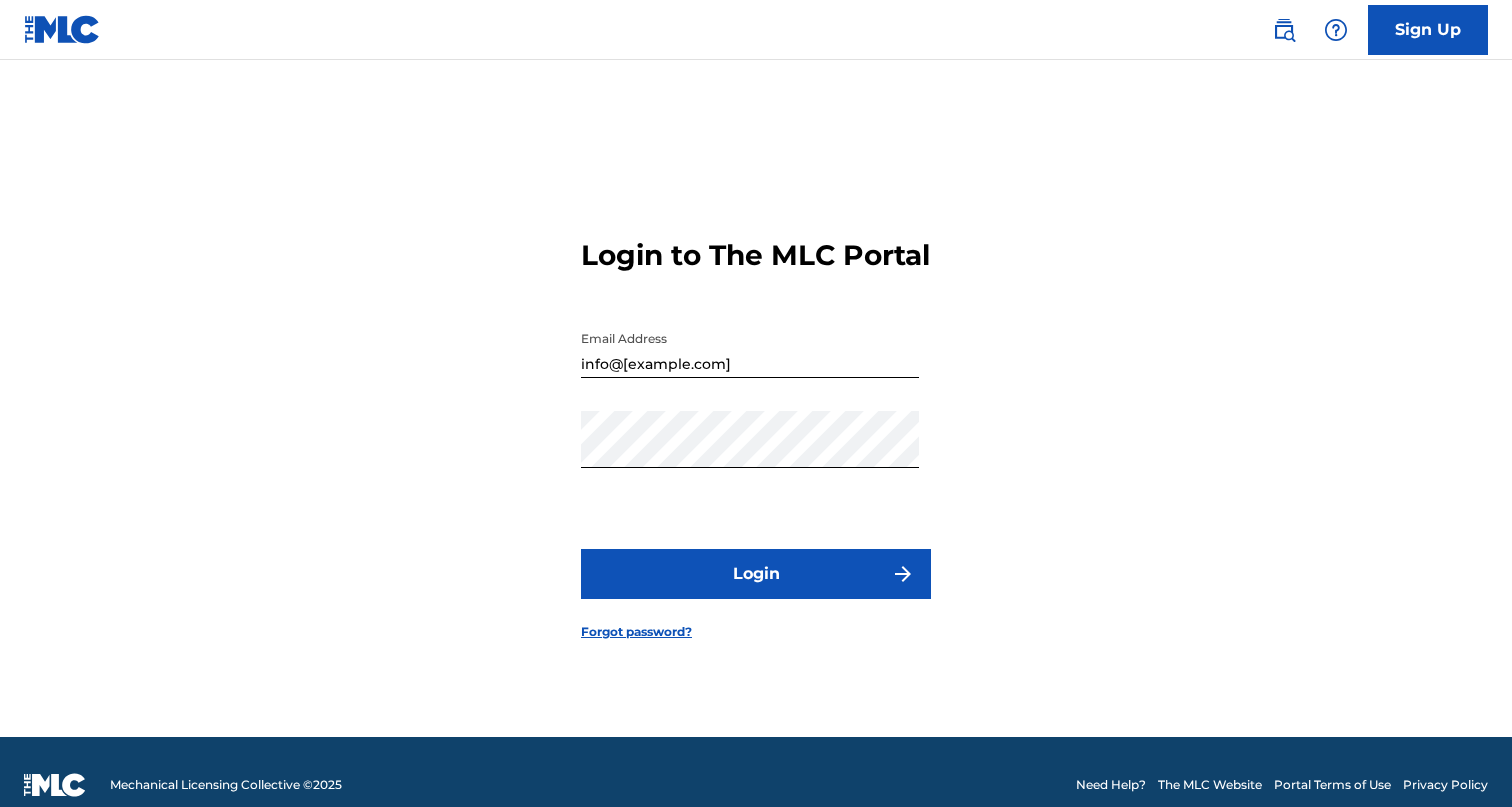 scroll, scrollTop: 0, scrollLeft: 0, axis: both 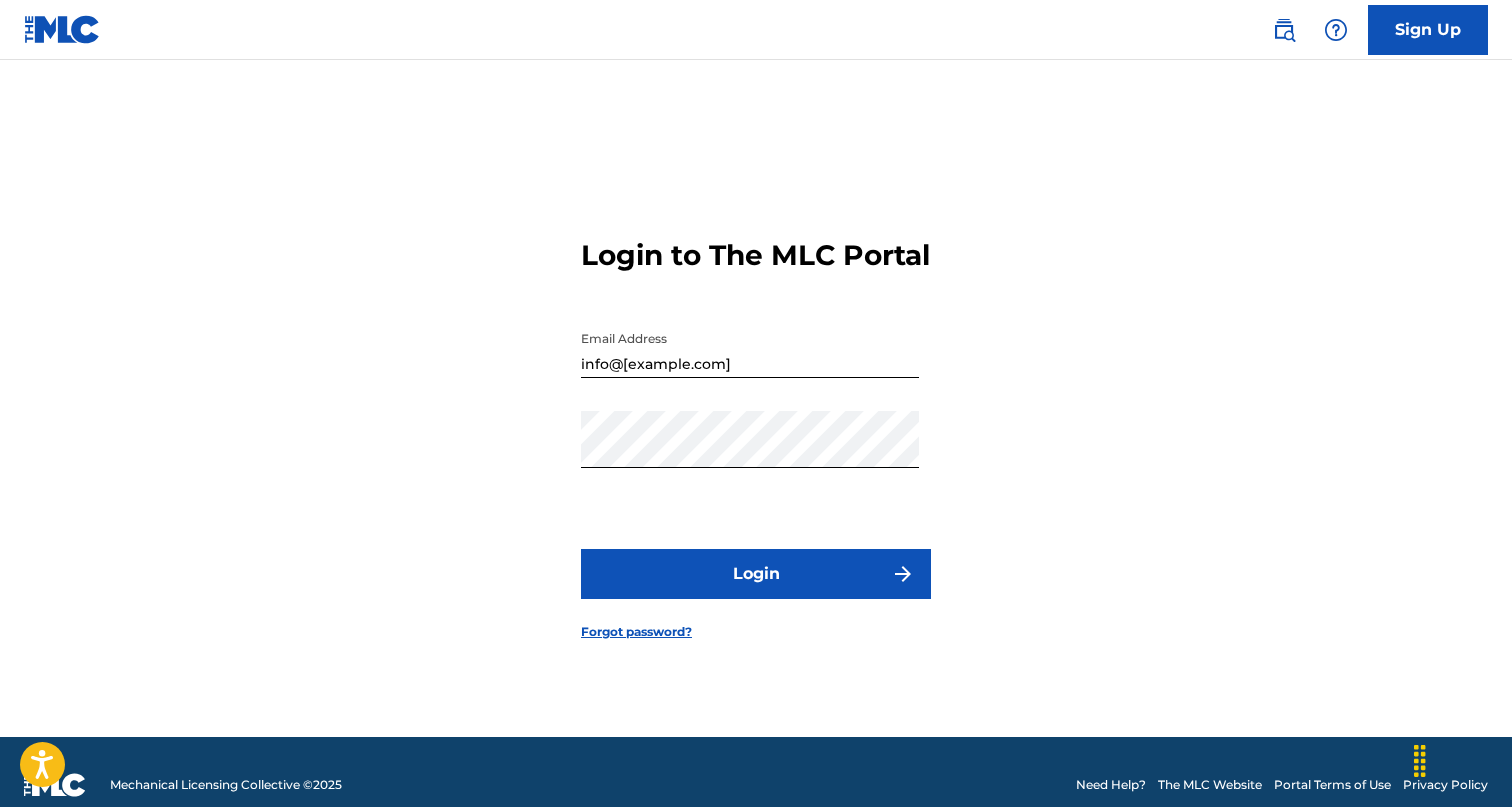 click on "Login" at bounding box center (756, 574) 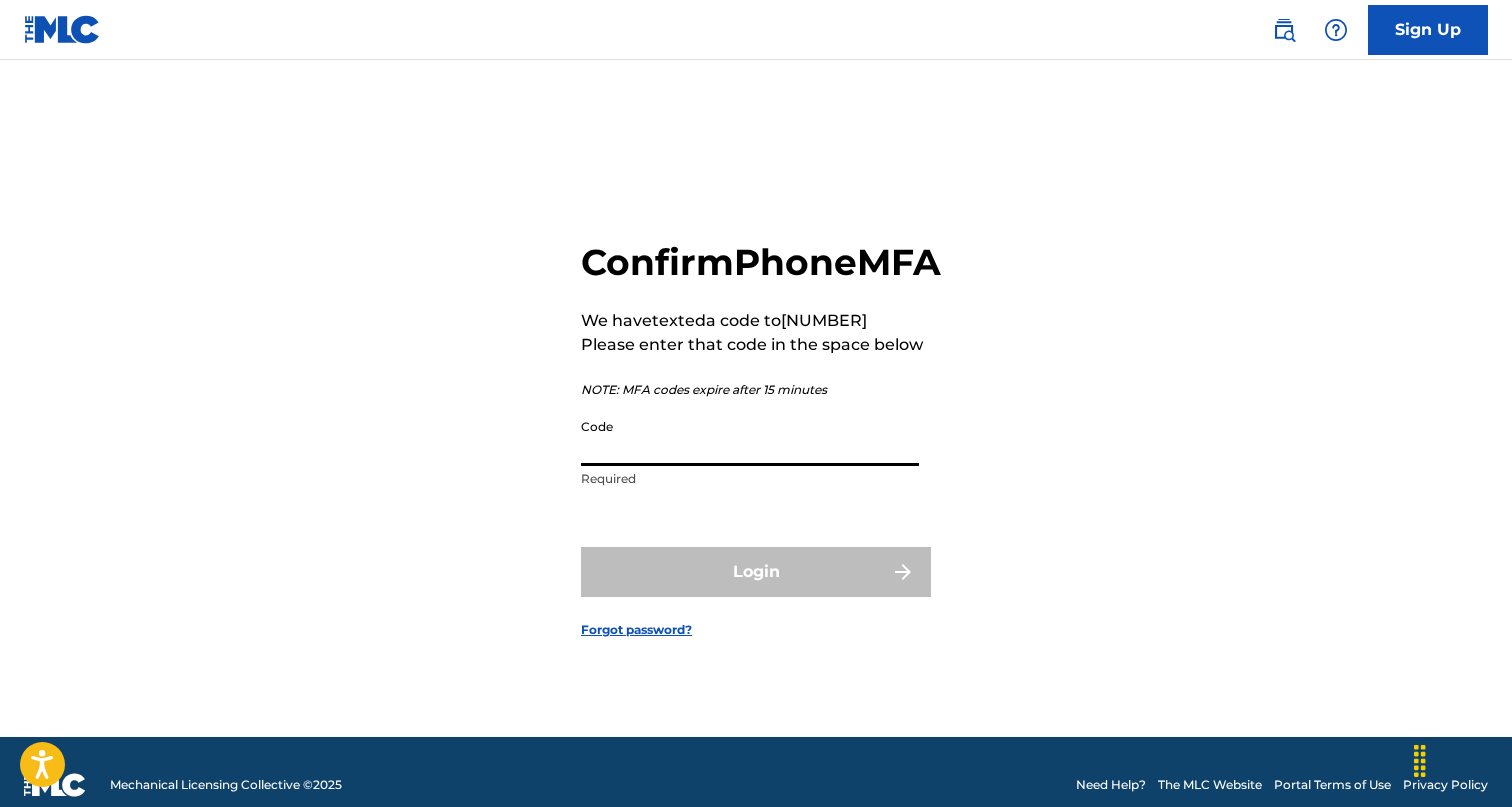 click on "Code" at bounding box center (750, 437) 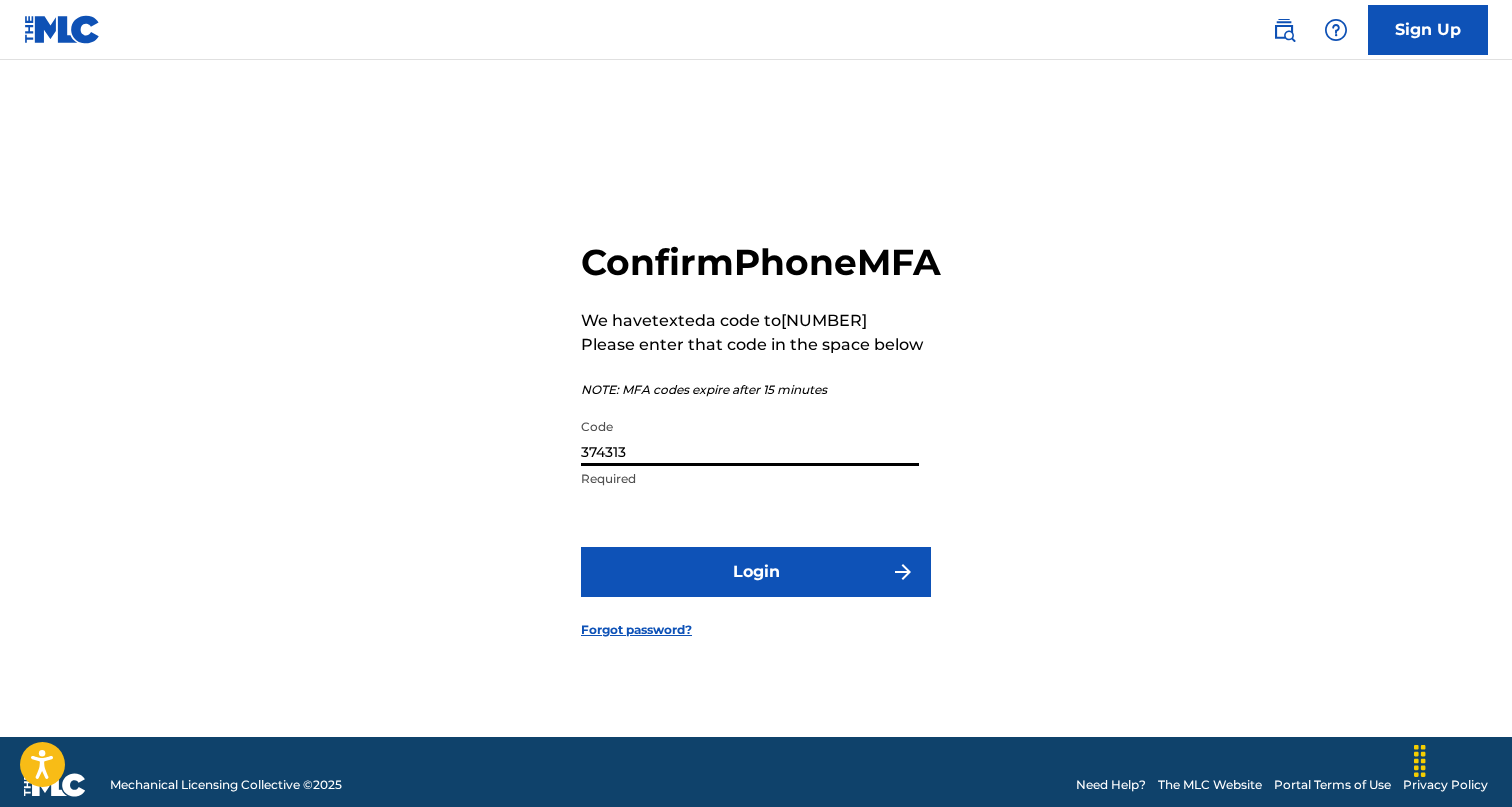 type on "374313" 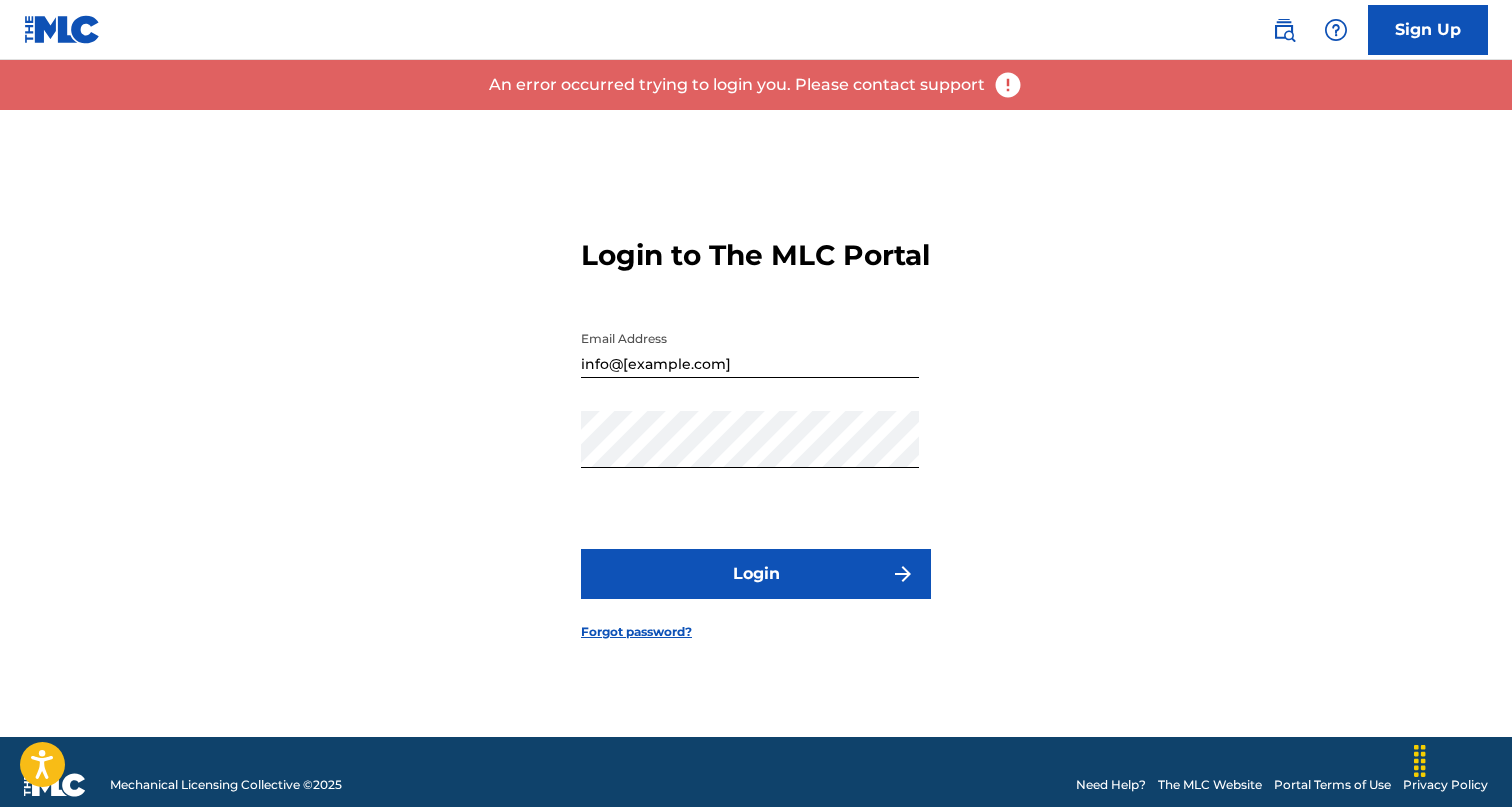 click on "Login" at bounding box center (756, 574) 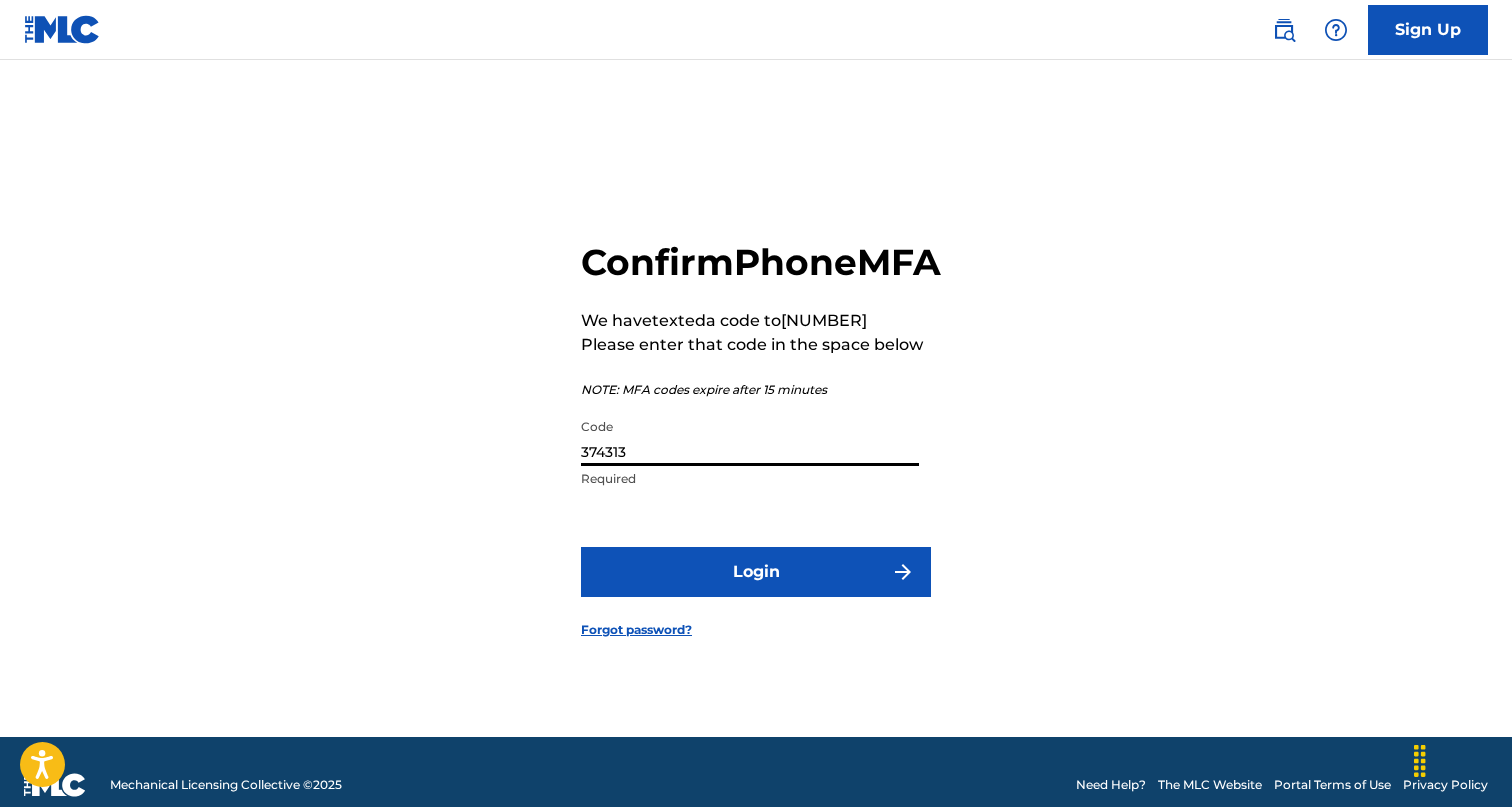 click on "374313" at bounding box center [750, 437] 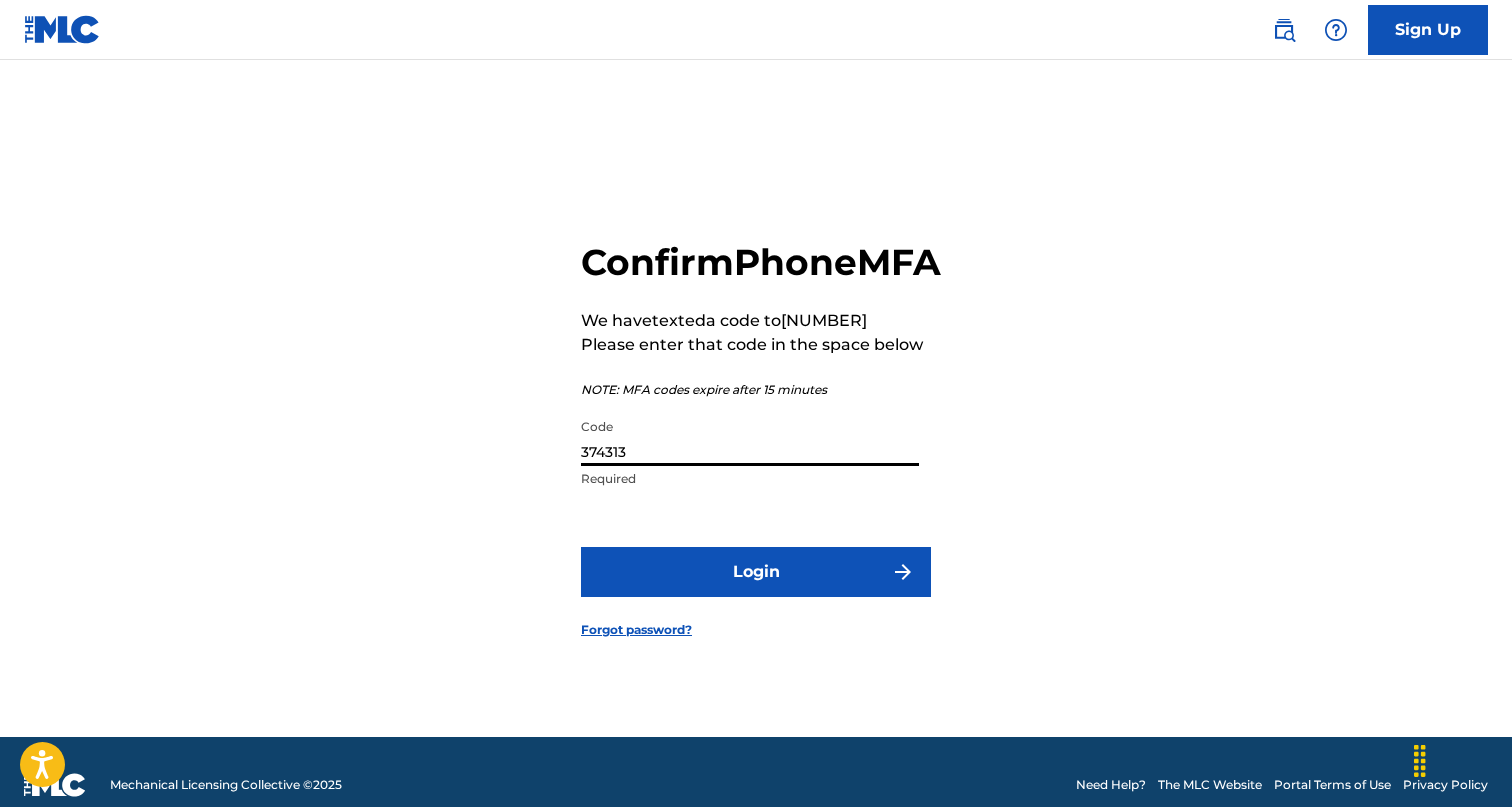 click on "374313" at bounding box center [750, 437] 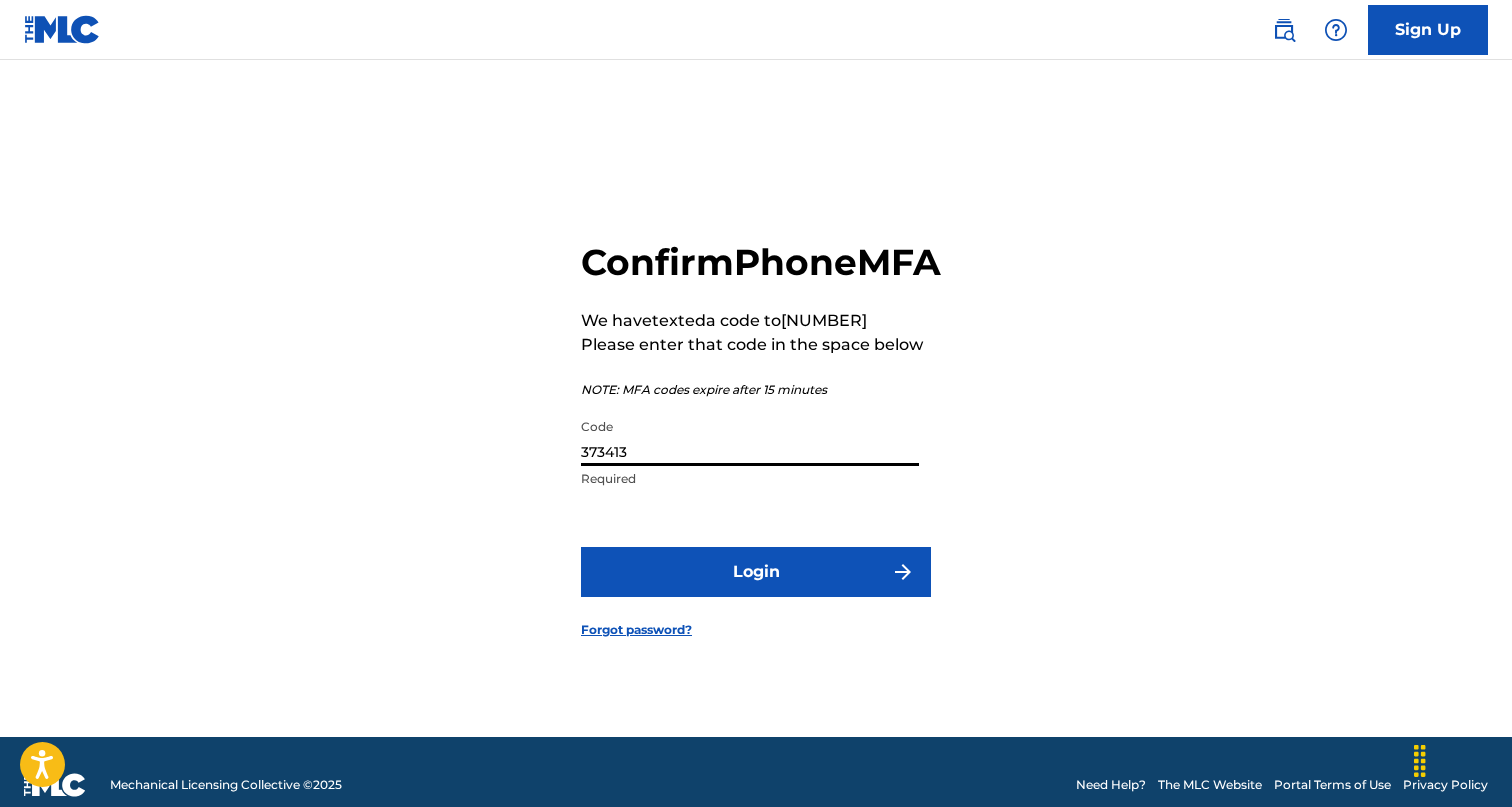 type on "373413" 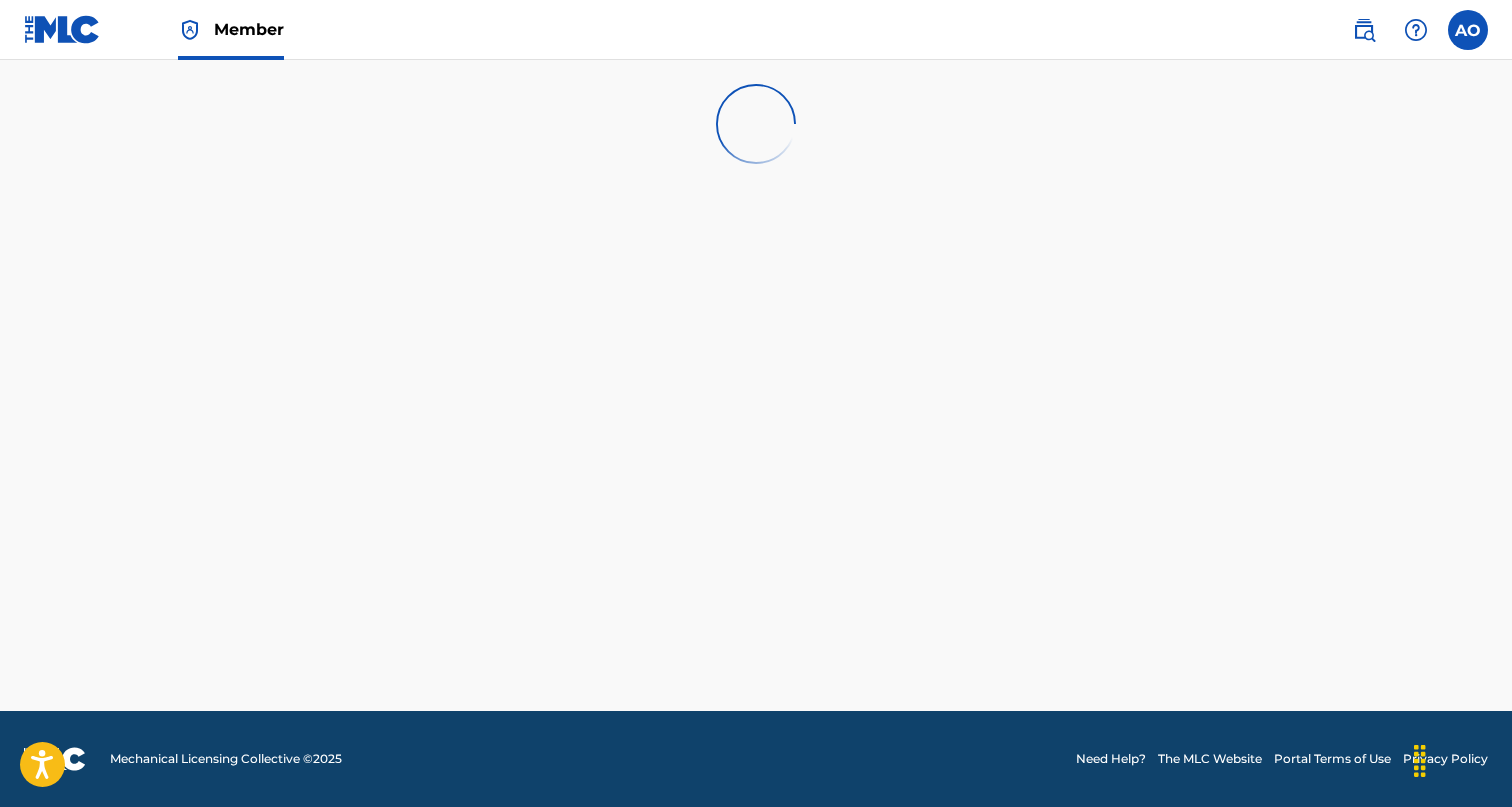 scroll, scrollTop: 0, scrollLeft: 0, axis: both 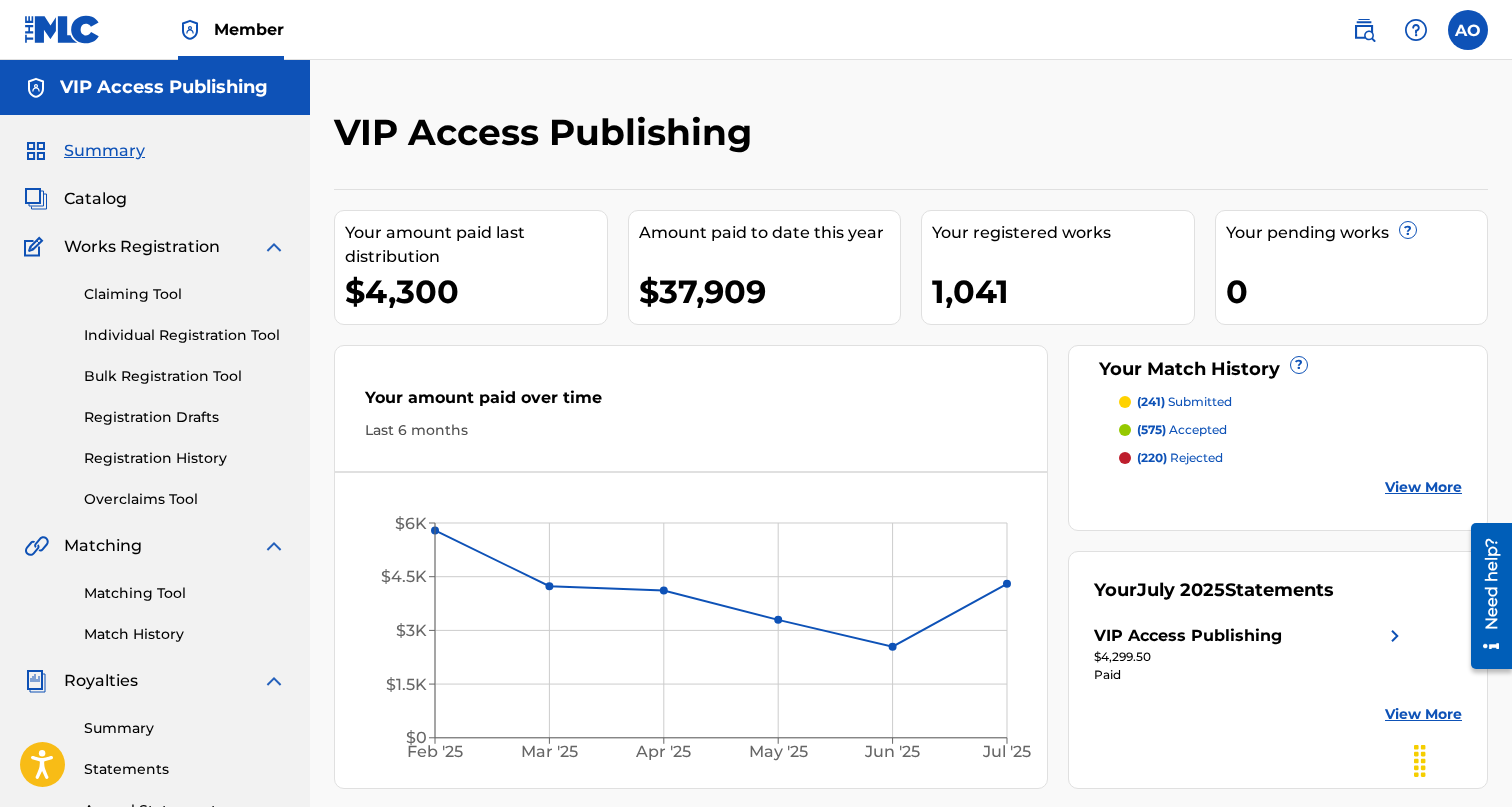 click on "Catalog" at bounding box center [95, 199] 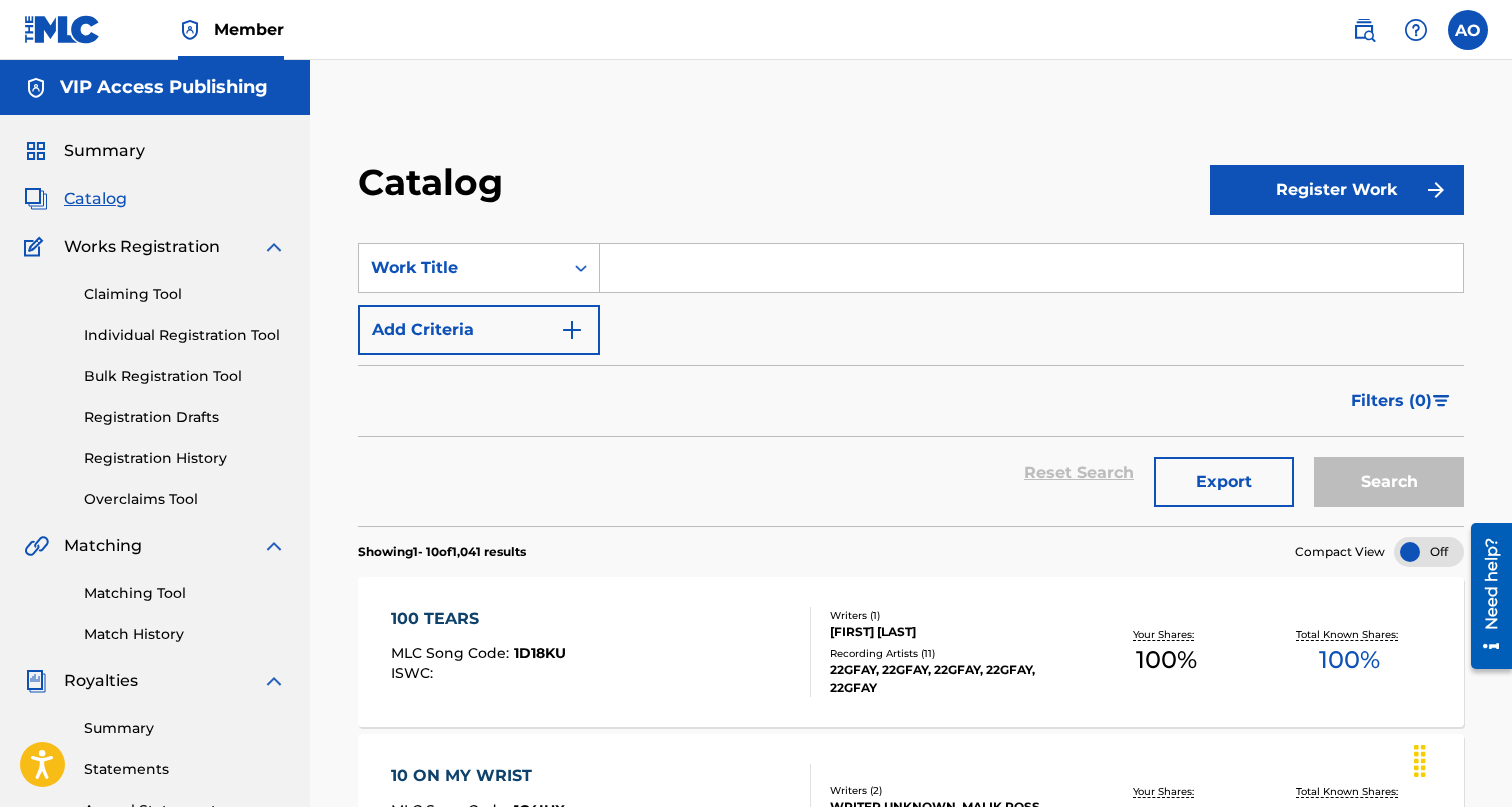 click on "Registration History" at bounding box center [185, 458] 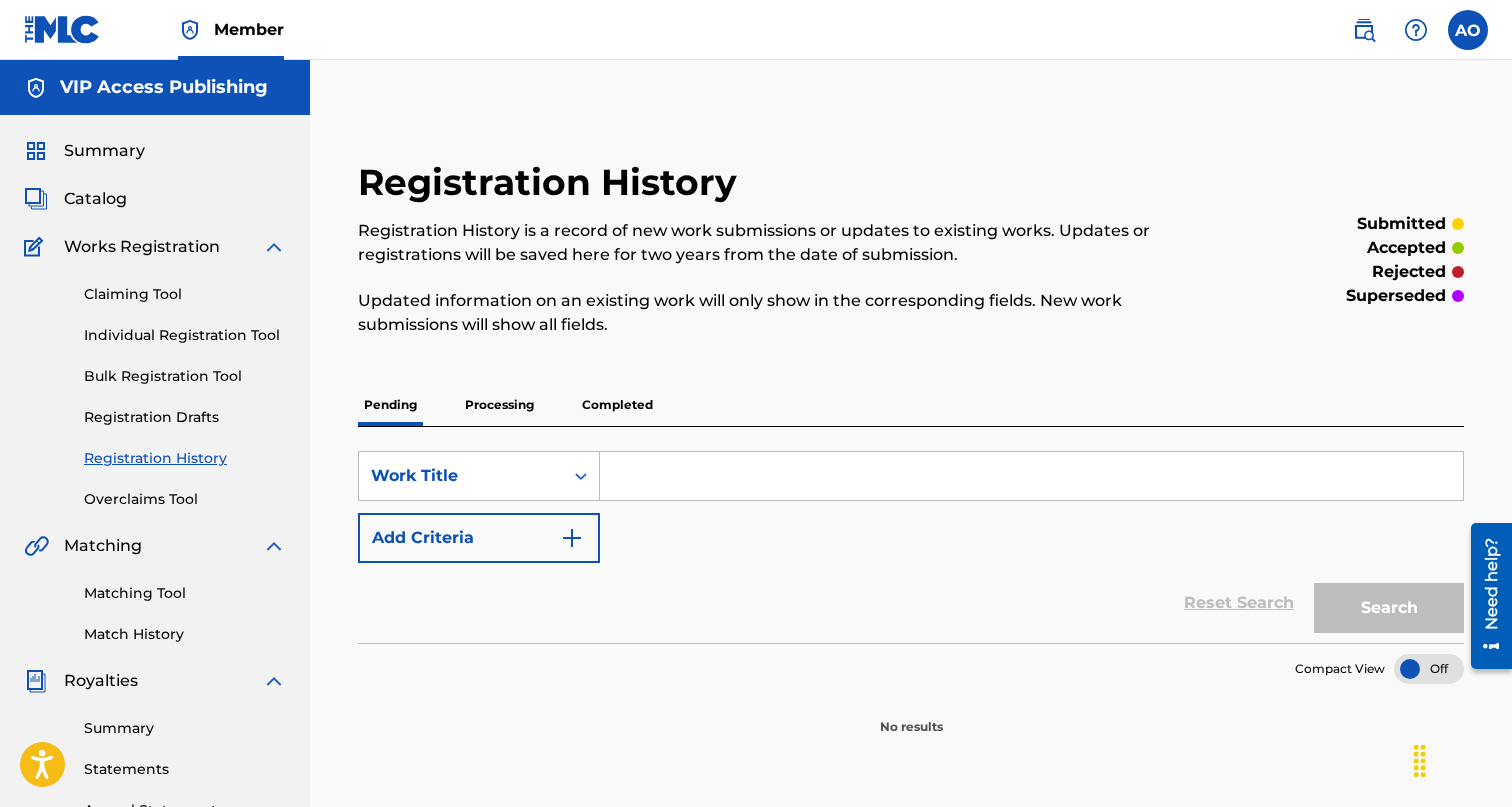 click on "Completed" at bounding box center [617, 405] 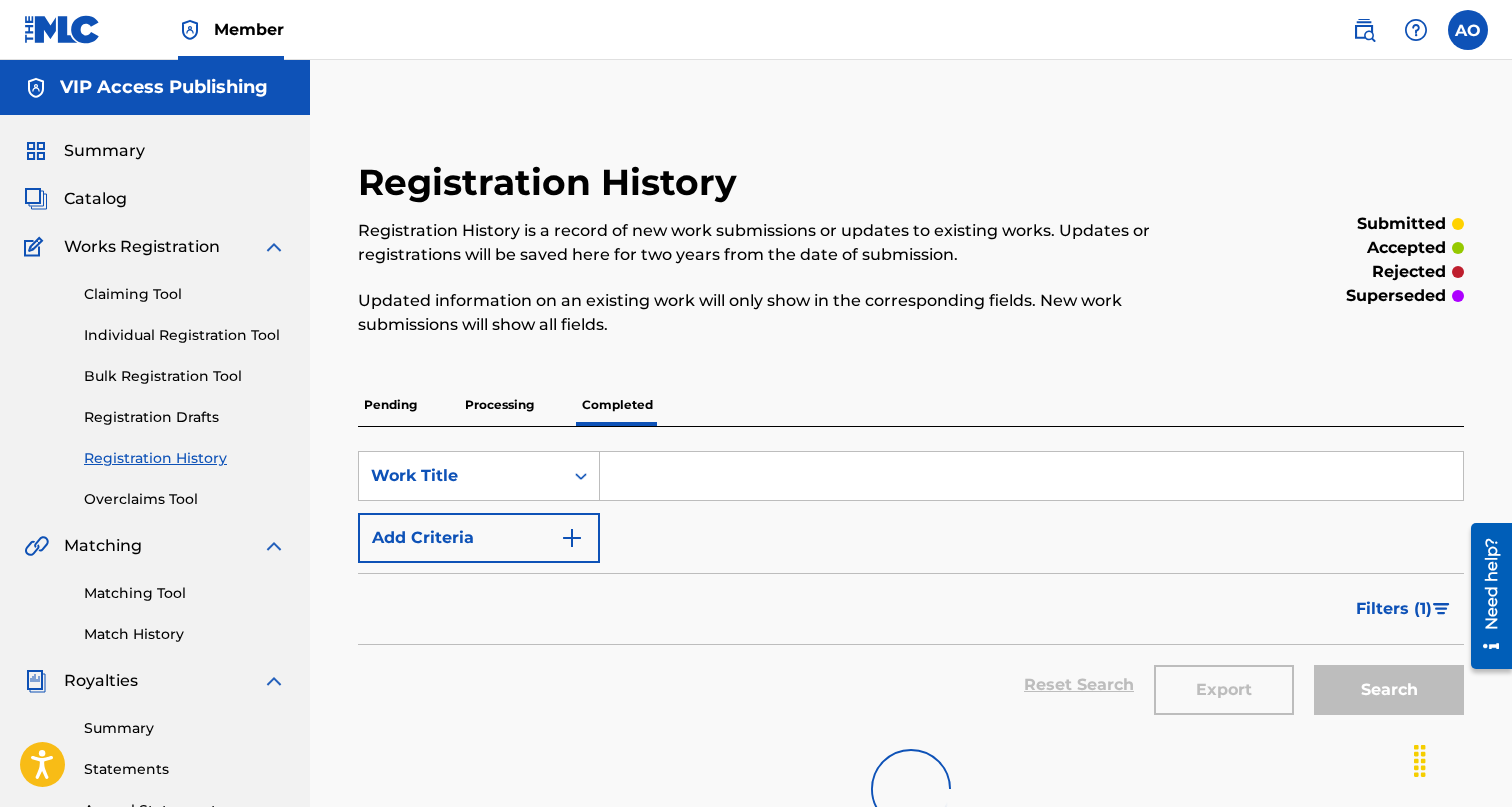 click on "Processing" at bounding box center (499, 405) 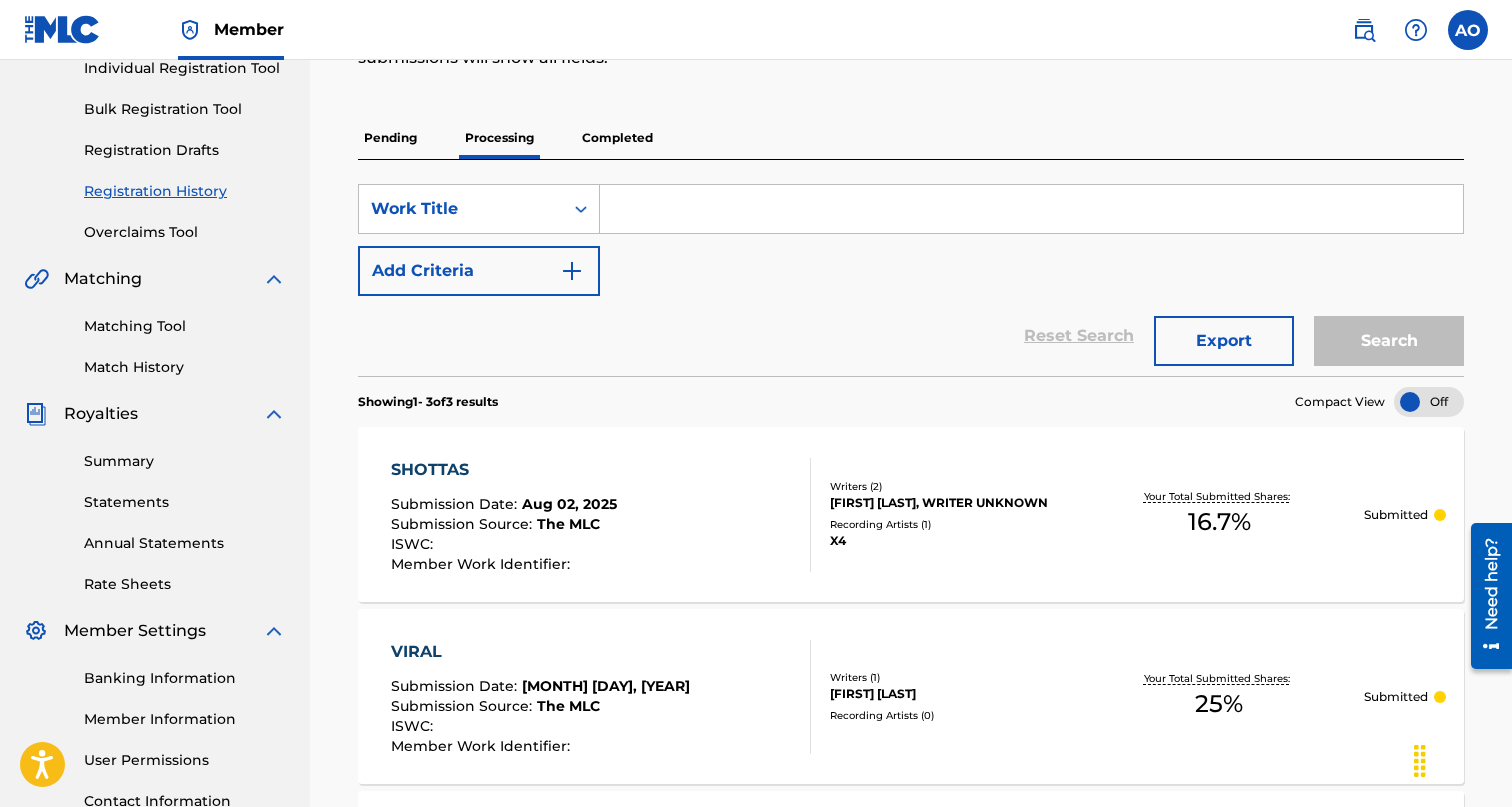 scroll, scrollTop: 0, scrollLeft: 0, axis: both 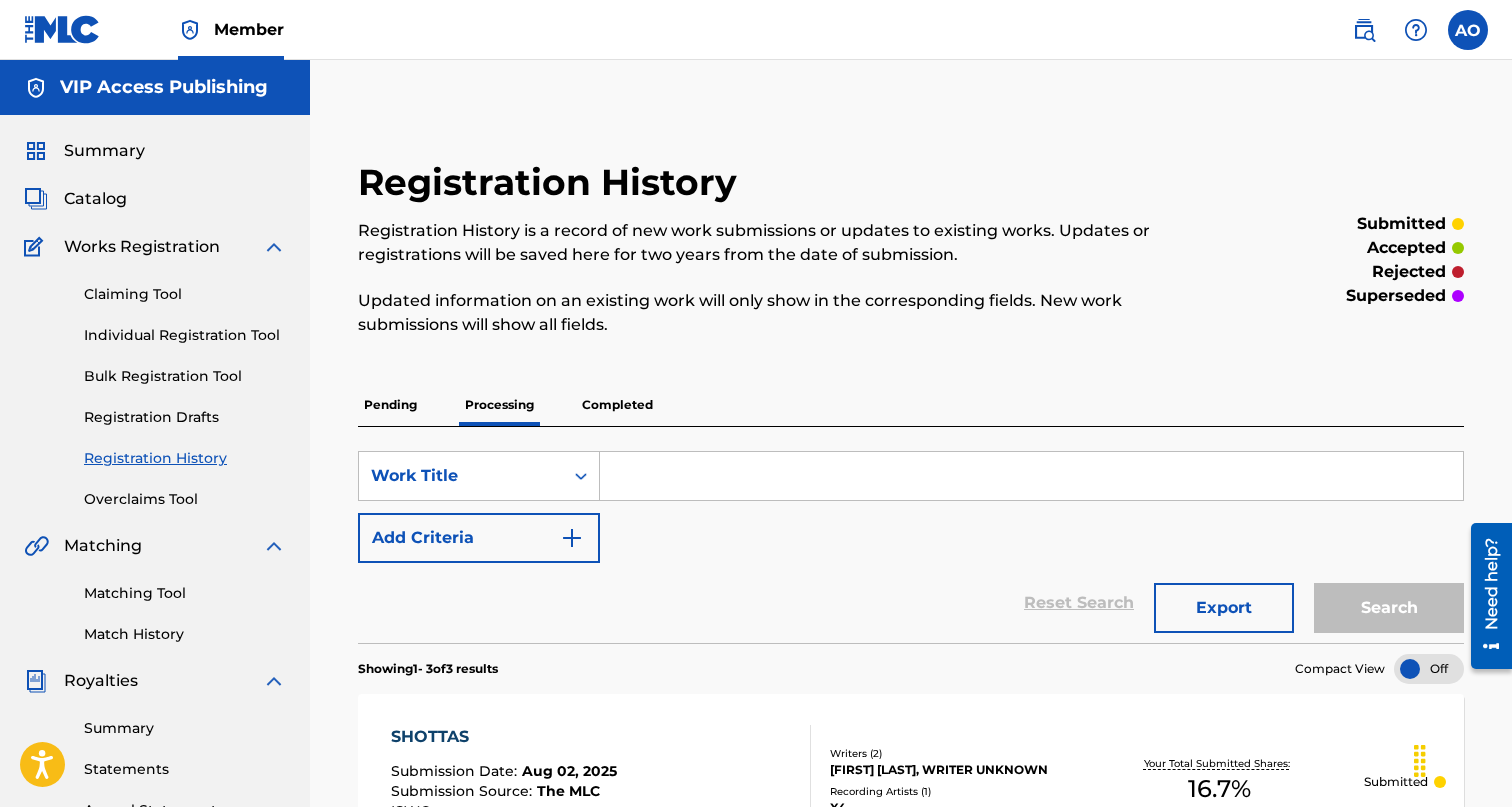 click on "Completed" at bounding box center (617, 405) 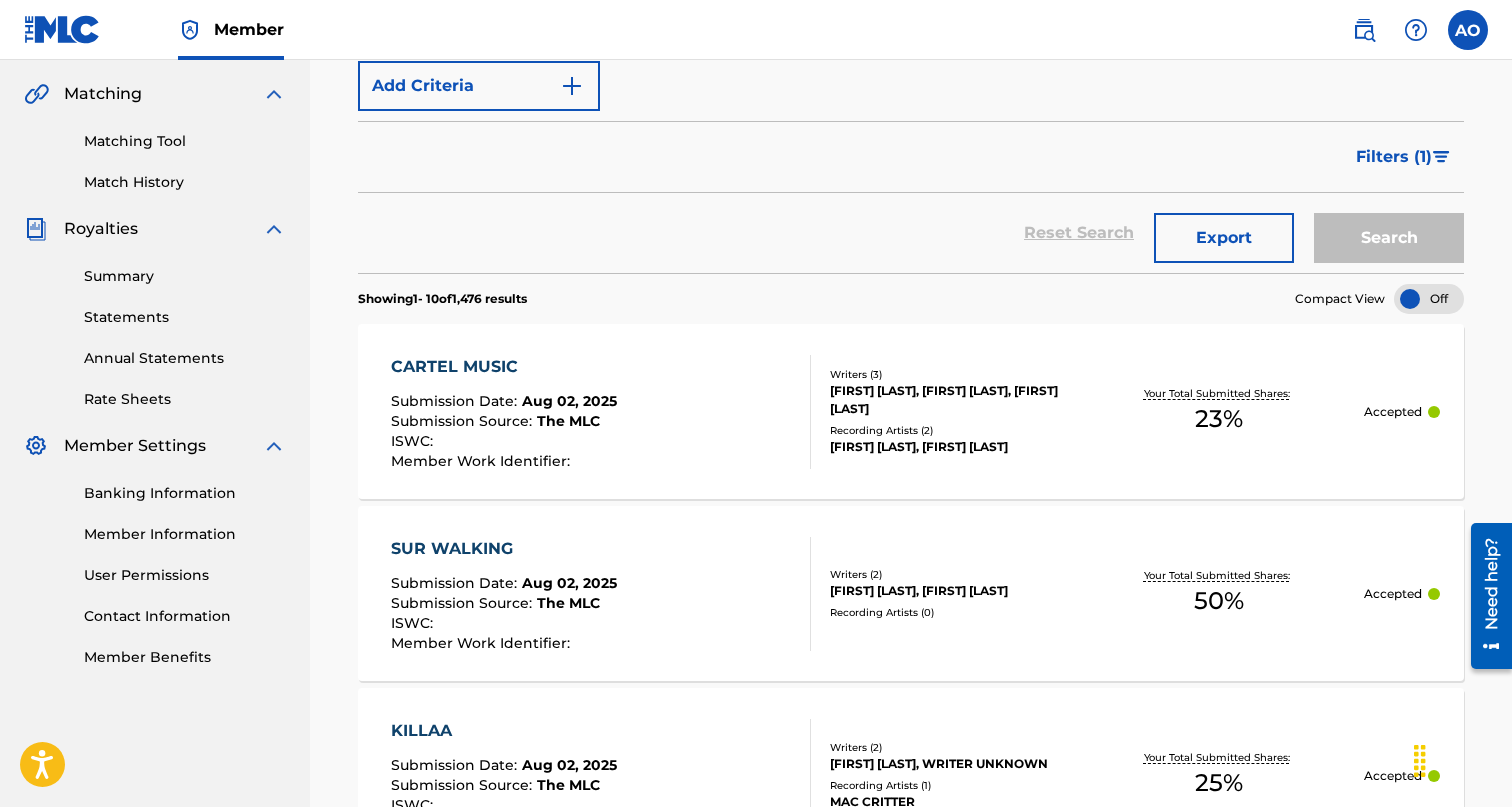scroll, scrollTop: 475, scrollLeft: 0, axis: vertical 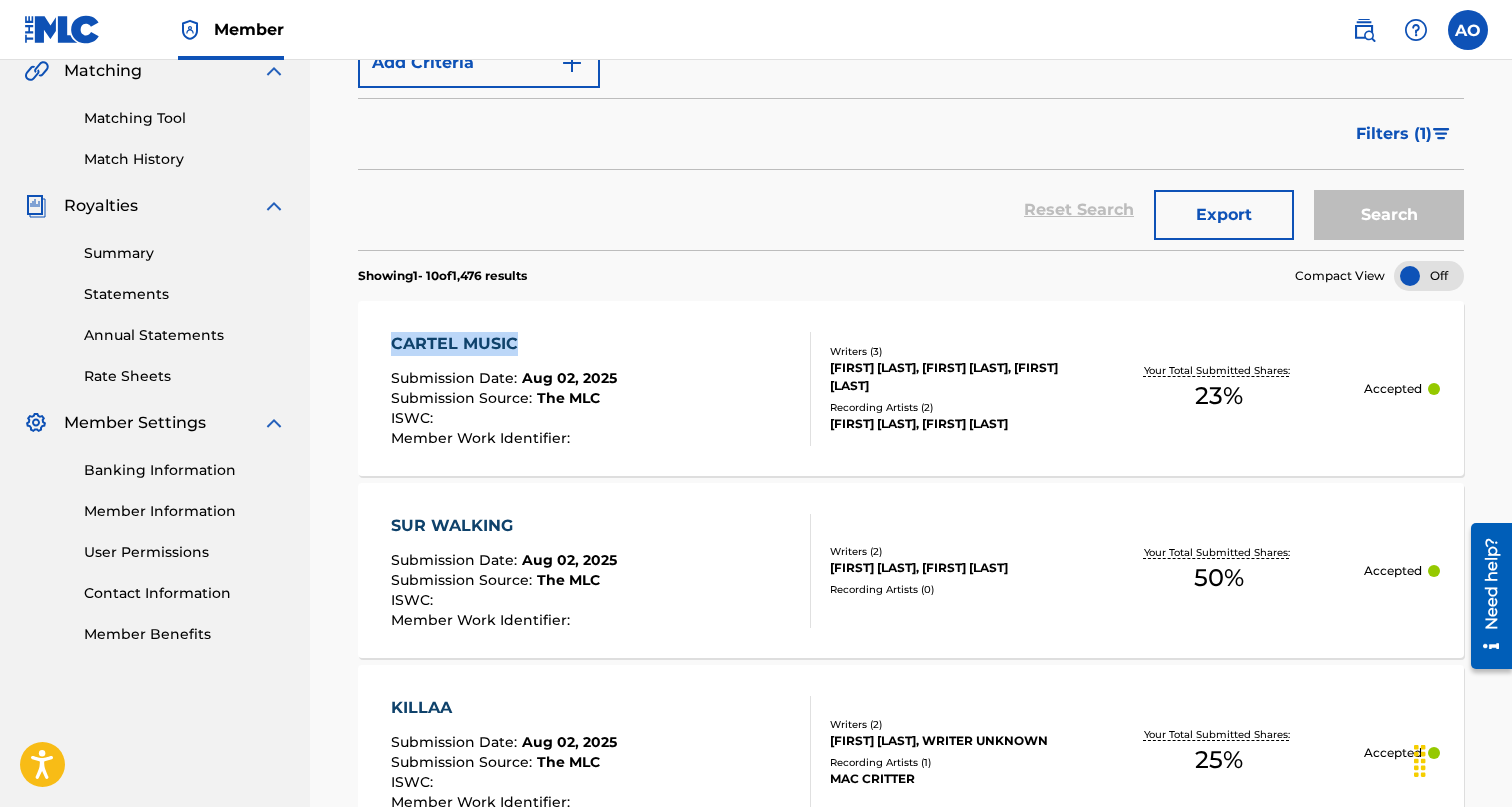 drag, startPoint x: 346, startPoint y: 339, endPoint x: 532, endPoint y: 335, distance: 186.043 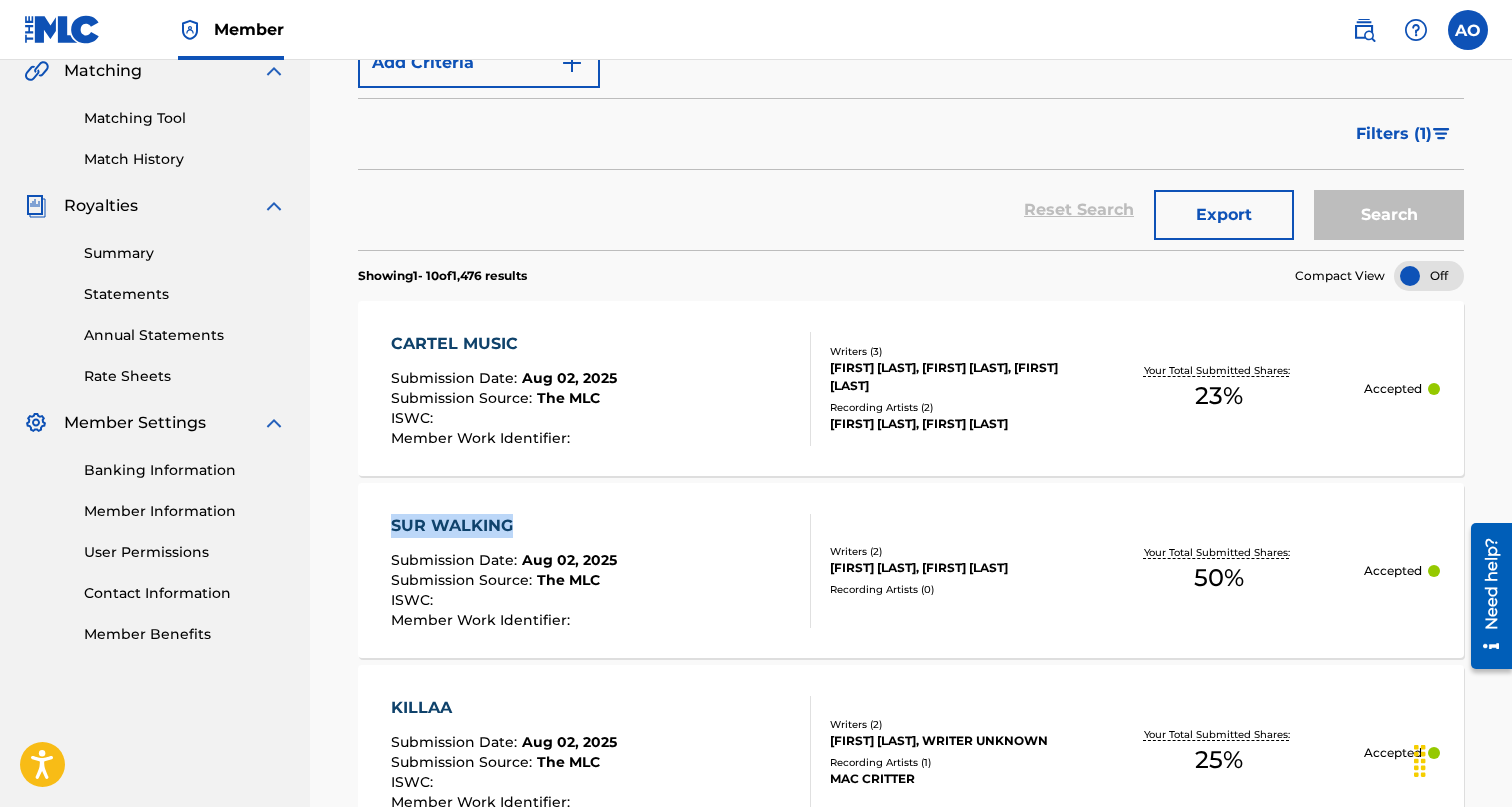 drag, startPoint x: 338, startPoint y: 514, endPoint x: 531, endPoint y: 519, distance: 193.06476 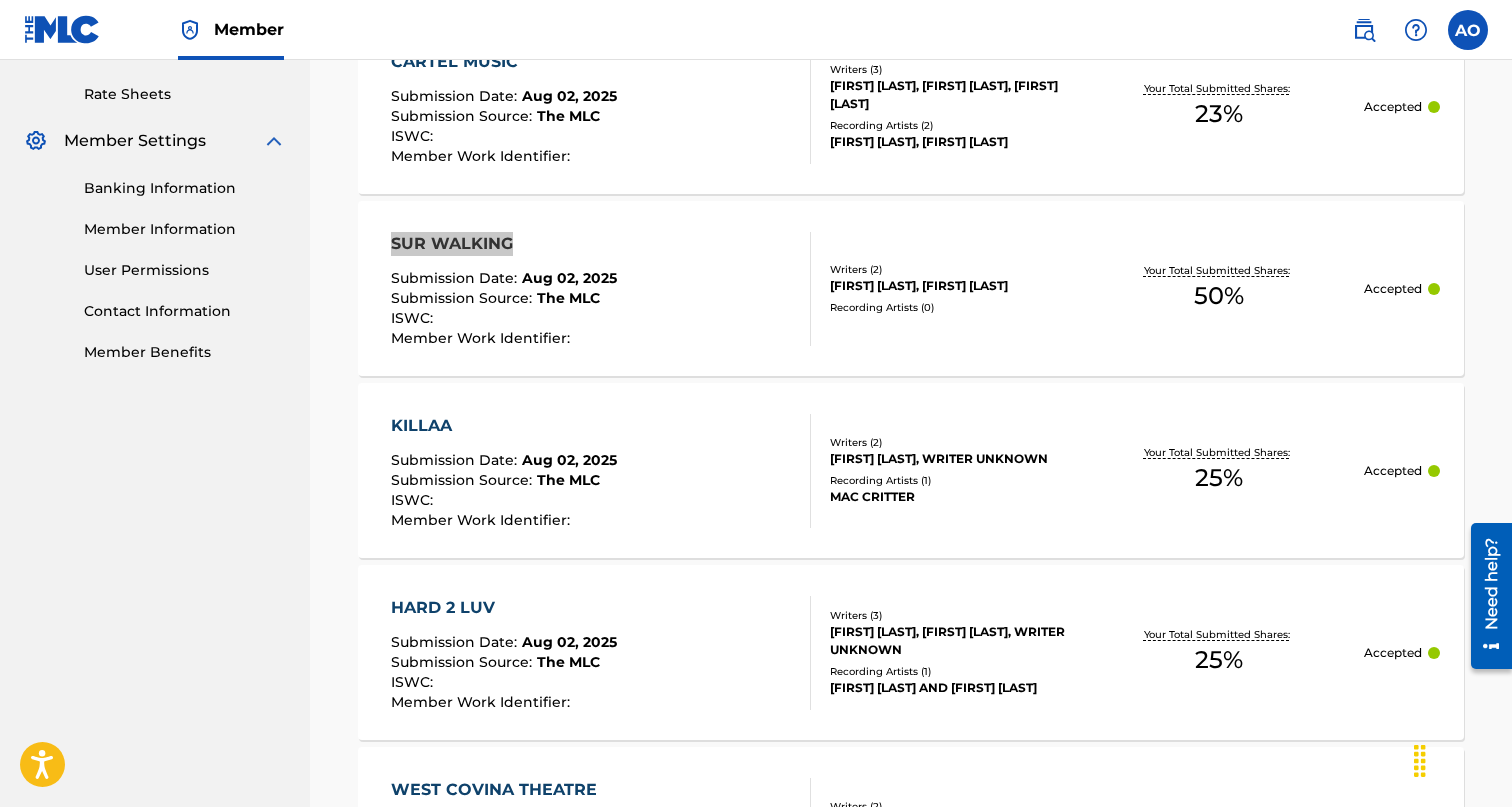 scroll, scrollTop: 915, scrollLeft: 0, axis: vertical 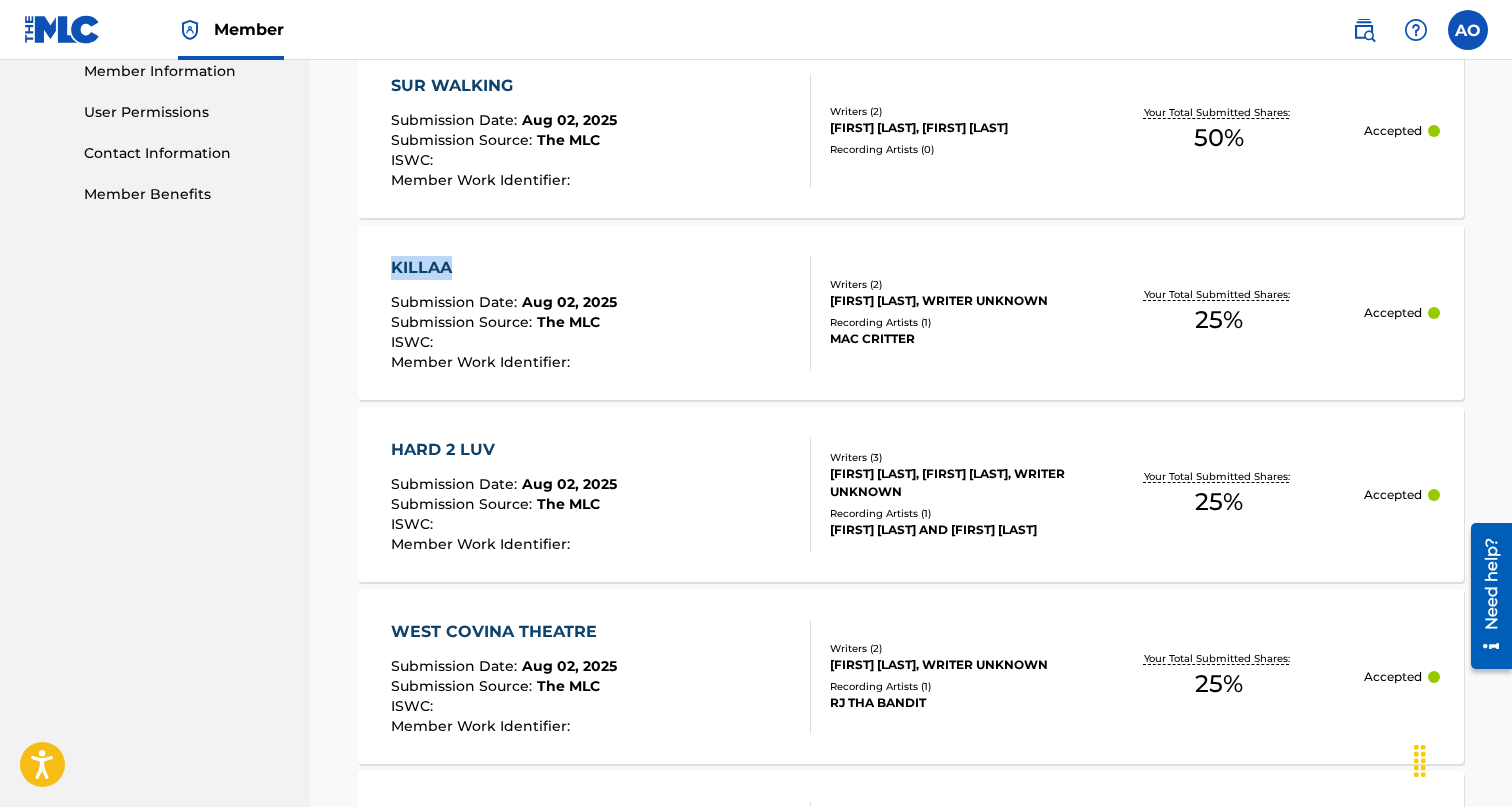 drag, startPoint x: 354, startPoint y: 278, endPoint x: 487, endPoint y: 268, distance: 133.37541 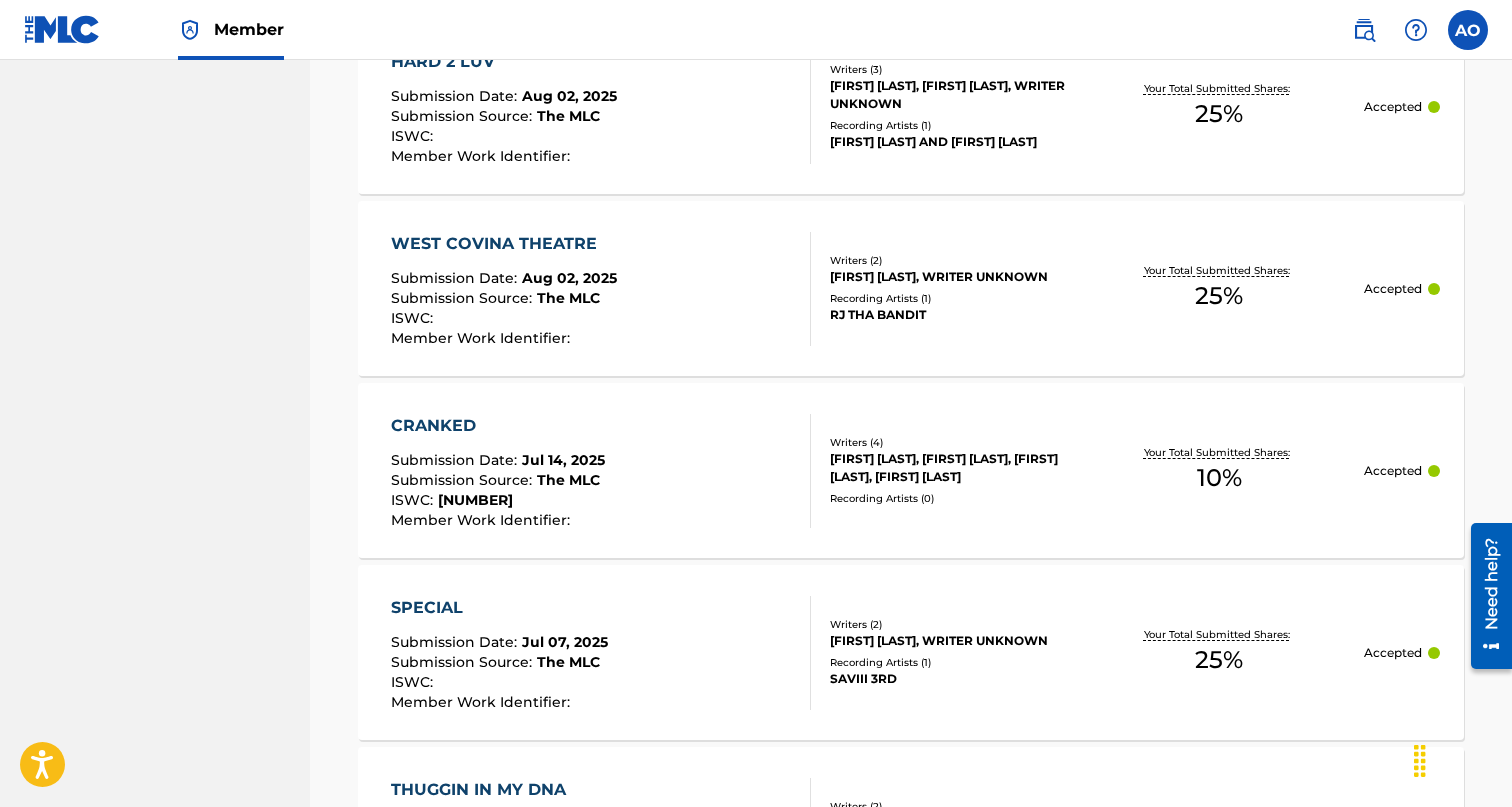 scroll, scrollTop: 1305, scrollLeft: 0, axis: vertical 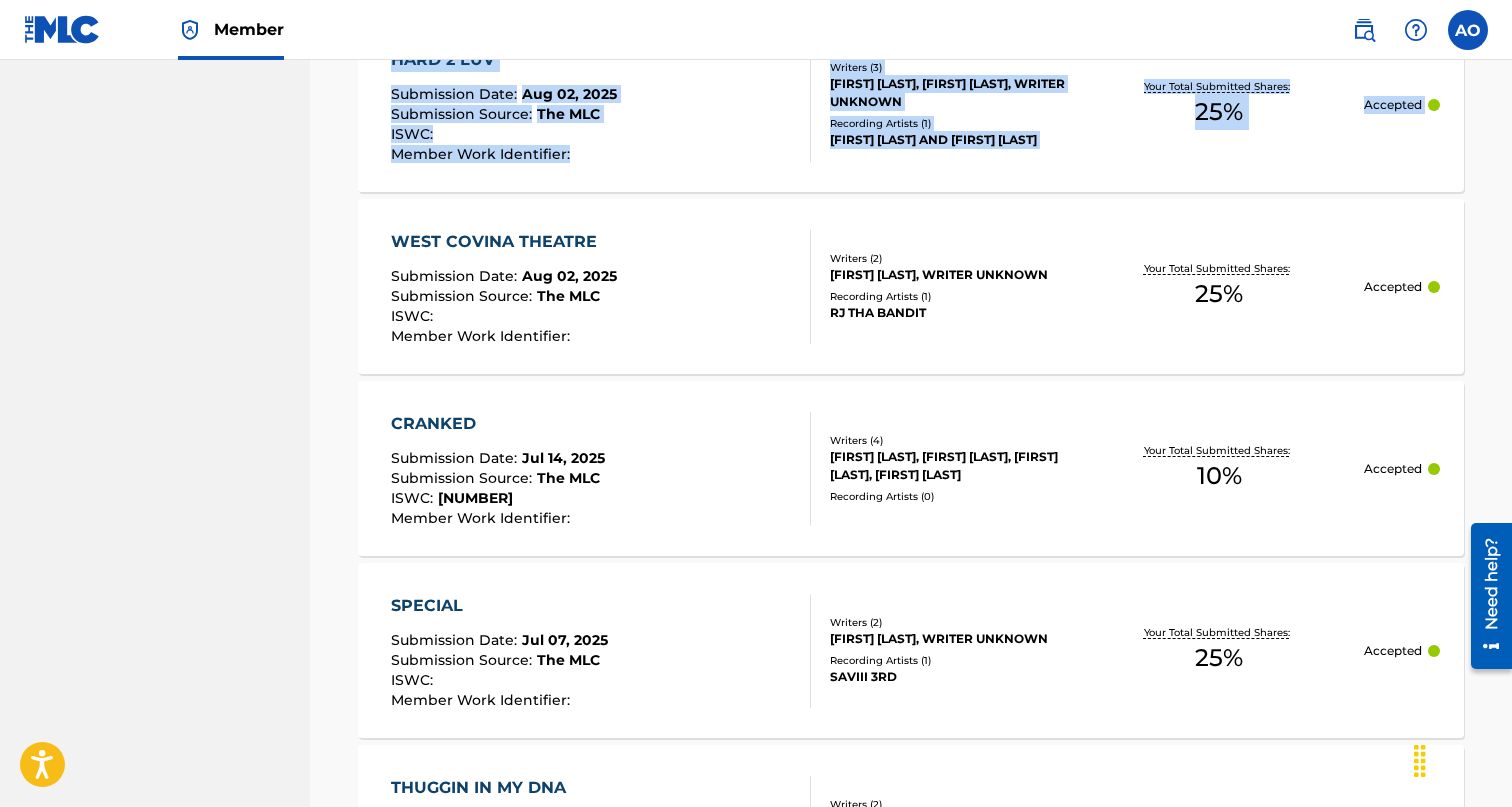 drag, startPoint x: 306, startPoint y: 221, endPoint x: 590, endPoint y: 224, distance: 284.01584 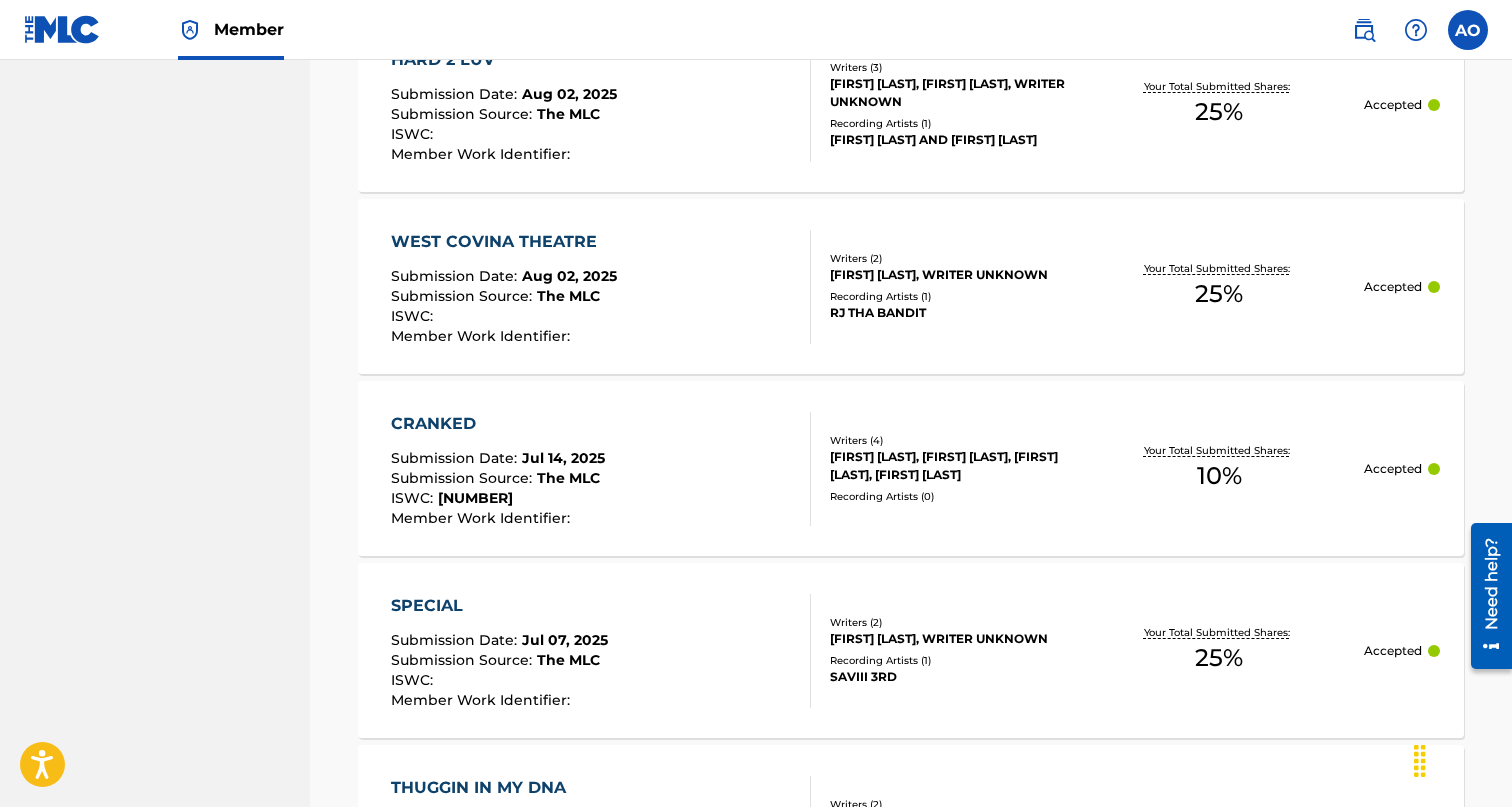 click on "Registration History Registration History is a record of new work submissions or updates to existing works. Updates or registrations will be saved here for two years from the date of submission. Updated information on an existing work will only show in the corresponding fields. New work submissions will show all fields.   submitted   accepted   rejected   superseded Pending Processing Completed SearchWithCriteriaa44bc8af-9471-49d5-ad54-e3a2fb93ba72 Work Title Add Criteria Filter Submission Status   accepted   rejected   superseded Submission Source  CWR   eSong   The MLC  Sort Submission Date Last Updated Remove Filters Apply Filters Filters ( 1 ) Reset Search Export Search Showing  1  -   10  of  1,476   results   Compact View CARTEL MUSIC Submission Date : Aug 02, 2025 Submission Source : The MLC ISWC : Member Work Identifier : Writers ( 3 ) FRANKLIN SCOTT HOLLADAY, JEFFERY DONNELL HANEY, JASON MARTIN Recording Artists ( 2 ) ZOE OSAMA AND LEFTY GUNPLAY, ZOE OSAMA AND LEFTY GUNPLAY 23 %   Accepted : : ISWC" at bounding box center [911, 112] 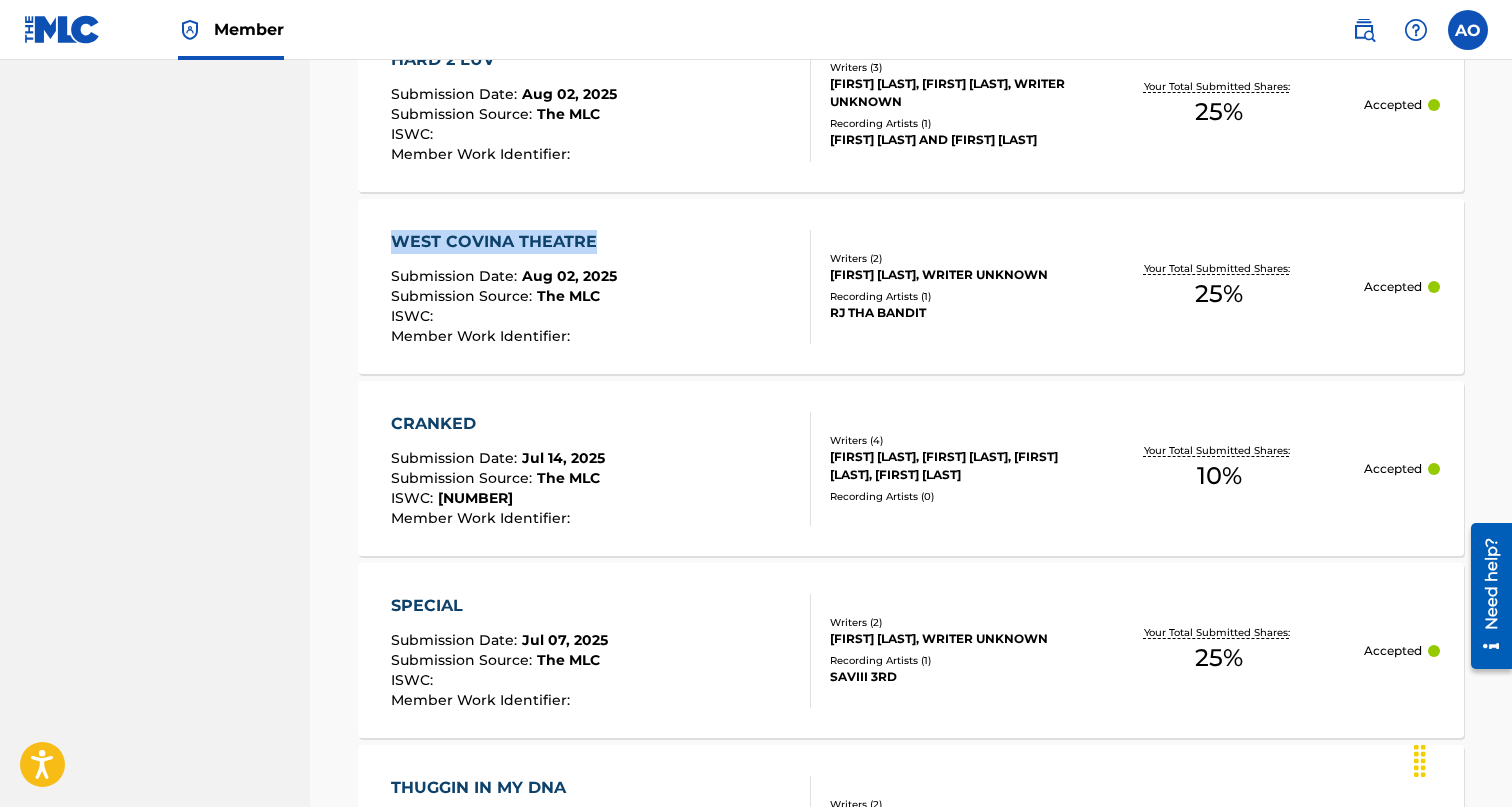 drag, startPoint x: 329, startPoint y: 241, endPoint x: 626, endPoint y: 241, distance: 297 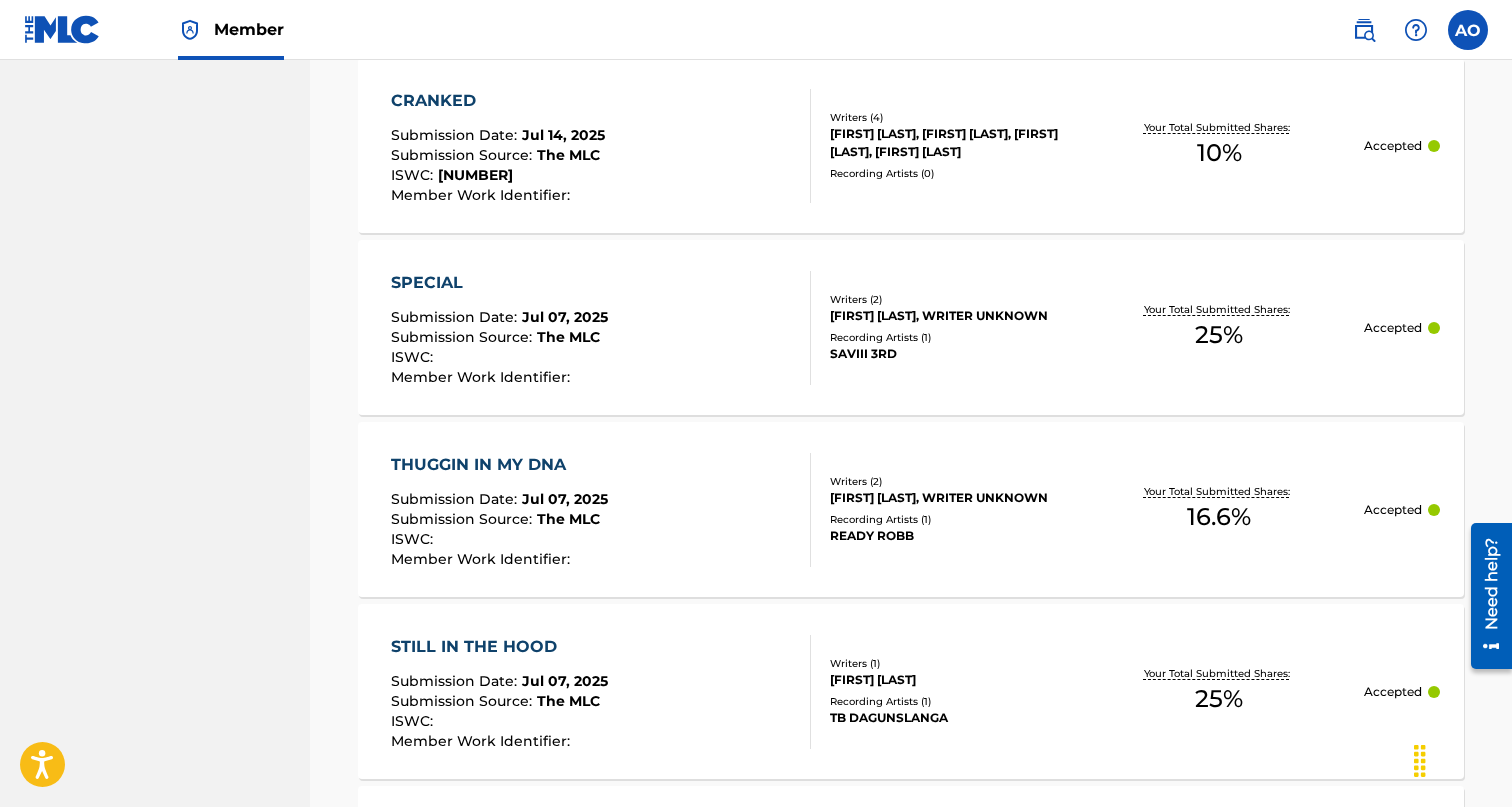 scroll, scrollTop: 1633, scrollLeft: 0, axis: vertical 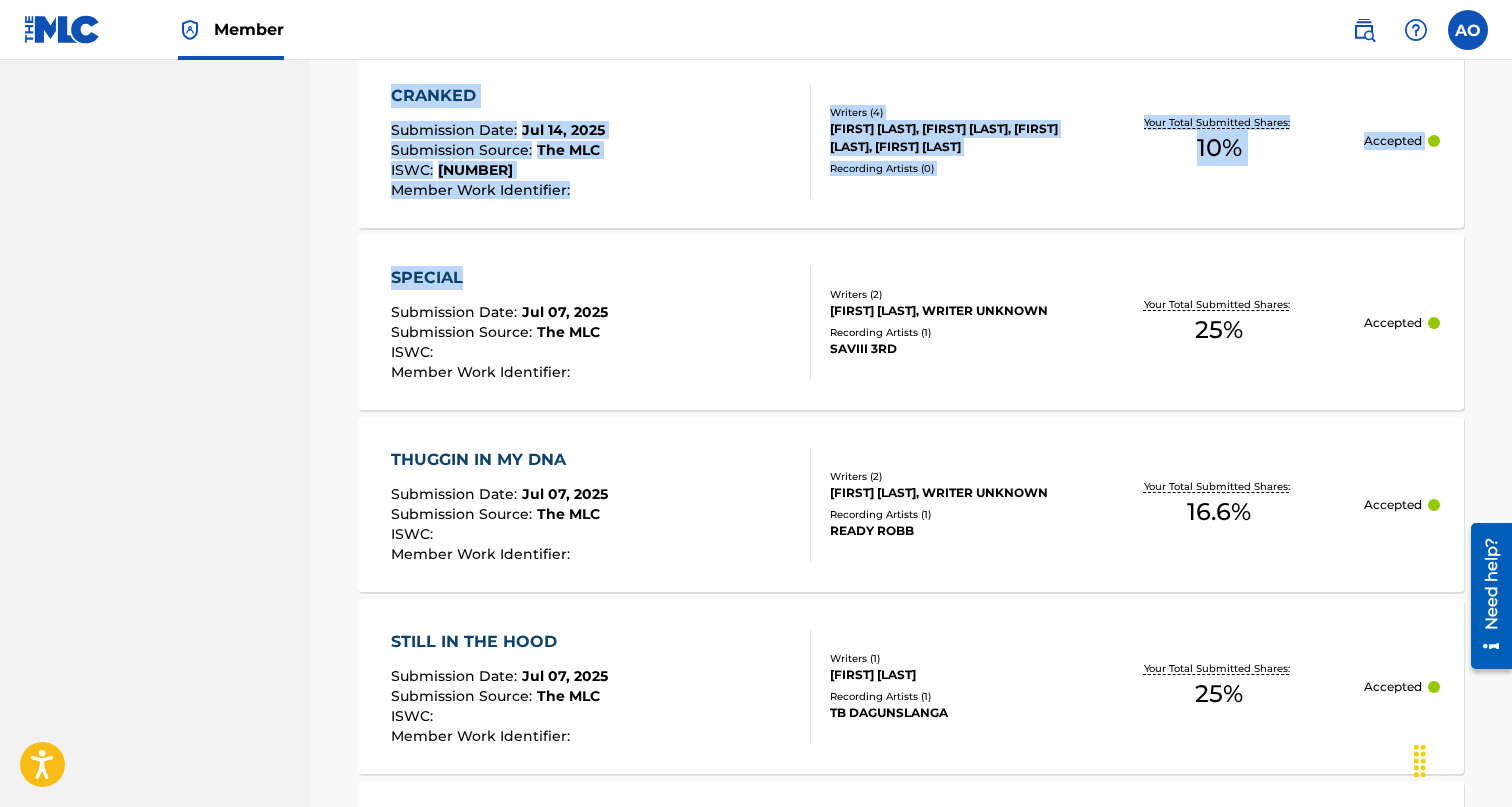 drag, startPoint x: 300, startPoint y: 248, endPoint x: 484, endPoint y: 280, distance: 186.76189 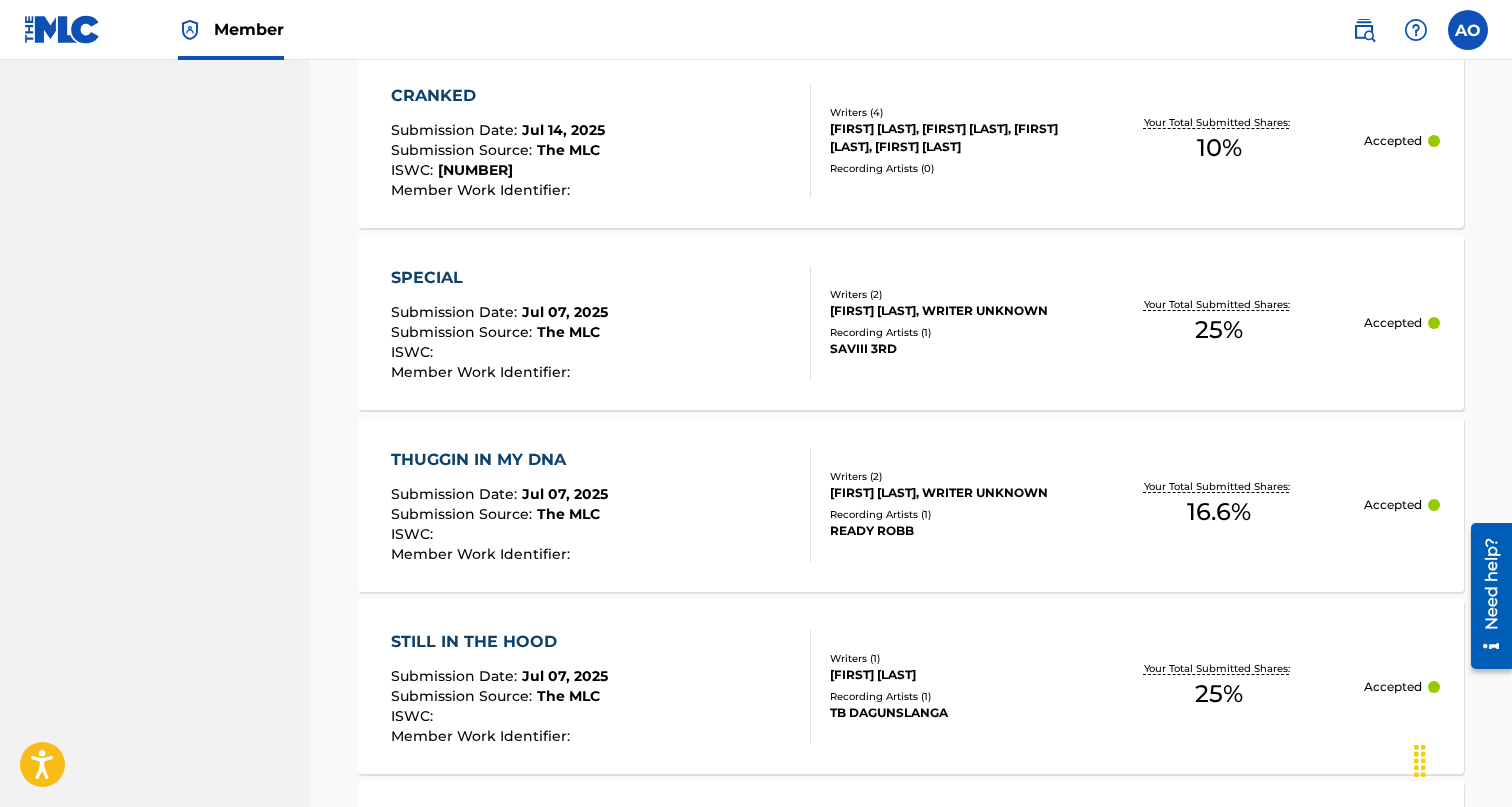 click on "VIP Access Publishing Summary Catalog Works Registration Claiming Tool Individual Registration Tool Bulk Registration Tool Registration Drafts Registration History Overclaims Tool Matching Matching Tool Match History Royalties Summary Statements Annual Statements Rate Sheets Member Settings Banking Information Member Information User Permissions Contact Information Member Benefits" at bounding box center [155, -241] 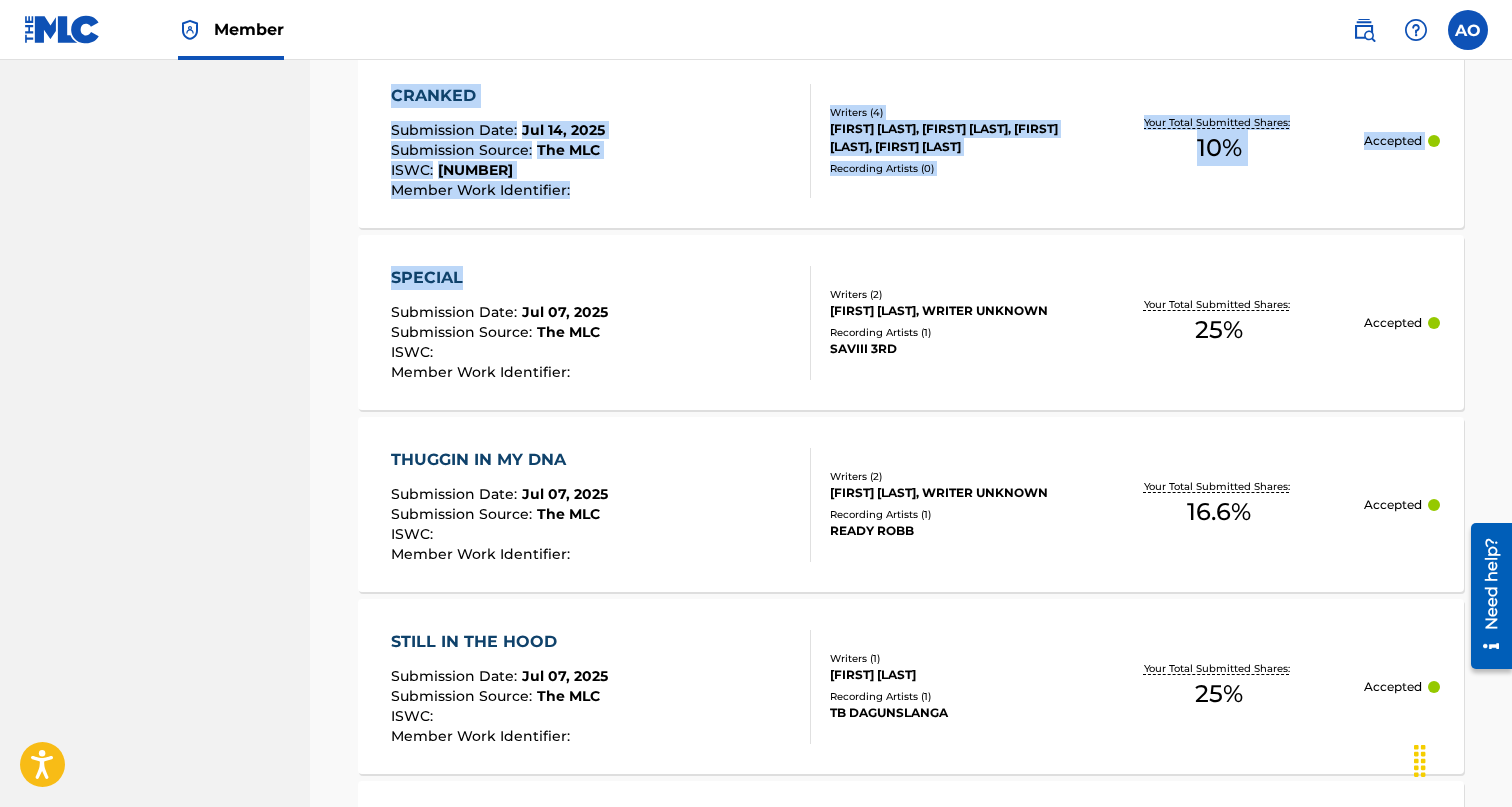 drag, startPoint x: 292, startPoint y: 266, endPoint x: 469, endPoint y: 276, distance: 177.28226 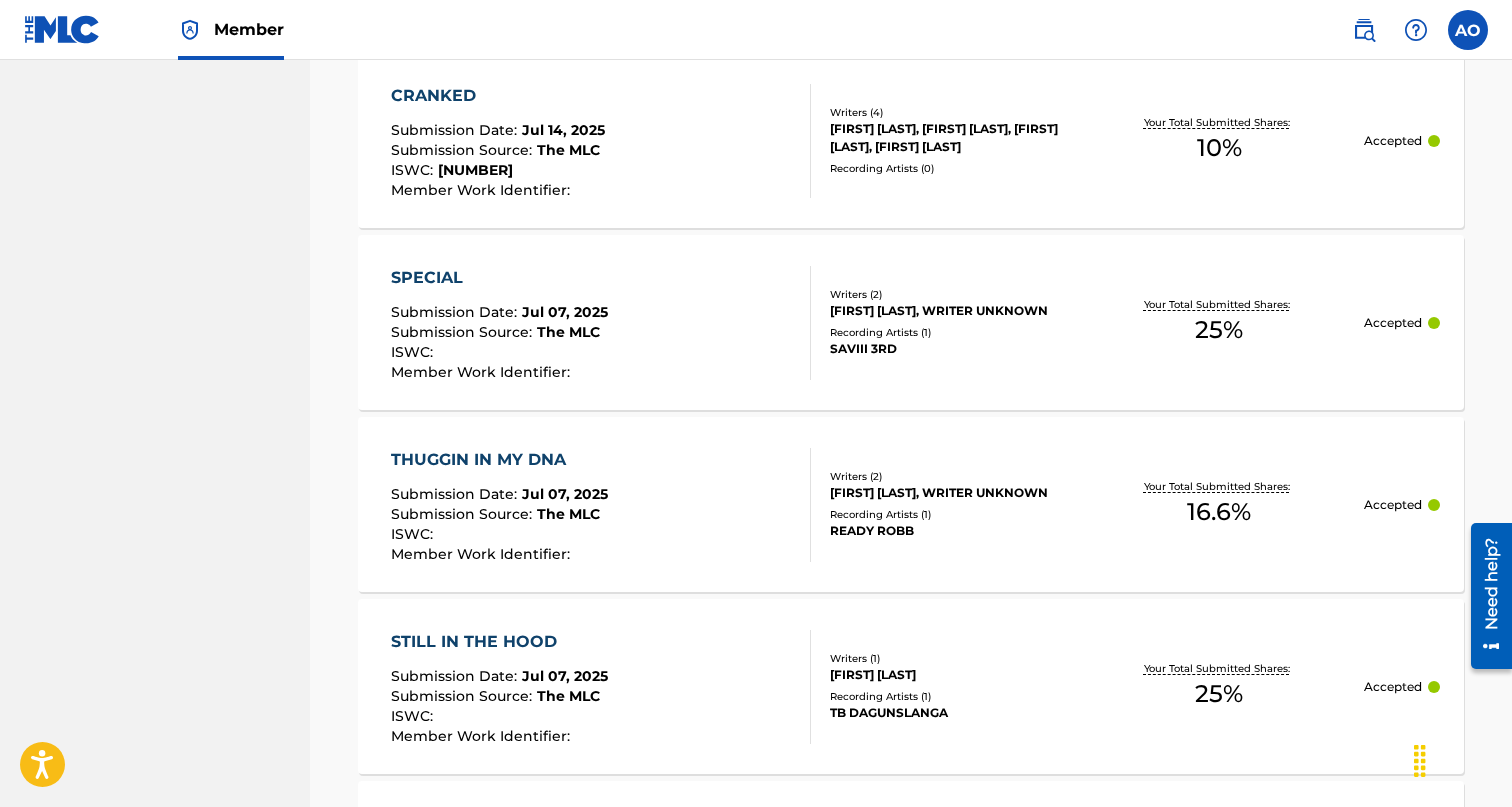 click on "VIP Access Publishing Summary Catalog Works Registration Claiming Tool Individual Registration Tool Bulk Registration Tool Registration Drafts Registration History Overclaims Tool Matching Matching Tool Match History Royalties Summary Statements Annual Statements Rate Sheets Member Settings Banking Information Member Information User Permissions Contact Information Member Benefits" at bounding box center [155, -241] 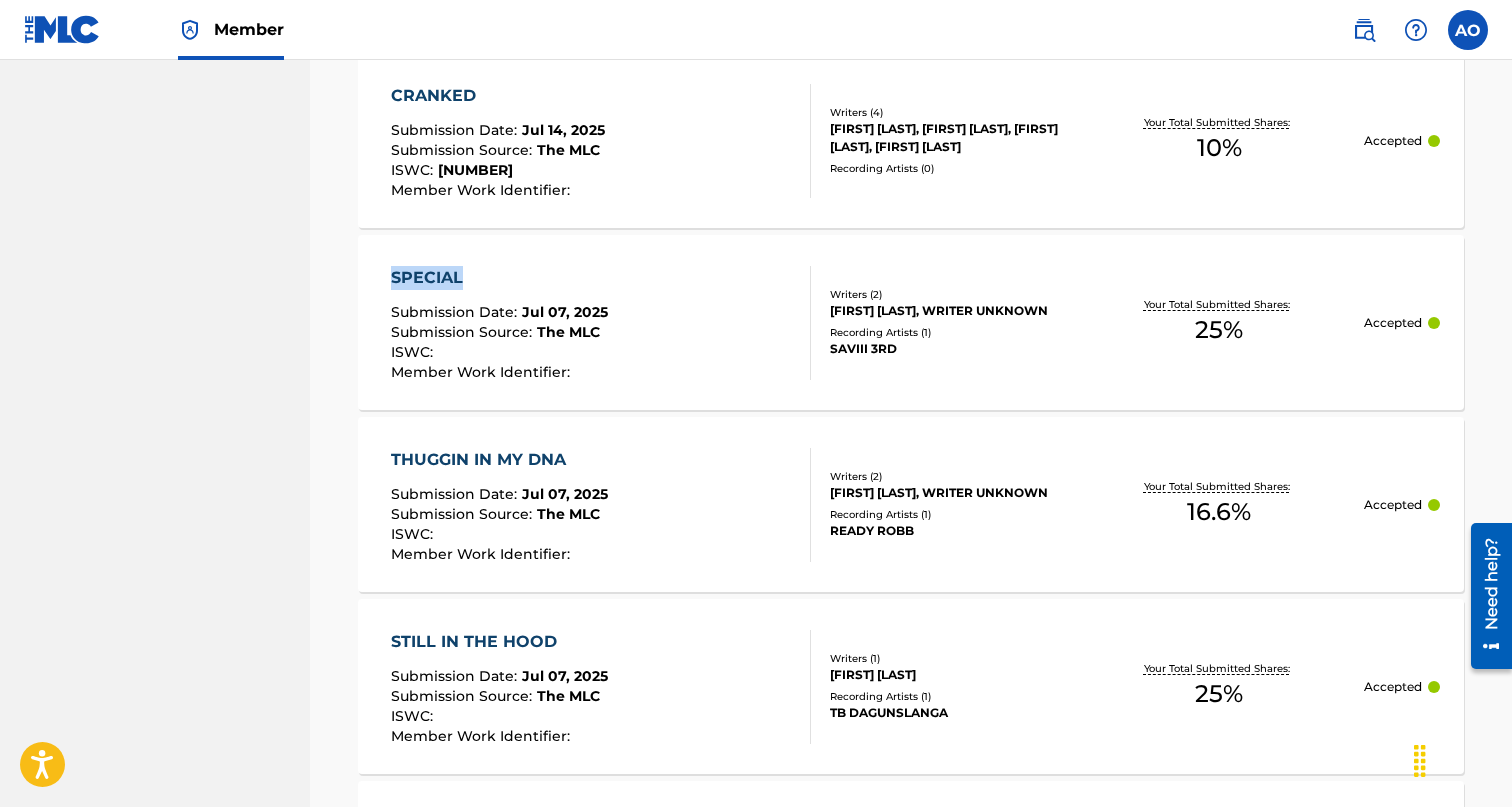 drag, startPoint x: 346, startPoint y: 284, endPoint x: 538, endPoint y: 292, distance: 192.1666 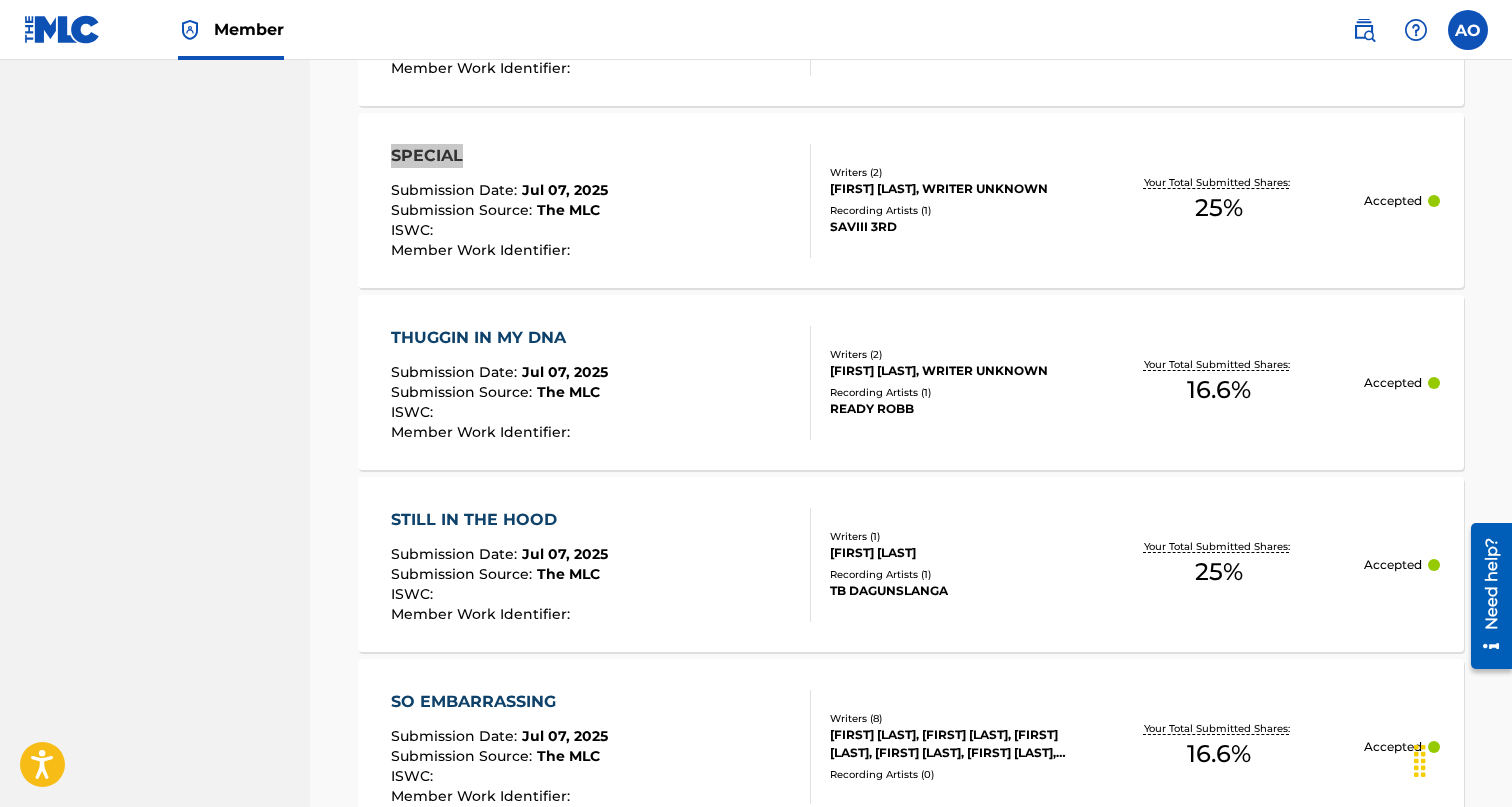 scroll, scrollTop: 1762, scrollLeft: 0, axis: vertical 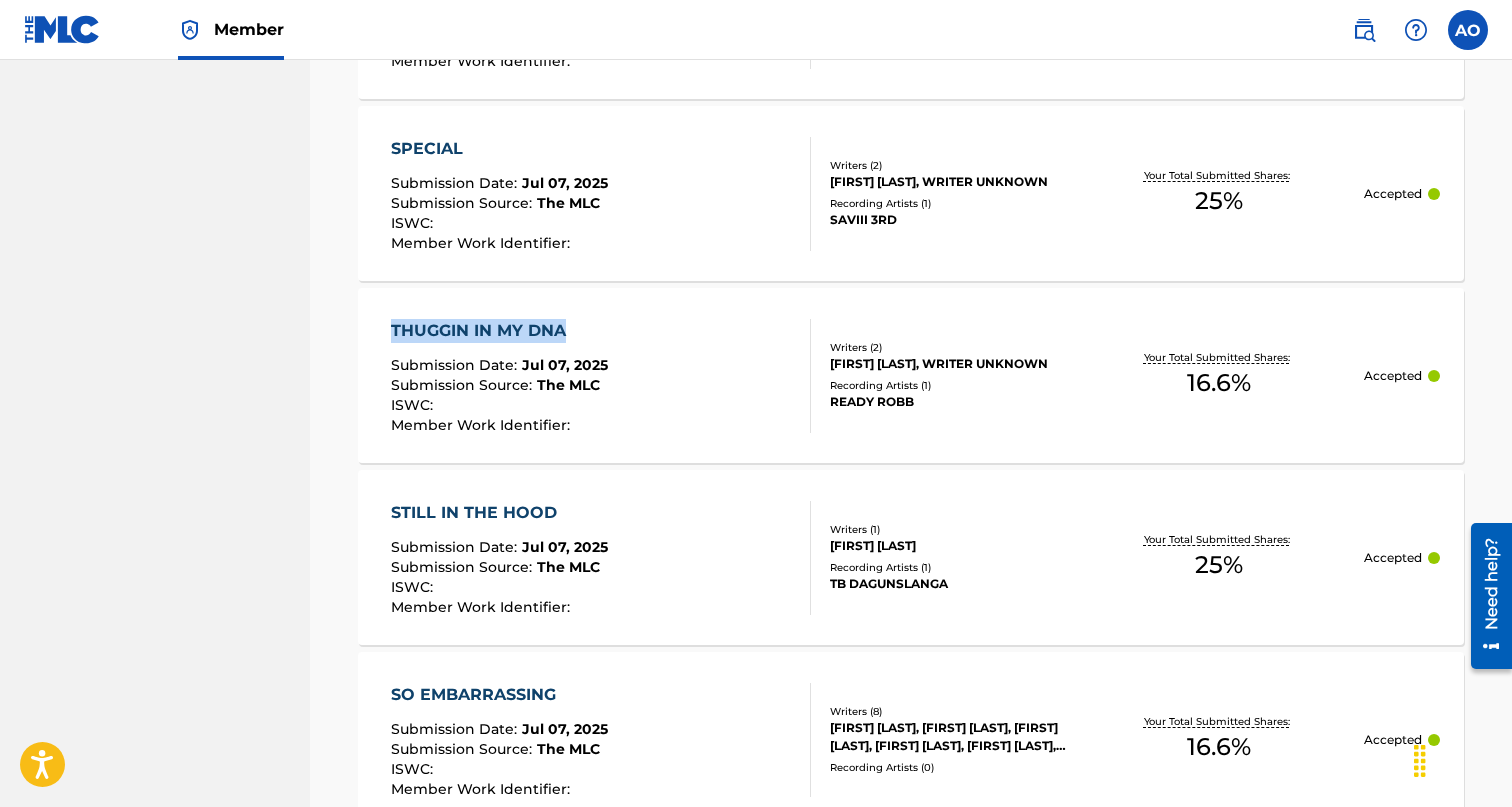 drag, startPoint x: 330, startPoint y: 317, endPoint x: 567, endPoint y: 322, distance: 237.05273 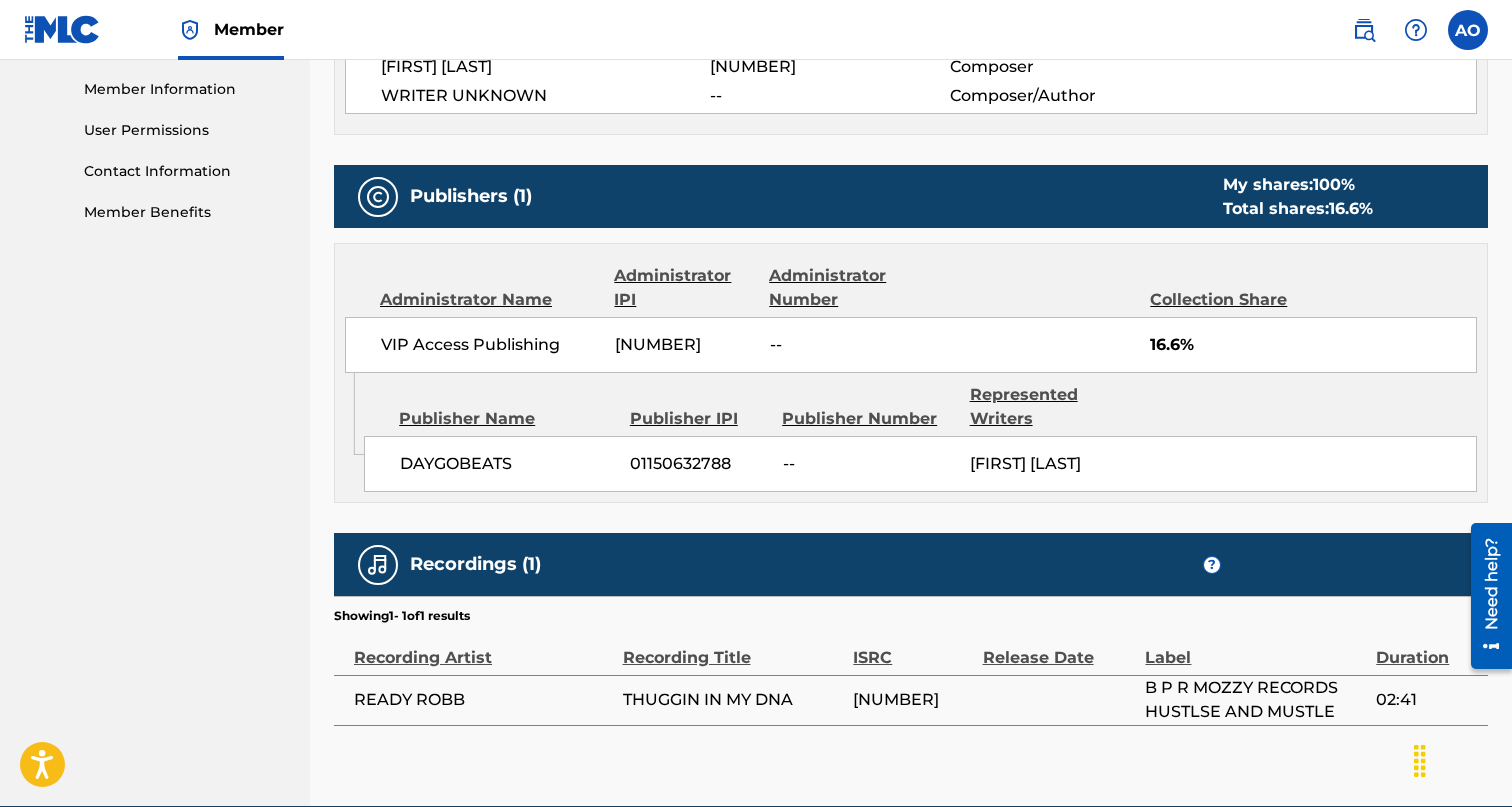 scroll, scrollTop: 0, scrollLeft: 0, axis: both 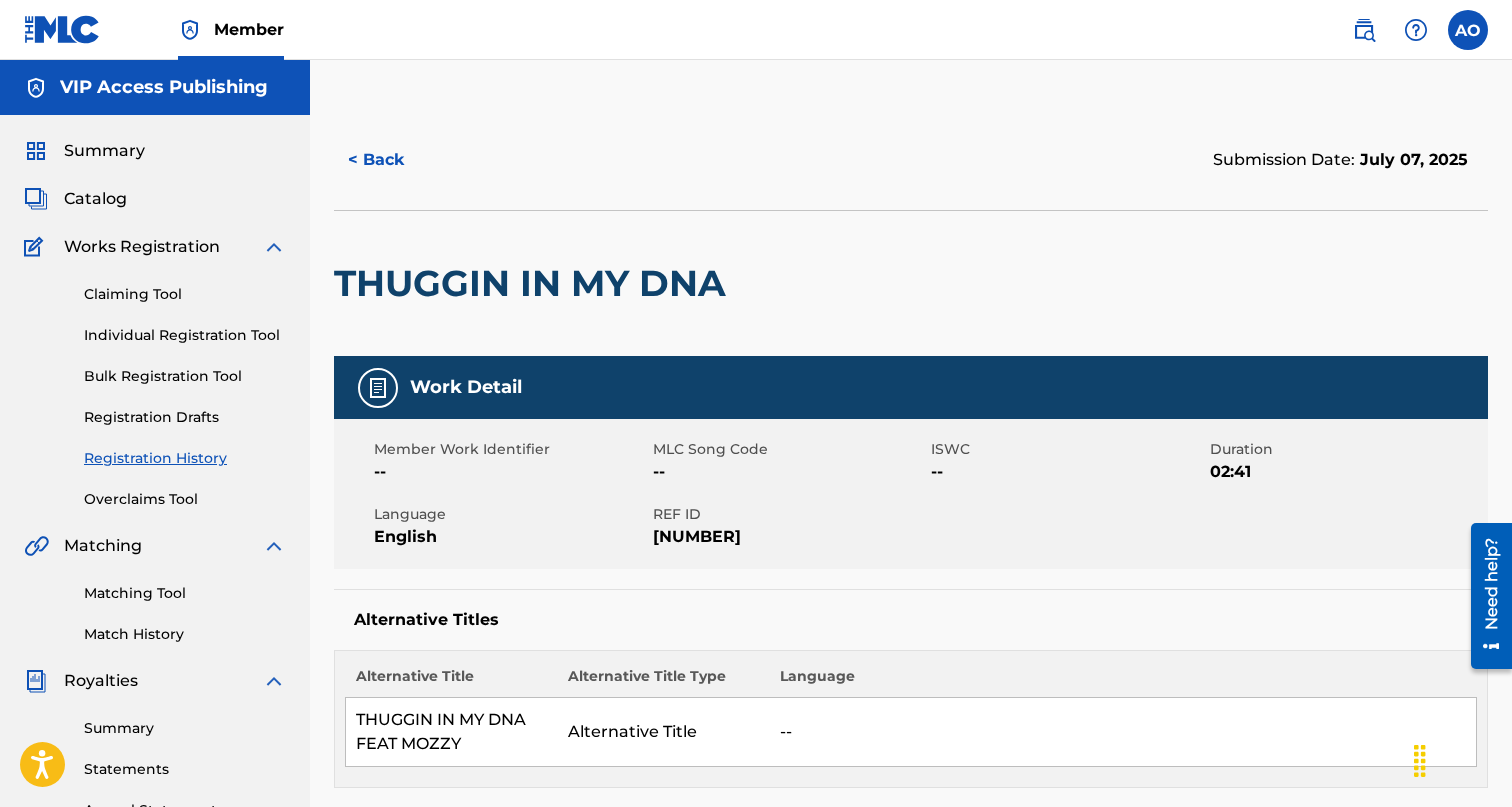 click on "< Back" at bounding box center (394, 160) 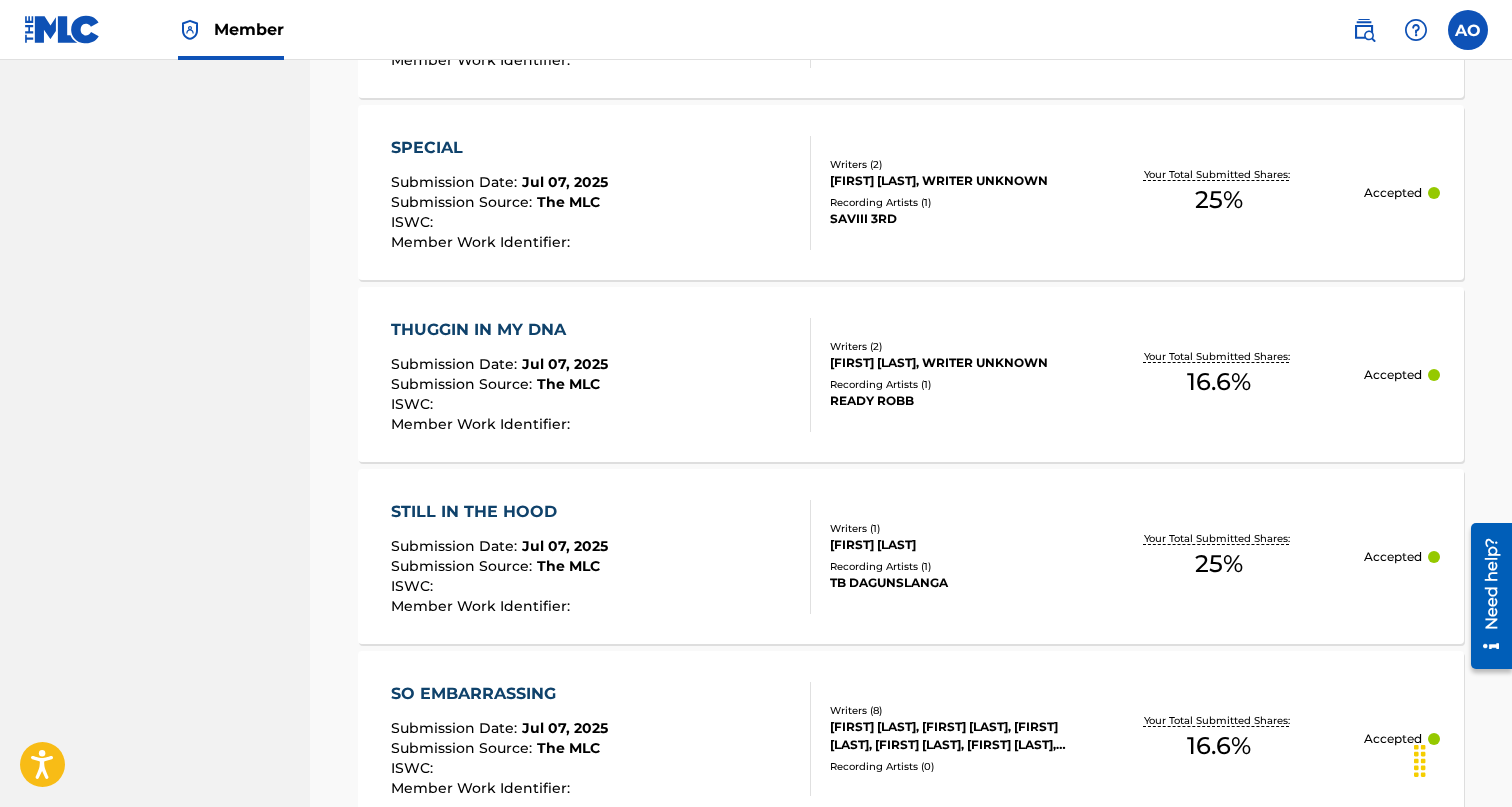 scroll, scrollTop: 2013, scrollLeft: 0, axis: vertical 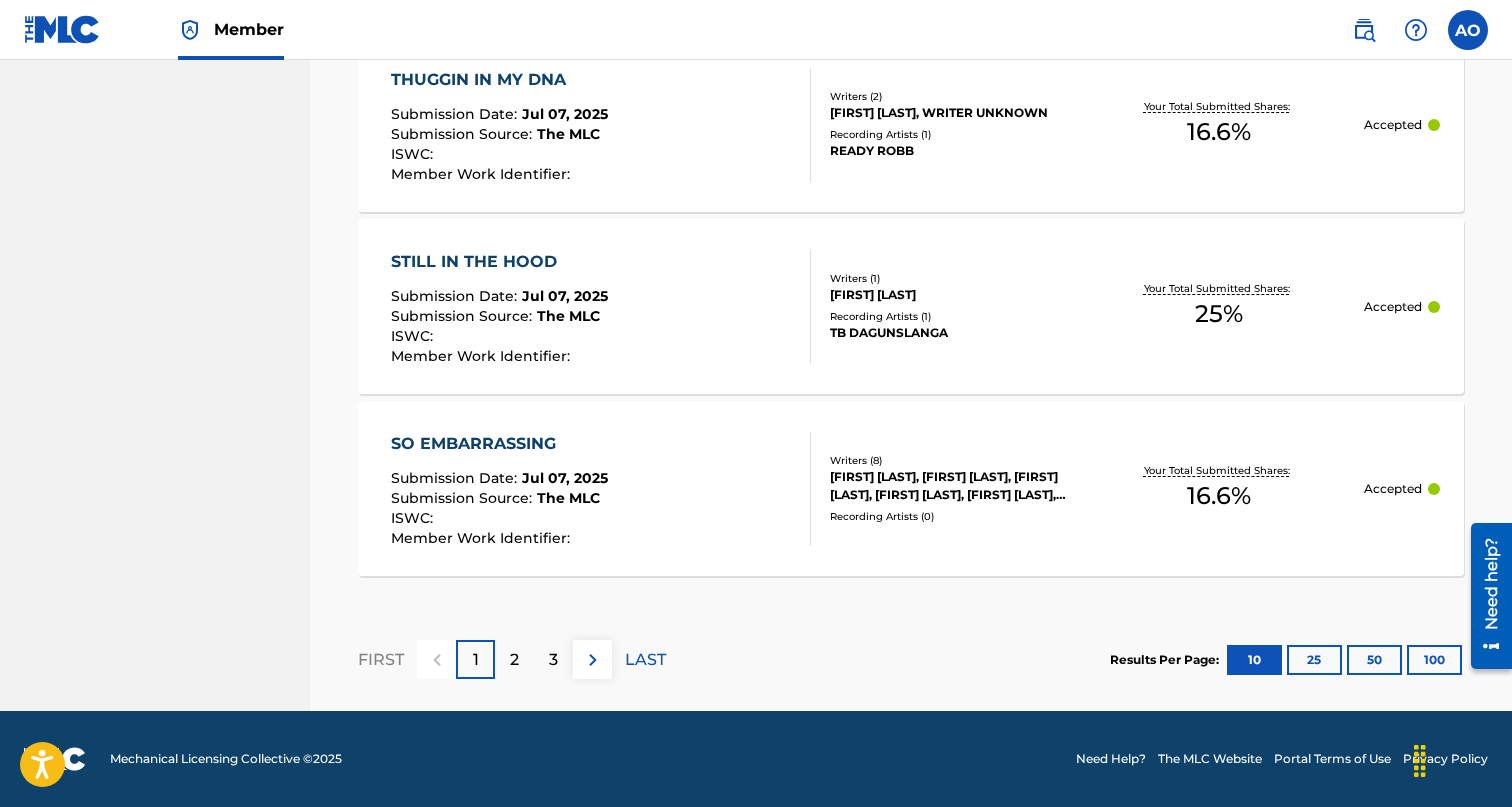 click on "2" at bounding box center (514, 660) 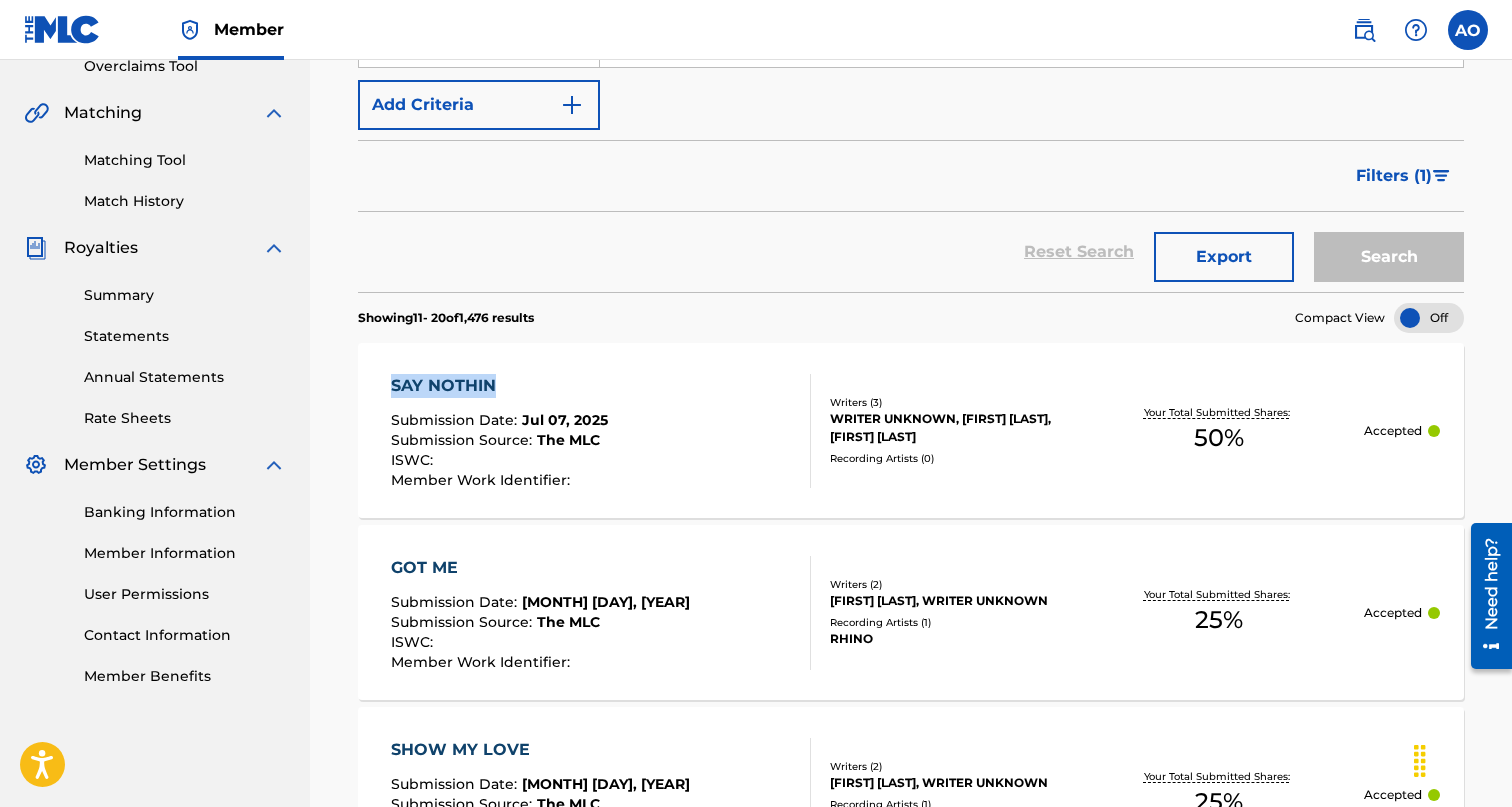 drag, startPoint x: 332, startPoint y: 364, endPoint x: 573, endPoint y: 395, distance: 242.9856 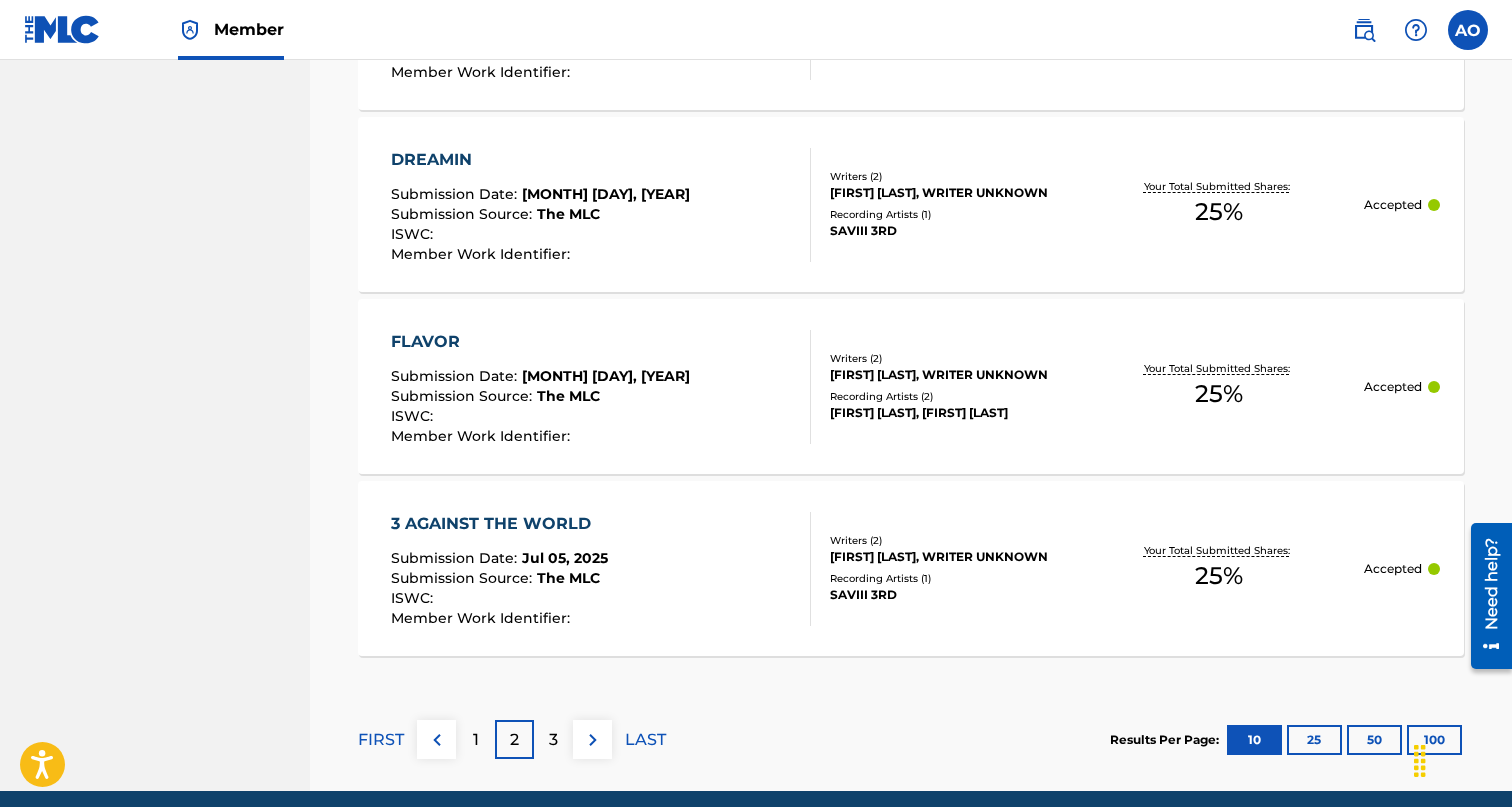 scroll, scrollTop: 2013, scrollLeft: 0, axis: vertical 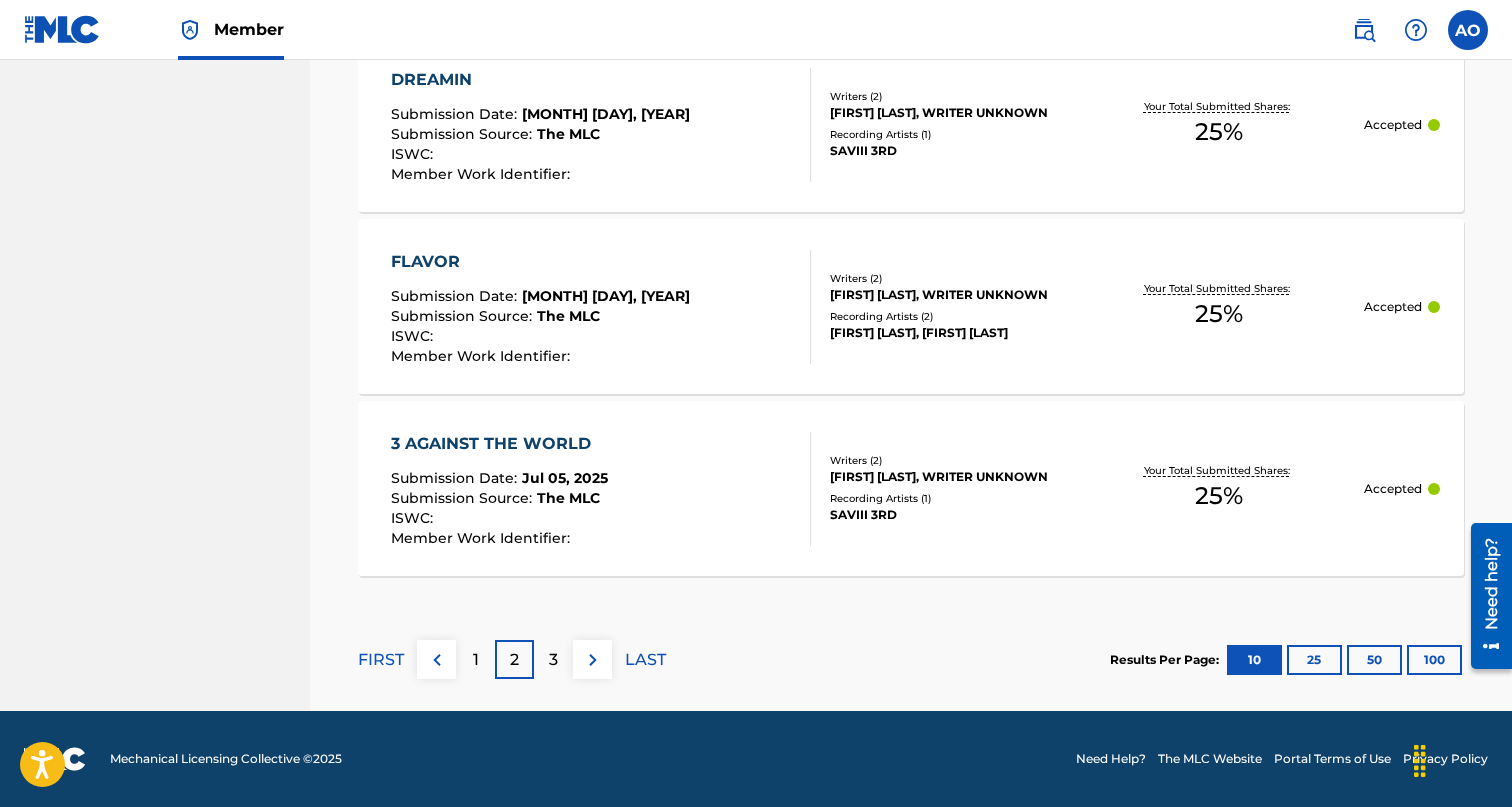 click on "3" at bounding box center (553, 659) 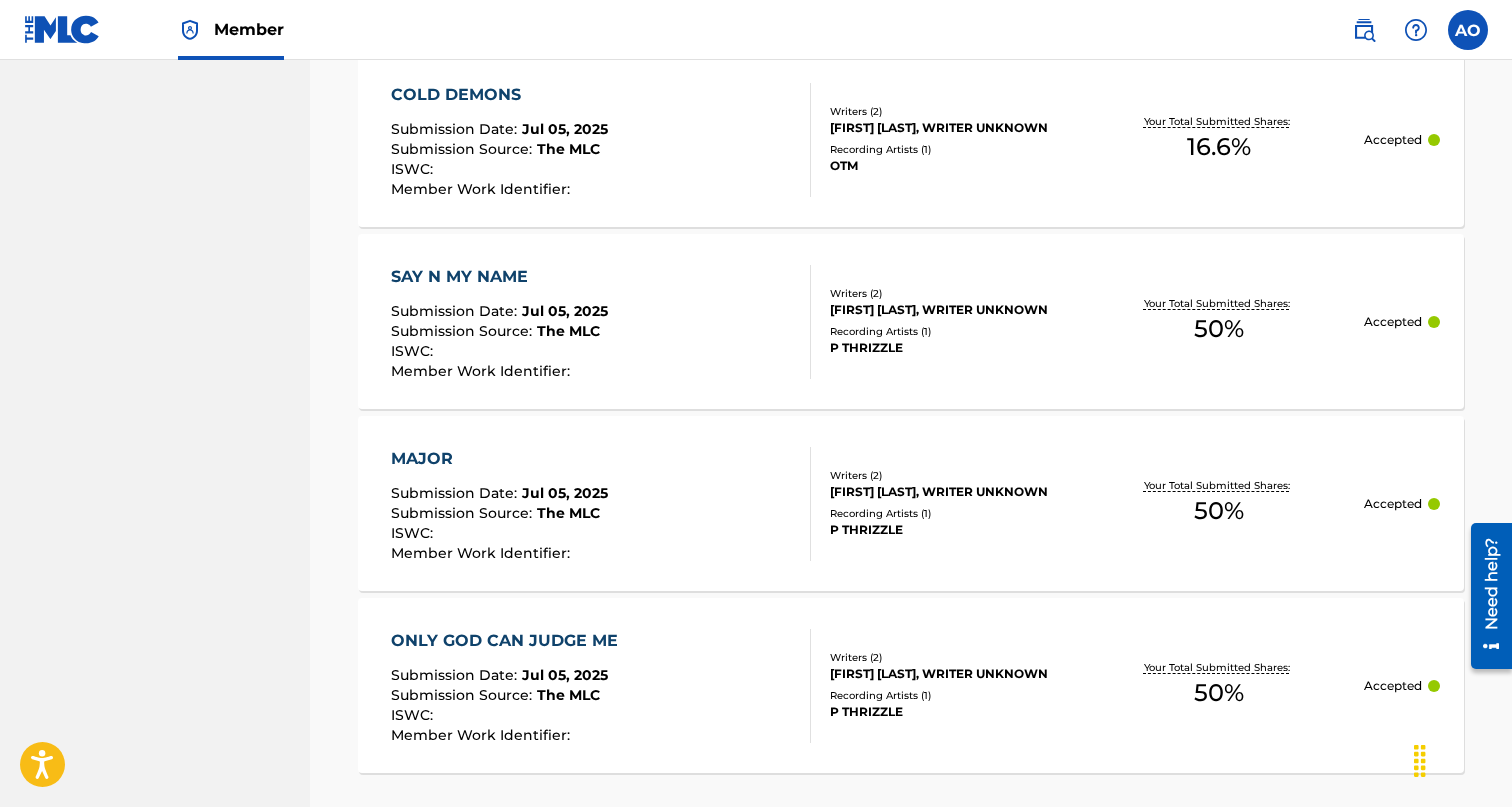 scroll, scrollTop: 2013, scrollLeft: 0, axis: vertical 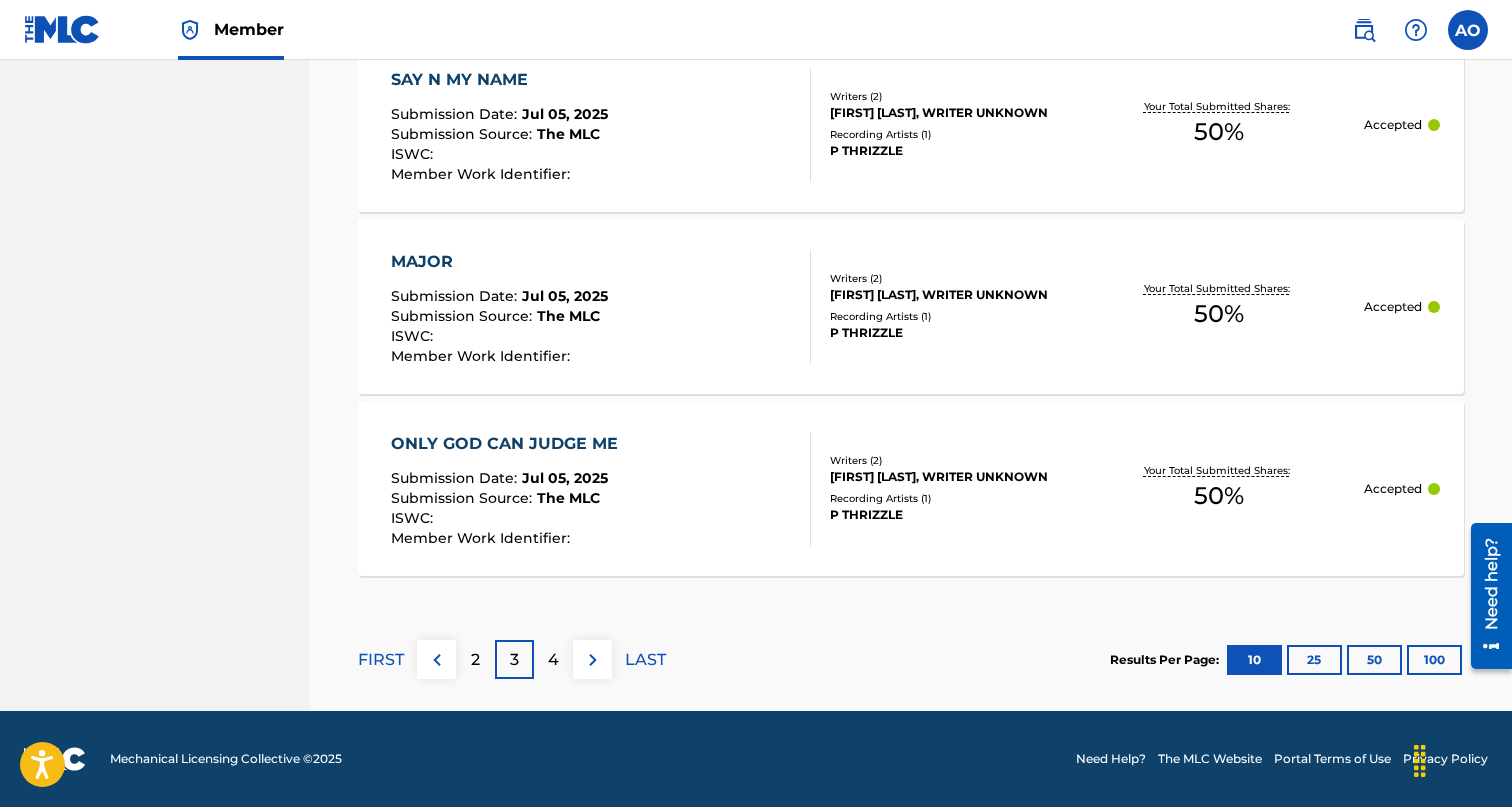 click on "4" at bounding box center [553, 659] 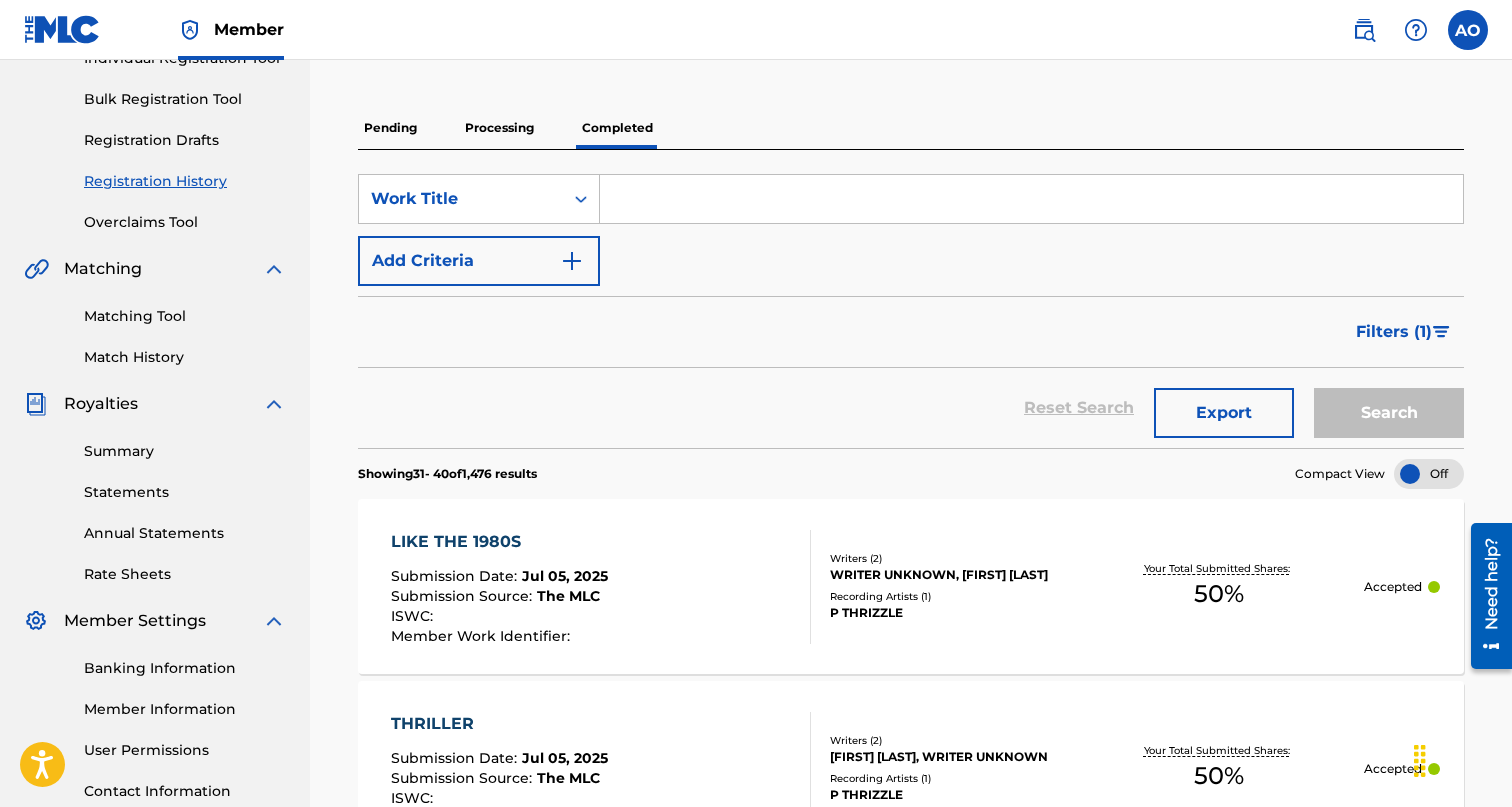 scroll, scrollTop: 0, scrollLeft: 0, axis: both 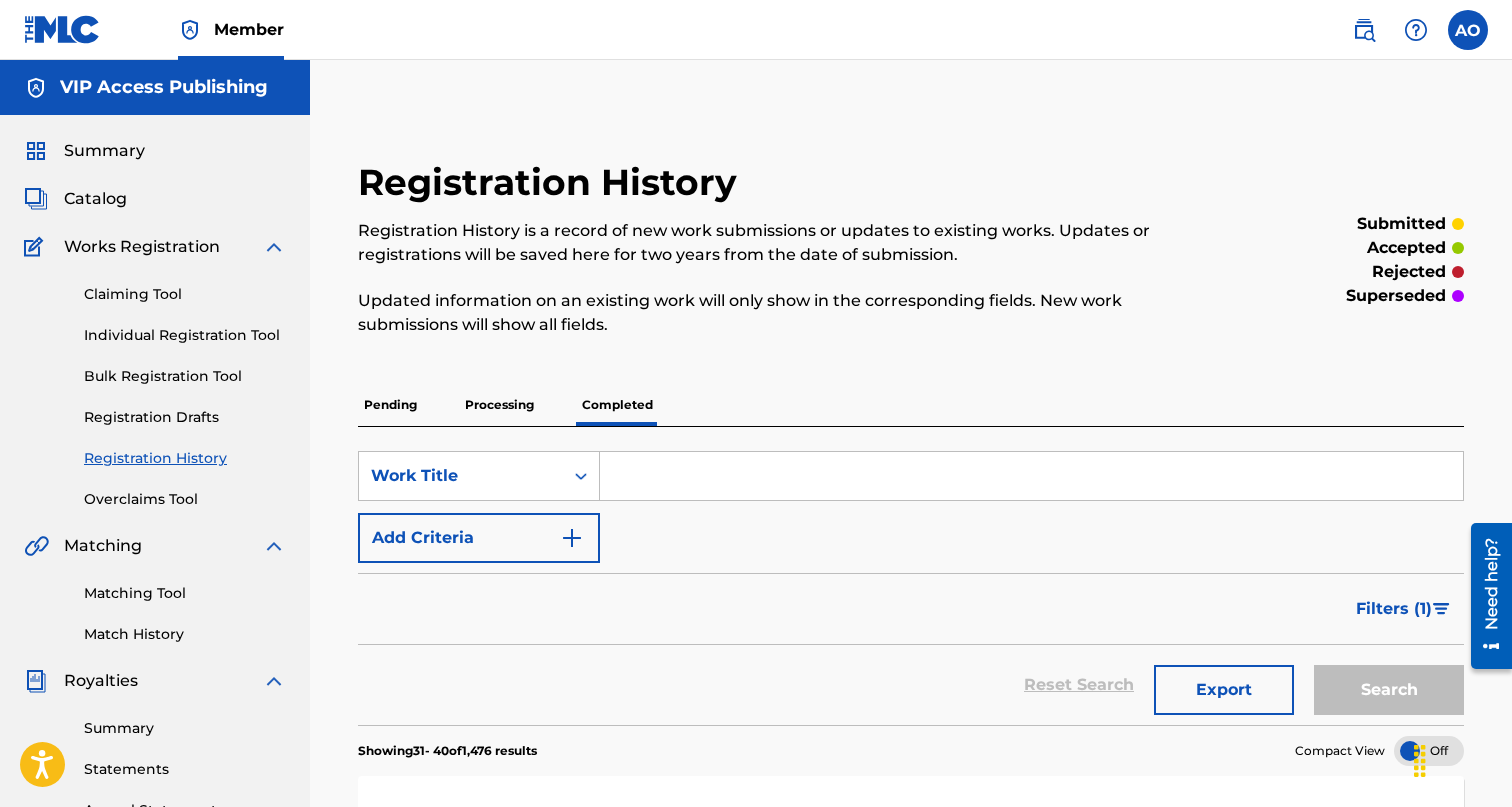 click on "Summary" at bounding box center (104, 151) 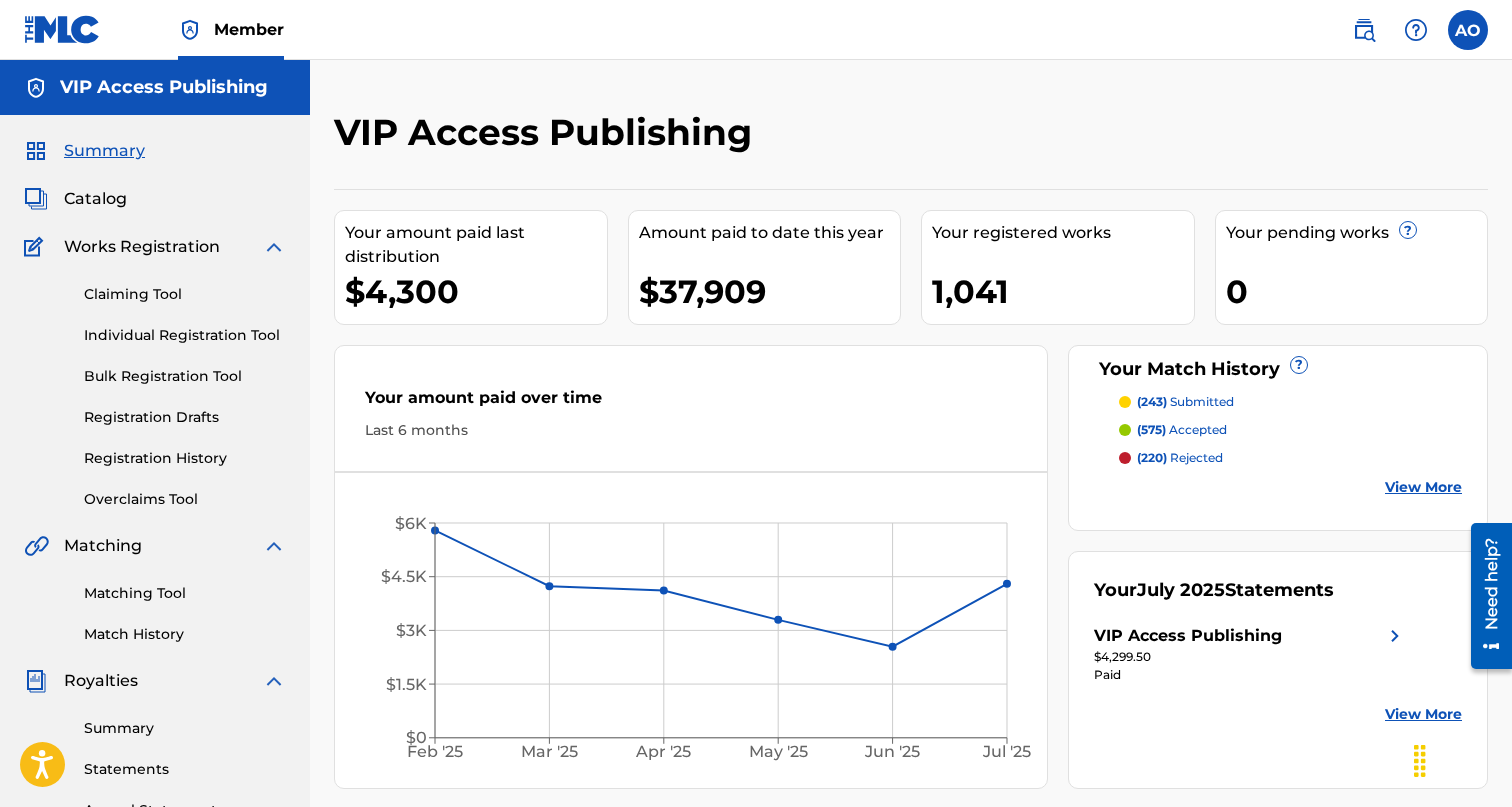 click on "Summary" at bounding box center [104, 151] 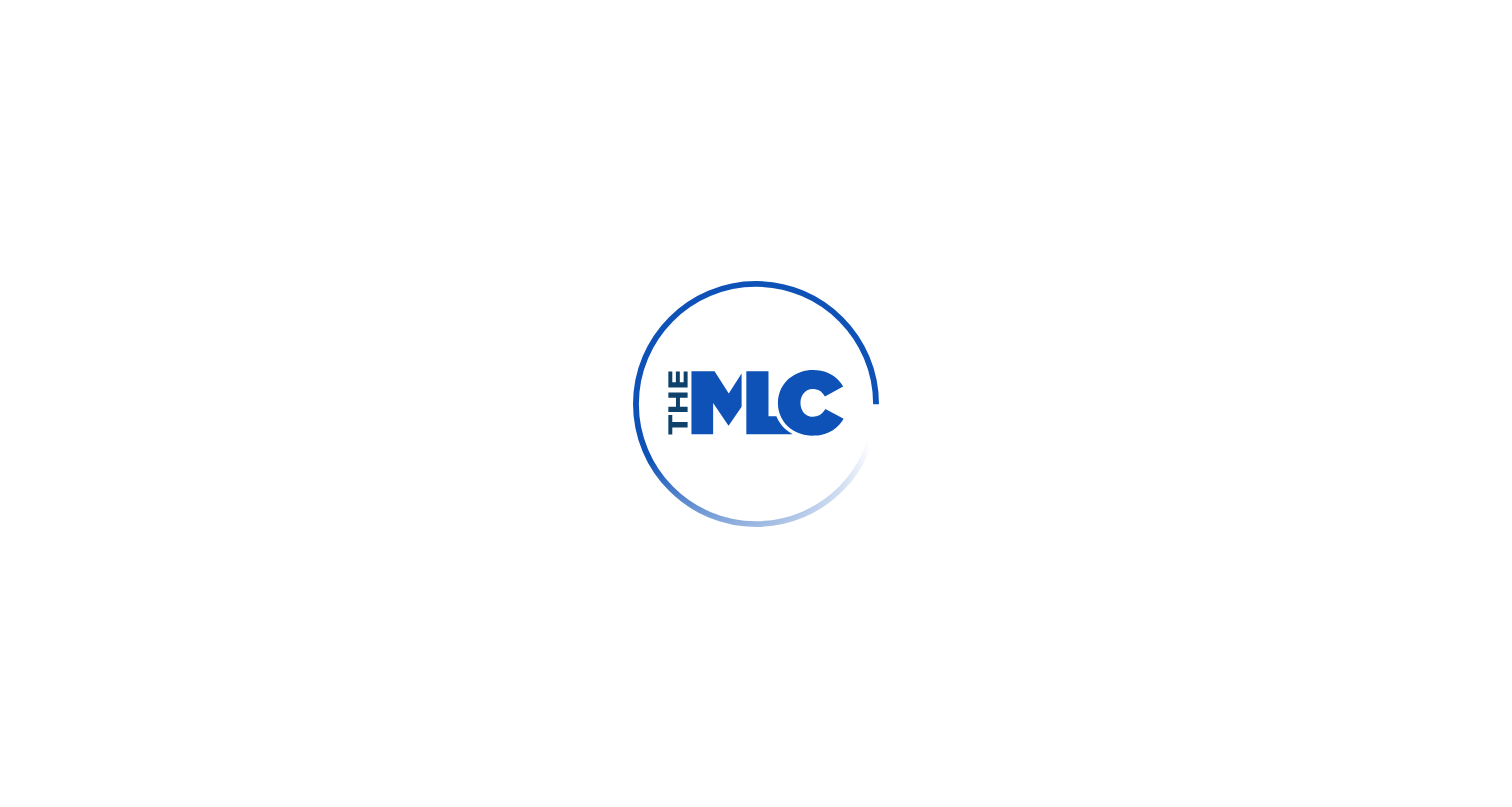 scroll, scrollTop: 0, scrollLeft: 0, axis: both 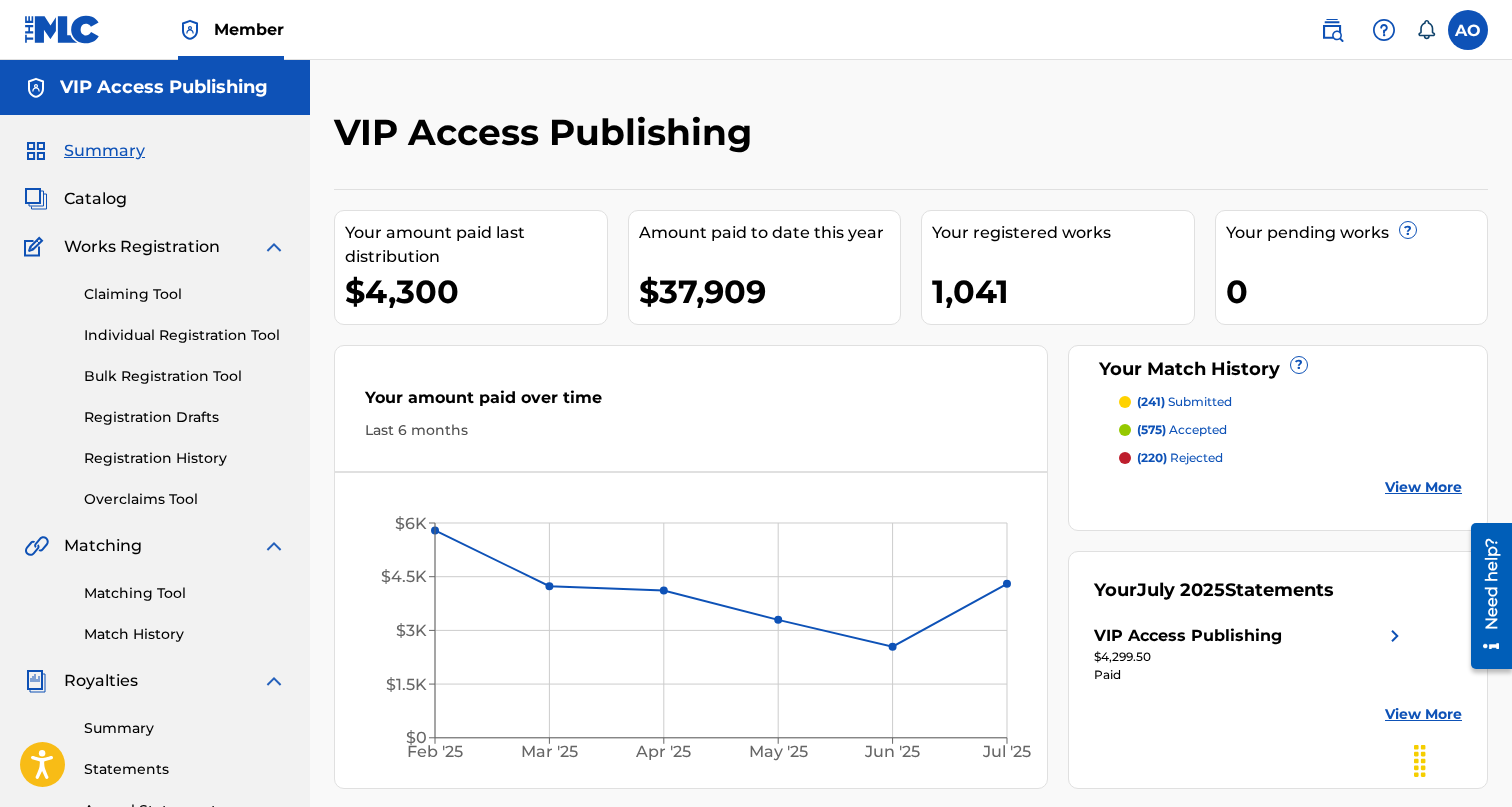 click on "Catalog" at bounding box center (95, 199) 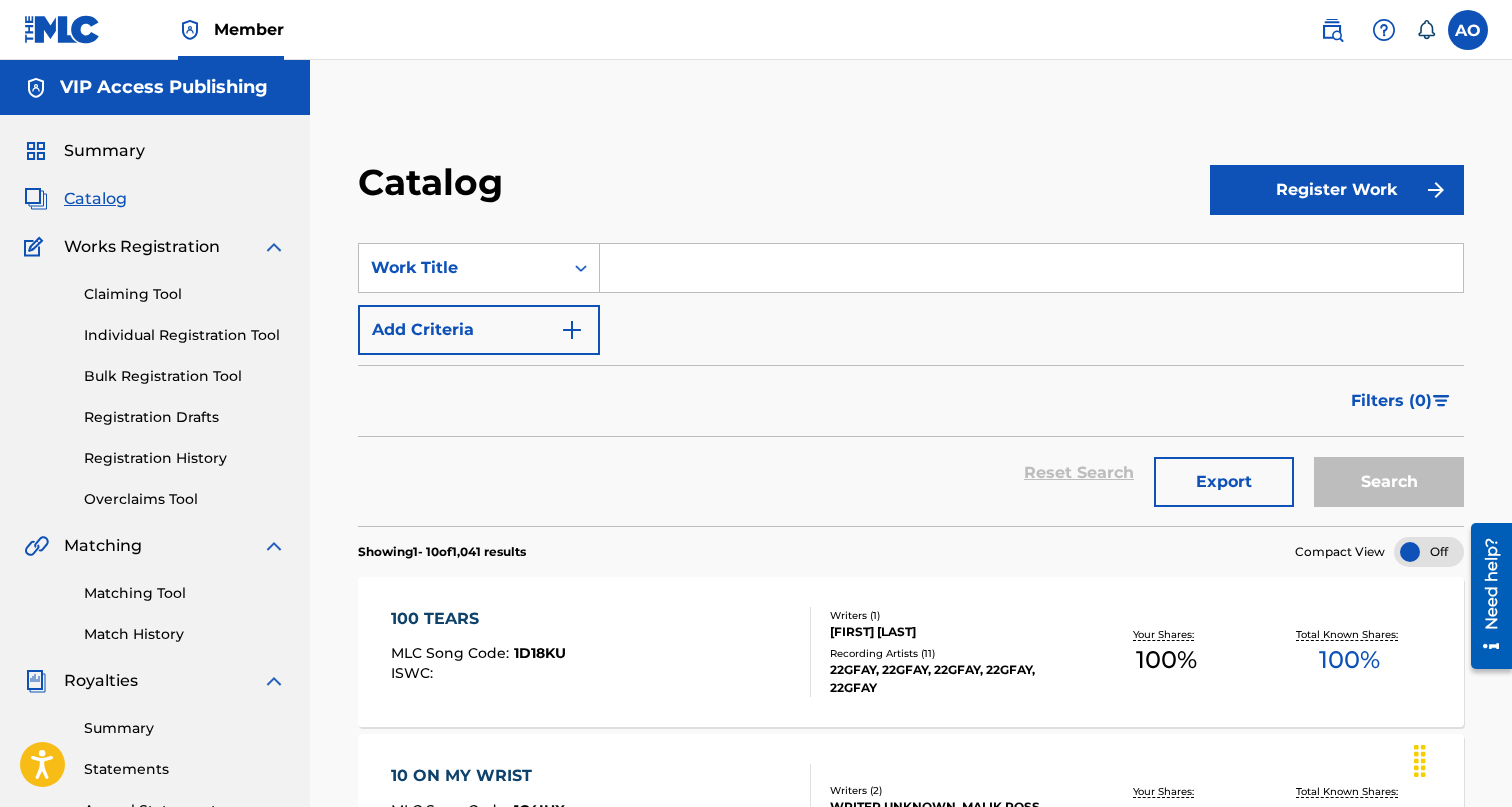 click at bounding box center [1031, 268] 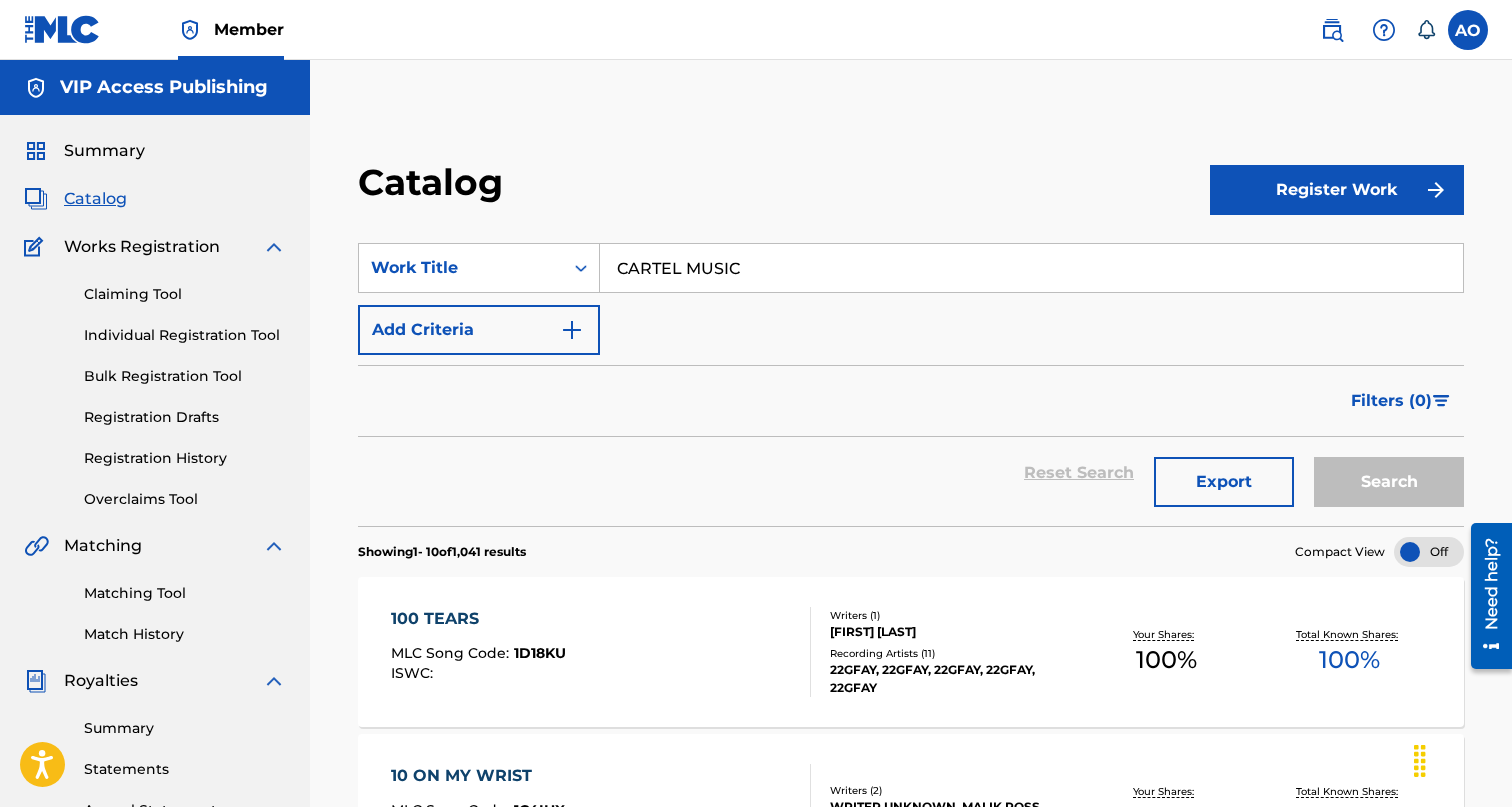 type on "CARTEL MUSIC" 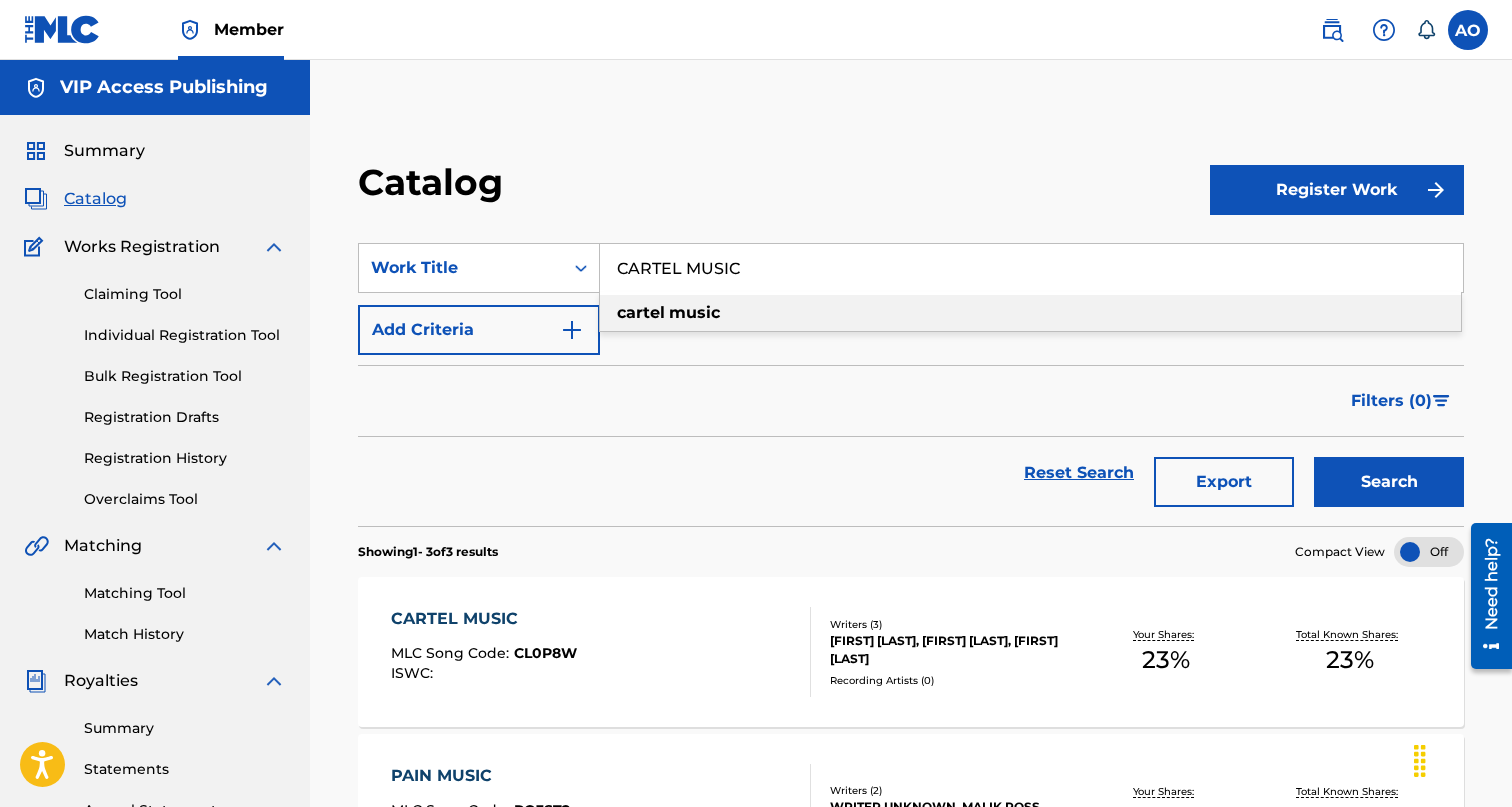 click on "CARTEL MUSIC" at bounding box center (484, 619) 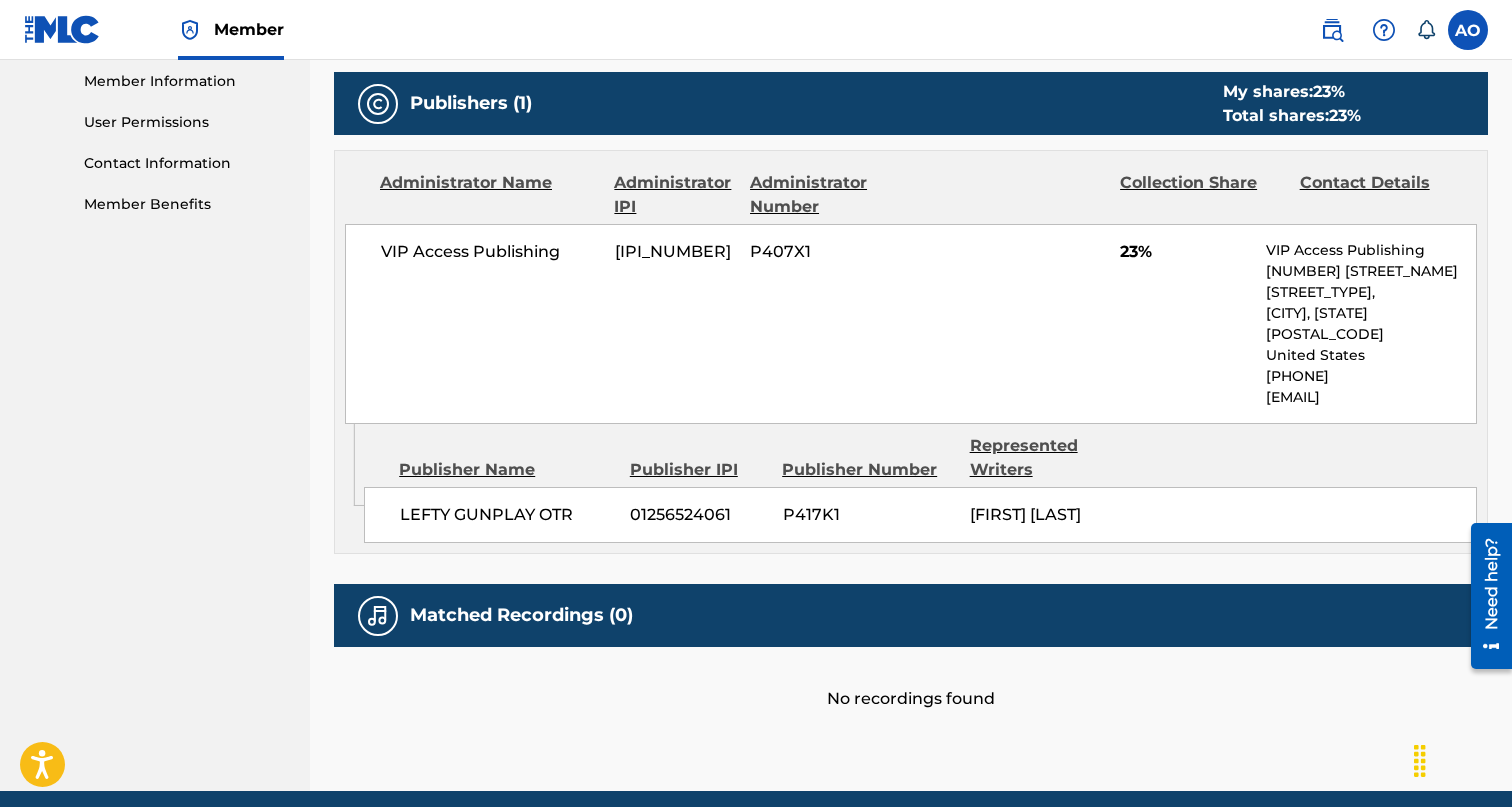 scroll, scrollTop: 985, scrollLeft: 0, axis: vertical 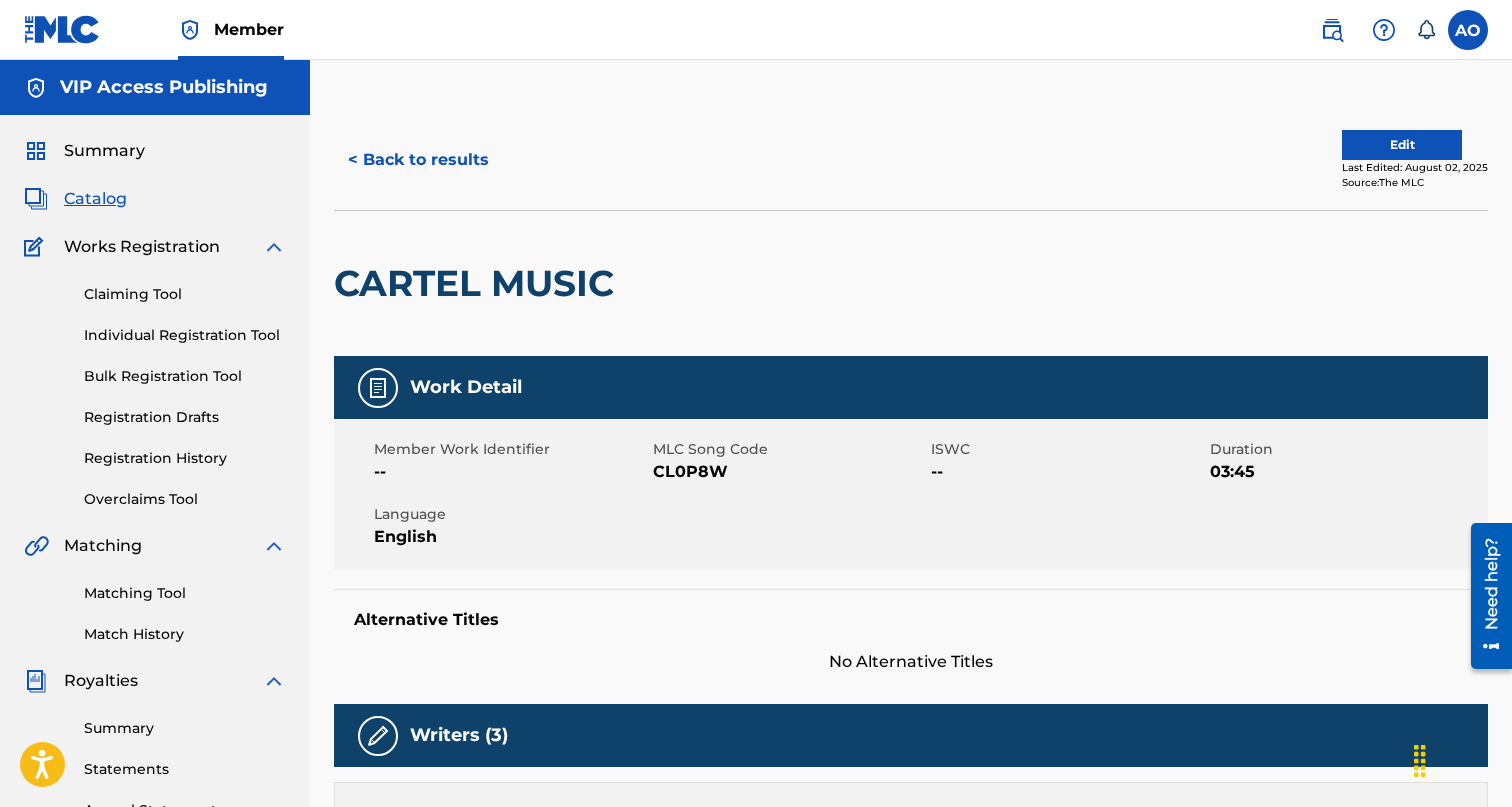 click on "< Back to results" at bounding box center (418, 160) 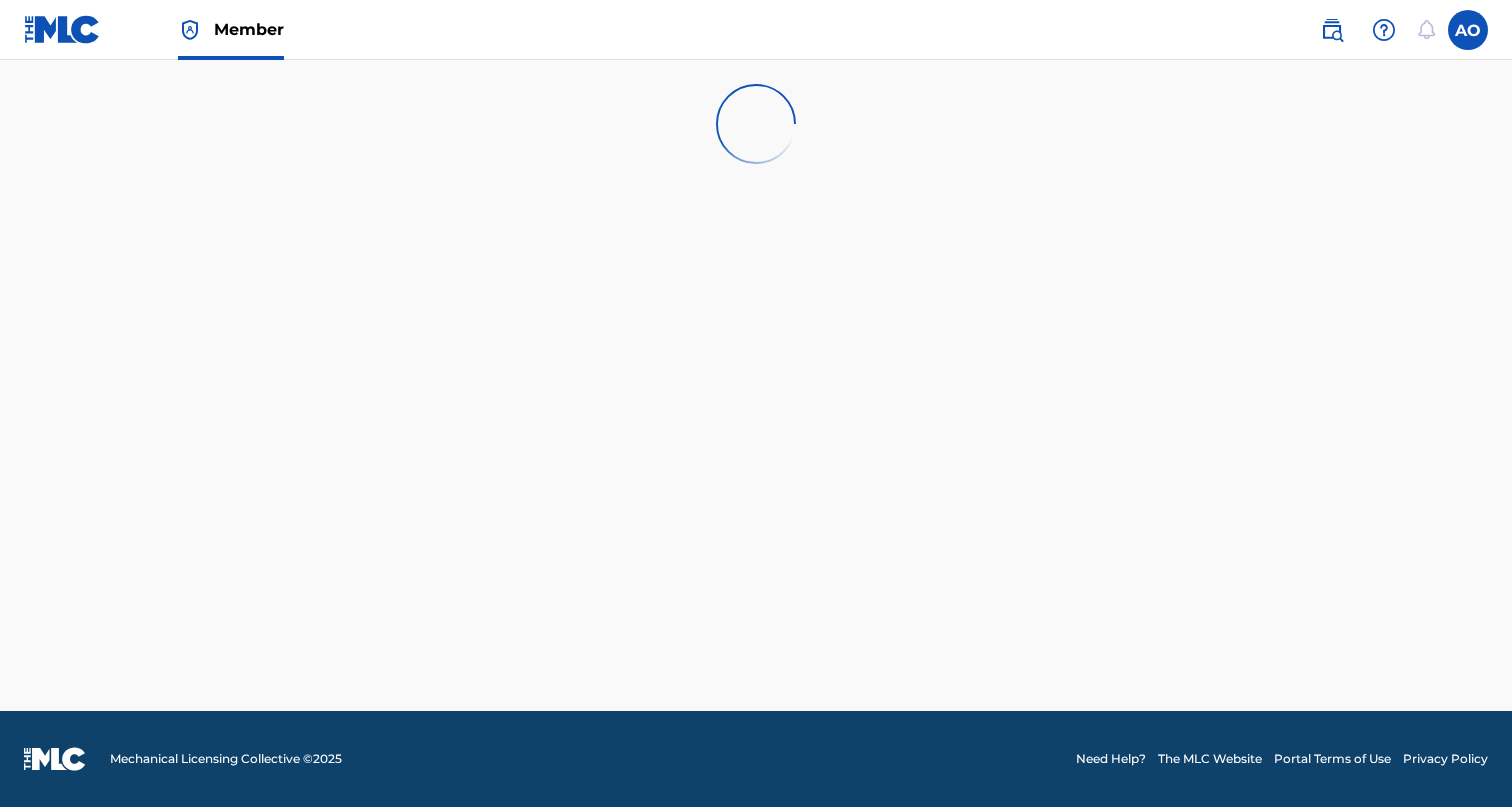 scroll, scrollTop: 0, scrollLeft: 0, axis: both 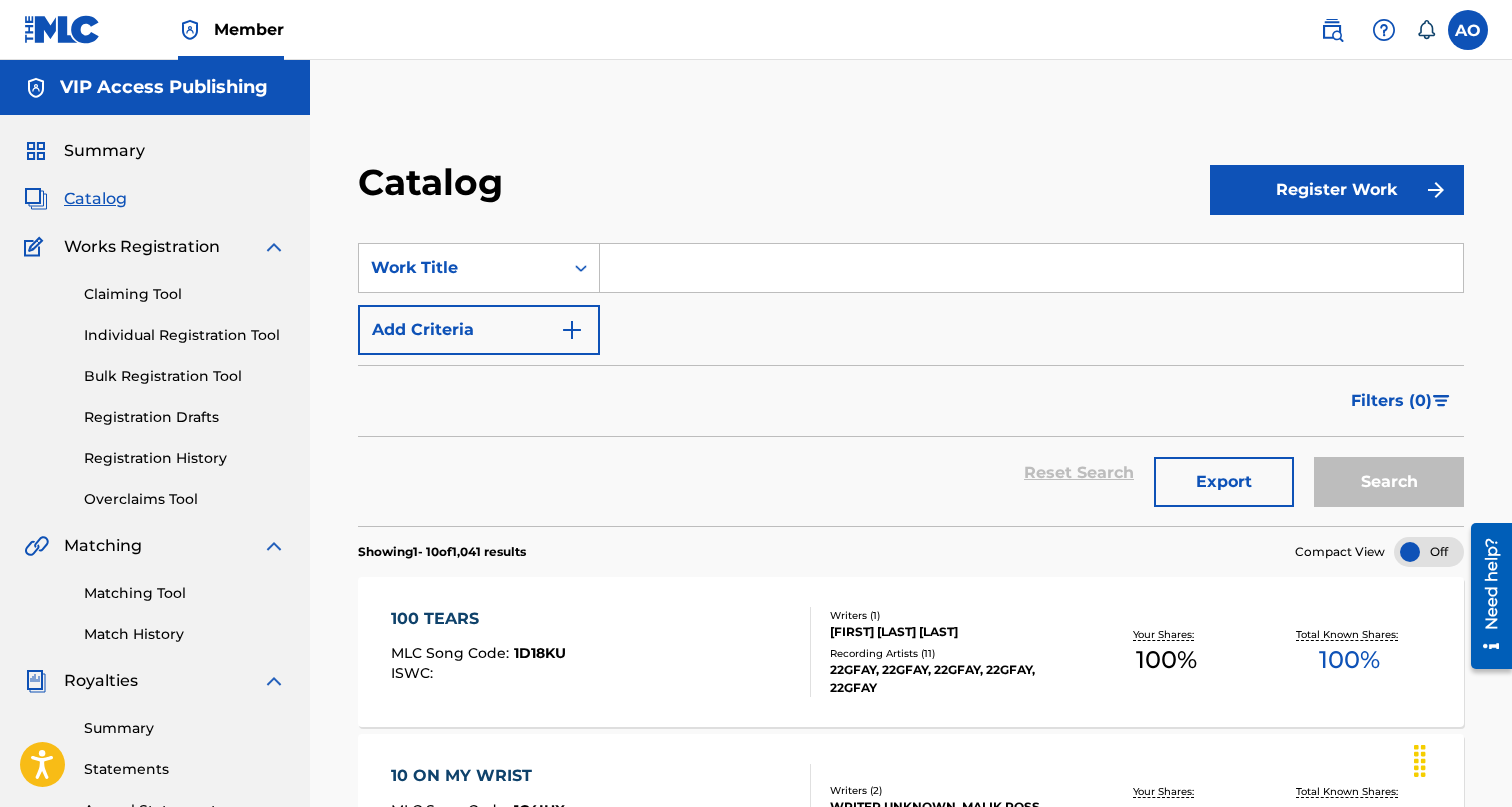 click on "Matching Tool" at bounding box center [185, 593] 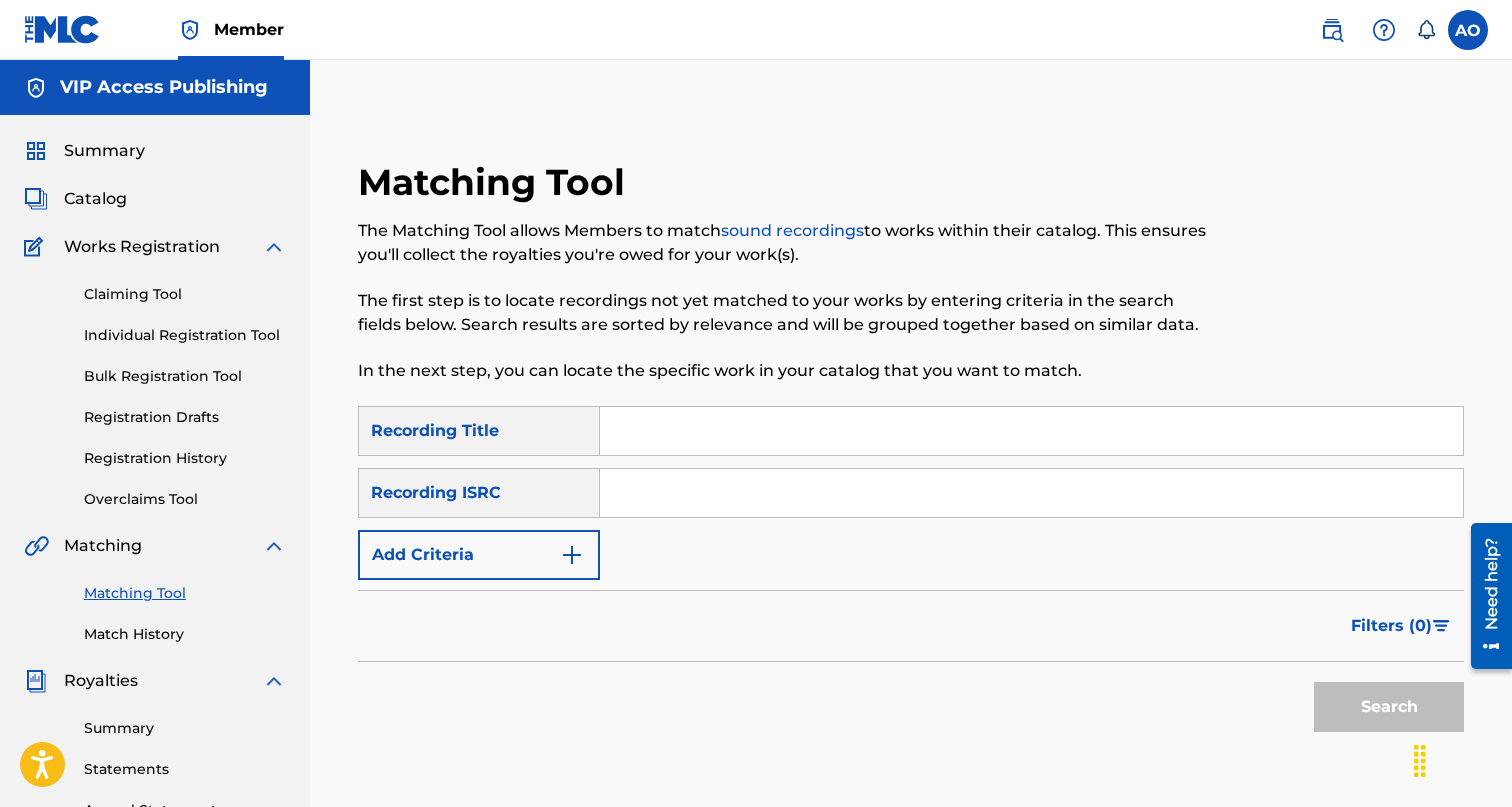 click at bounding box center [1031, 431] 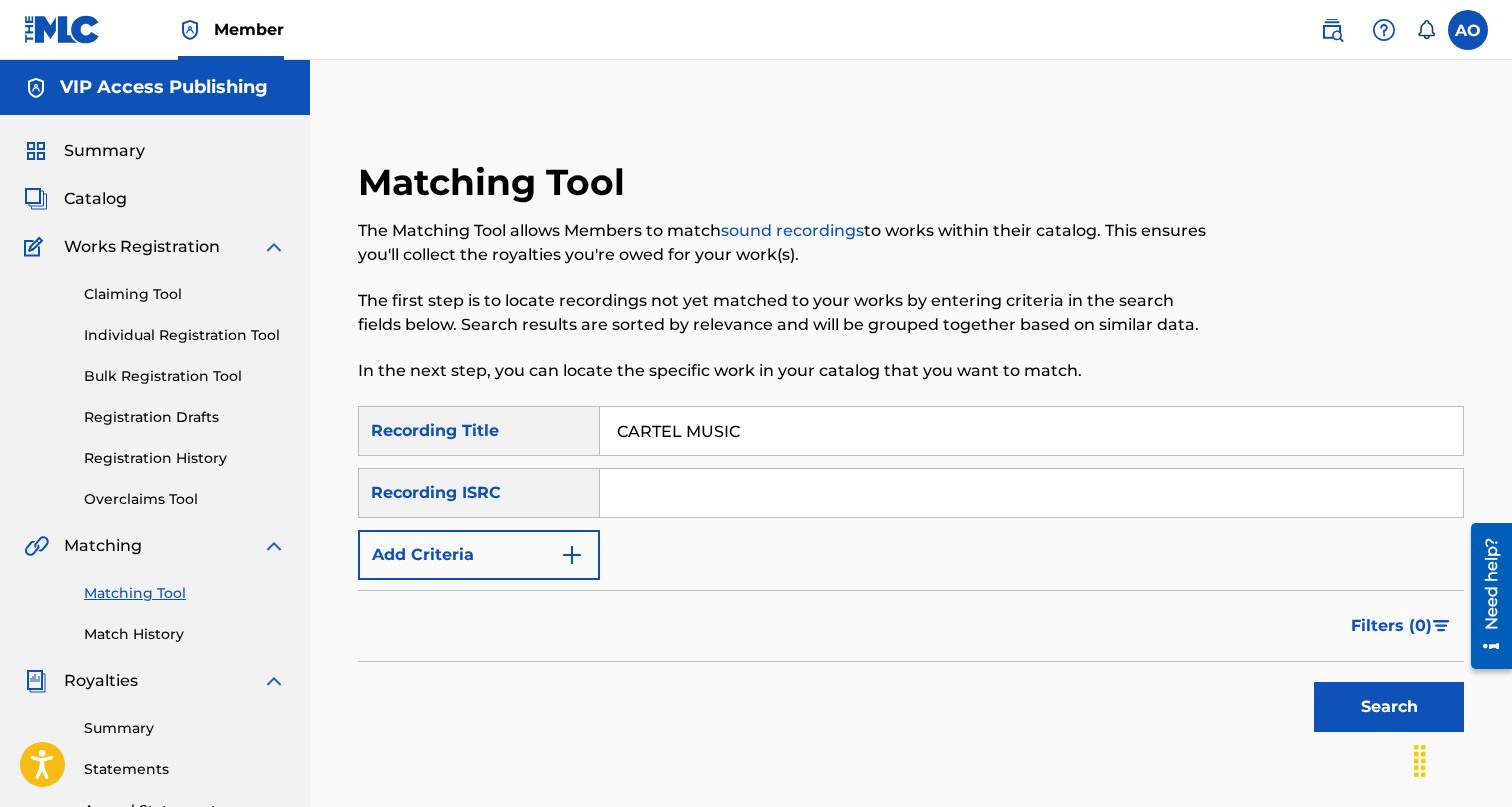 type on "CARTEL MUSIC" 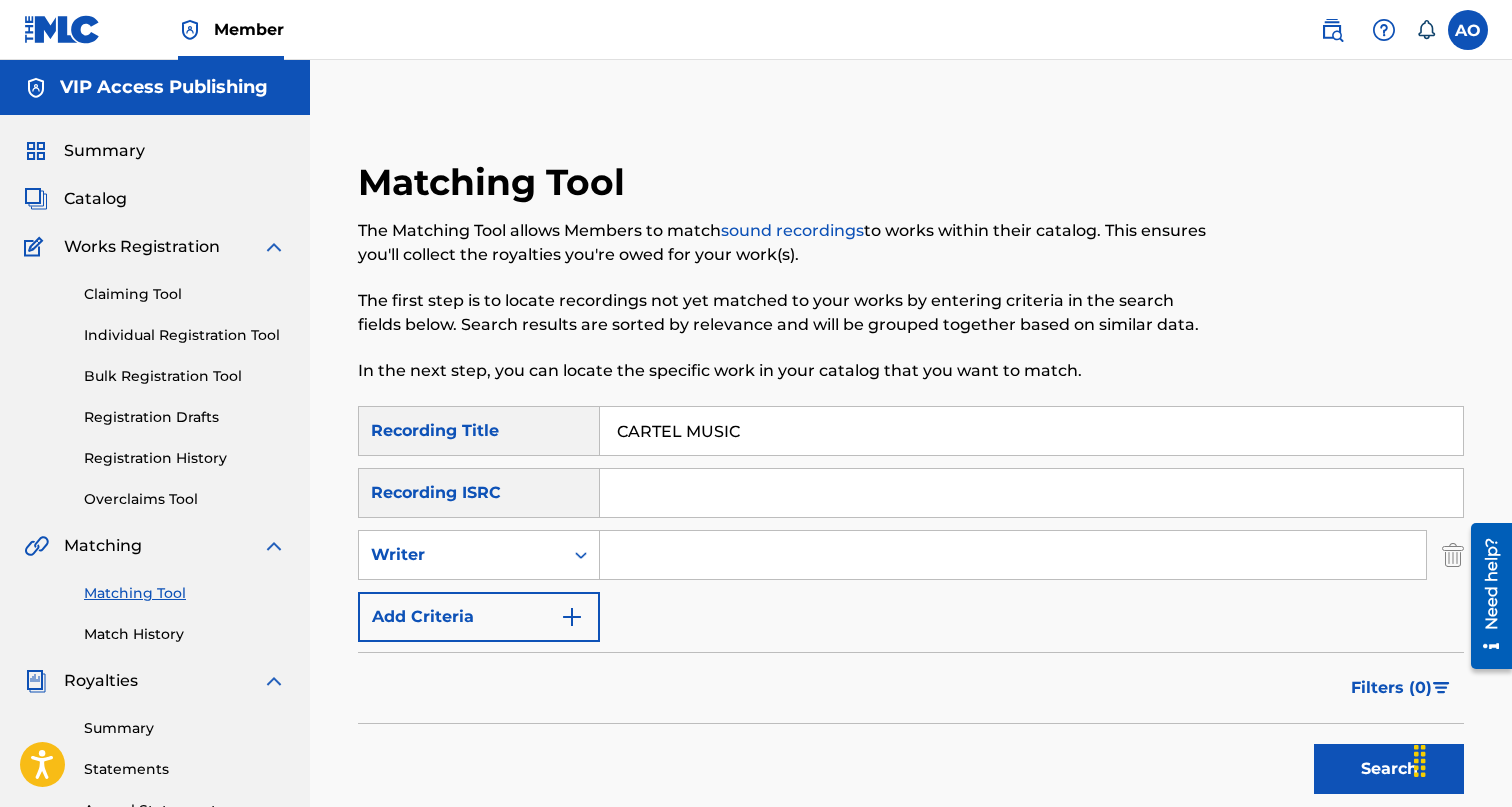 click on "Add Criteria" at bounding box center [479, 617] 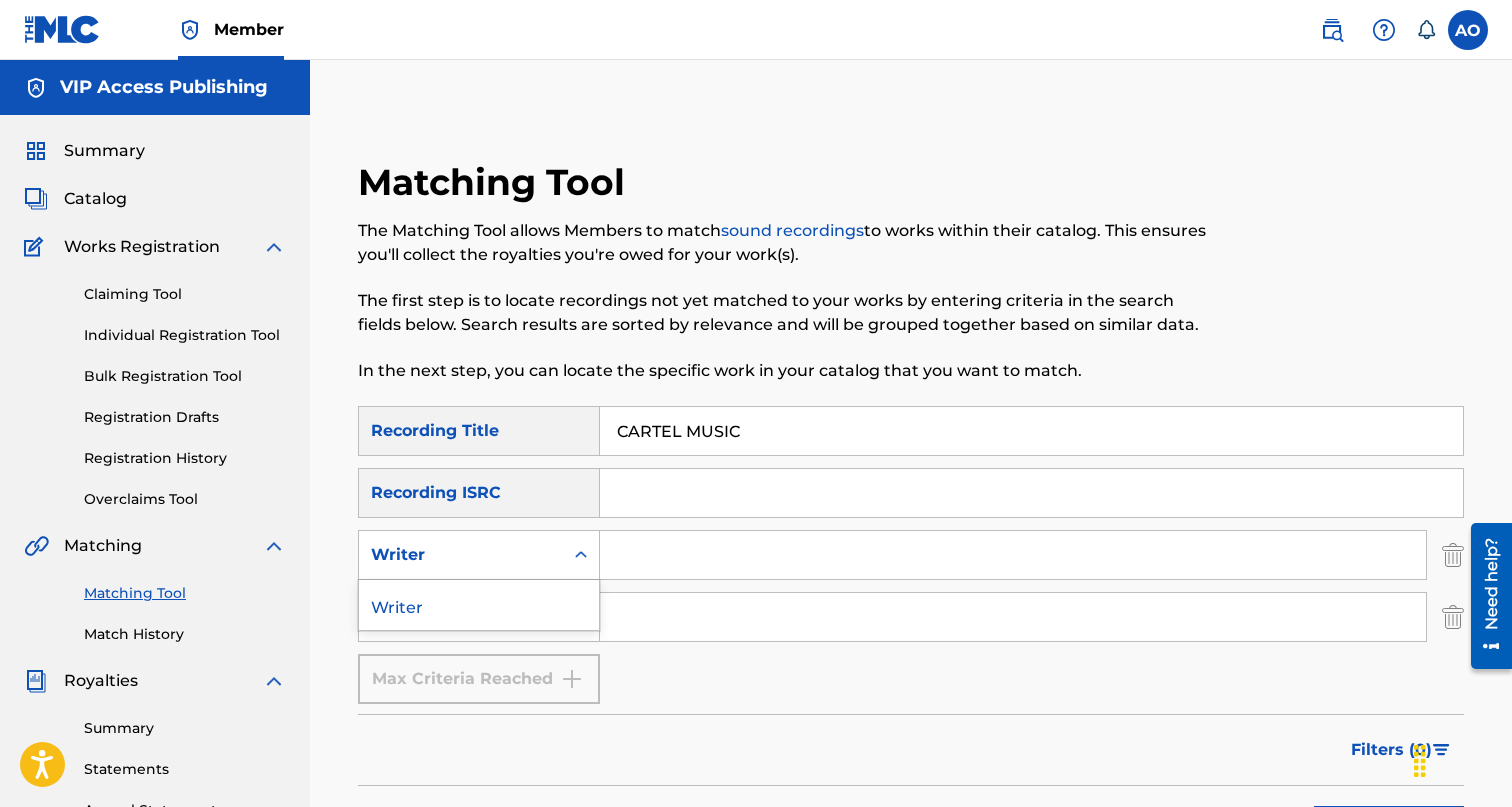 click on "Writer" at bounding box center (461, 555) 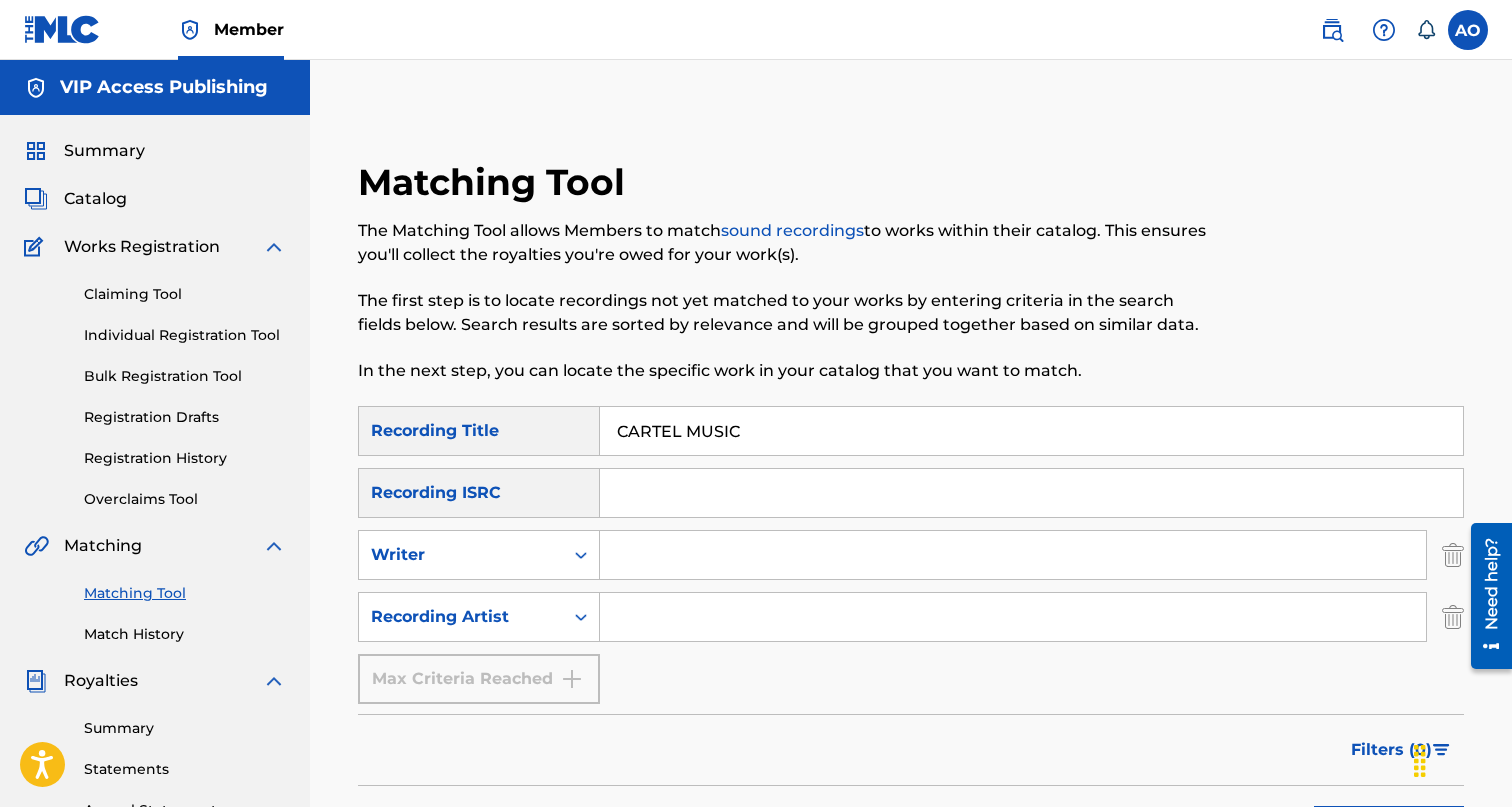 click at bounding box center [1013, 617] 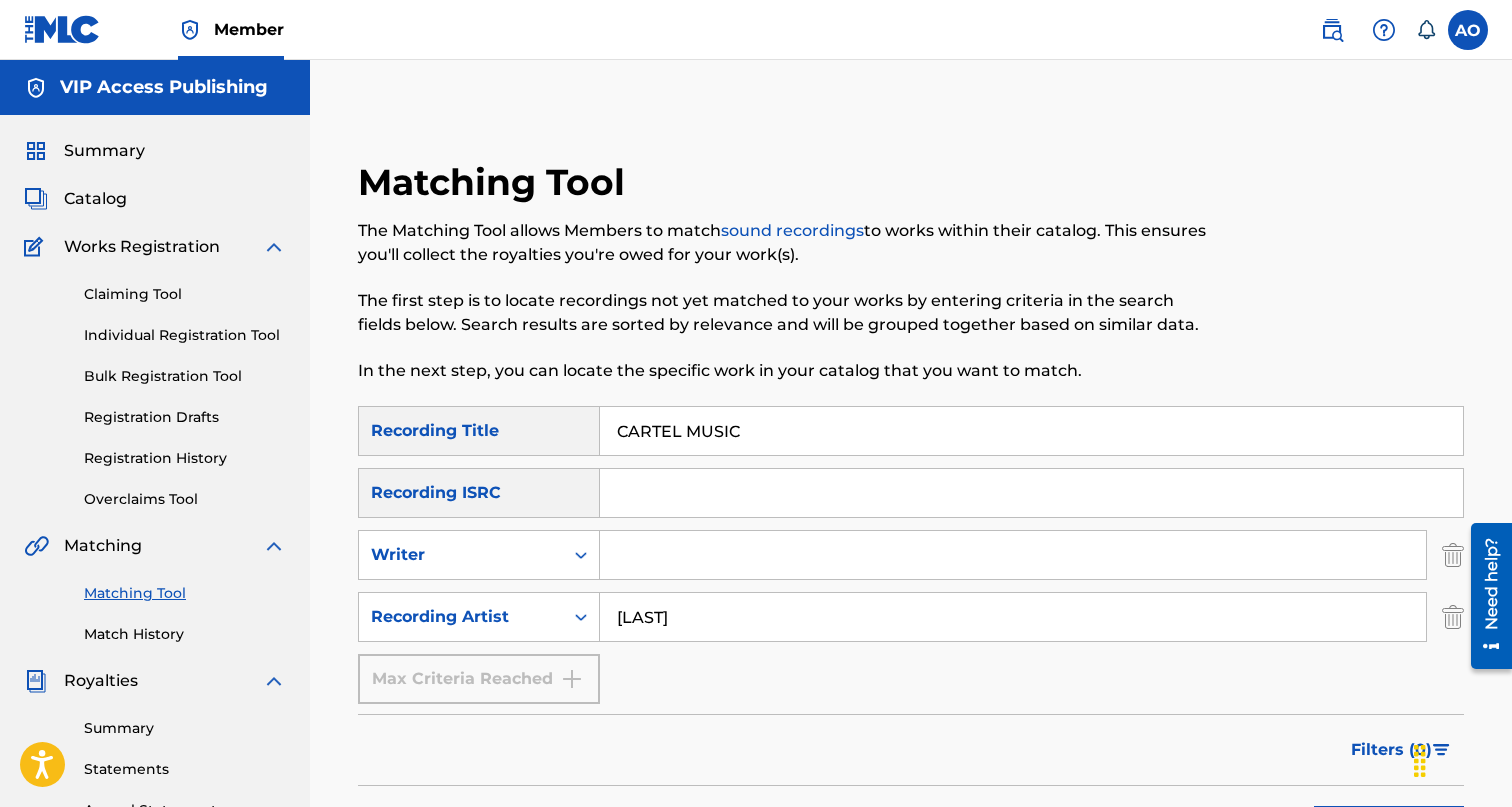 type on "[LAST]" 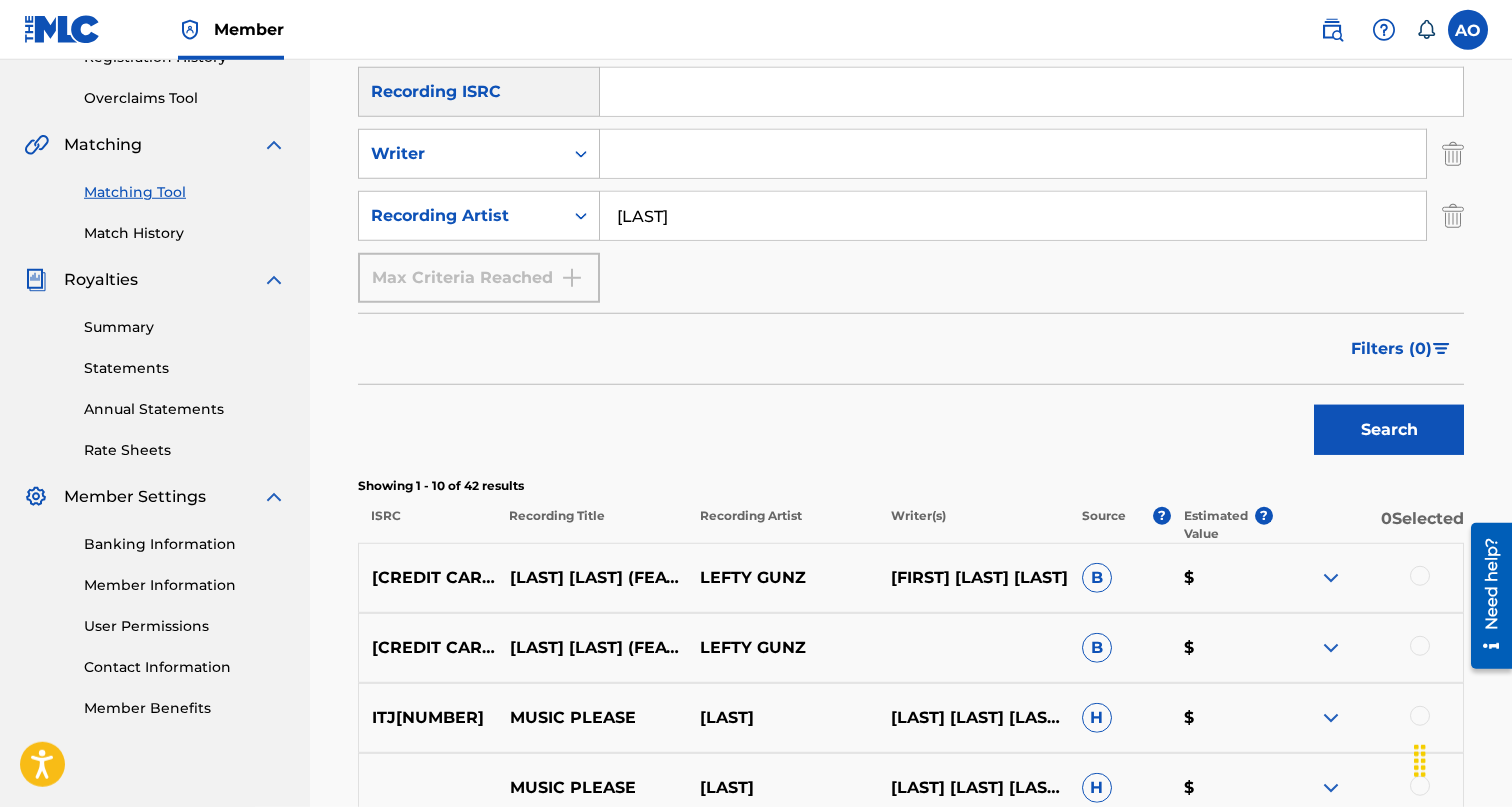 scroll, scrollTop: 0, scrollLeft: 0, axis: both 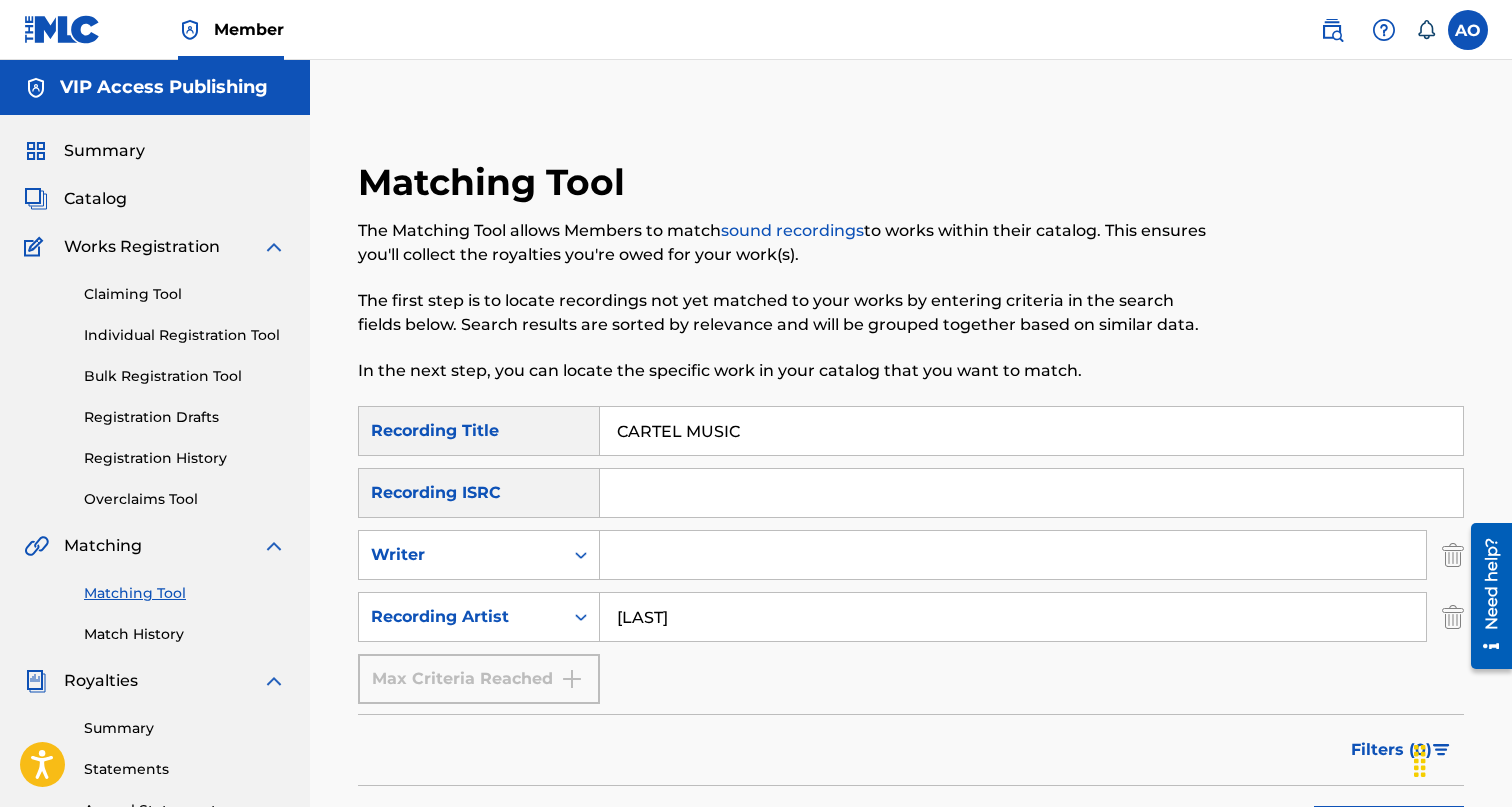 click on "CARTEL MUSIC" at bounding box center (1031, 431) 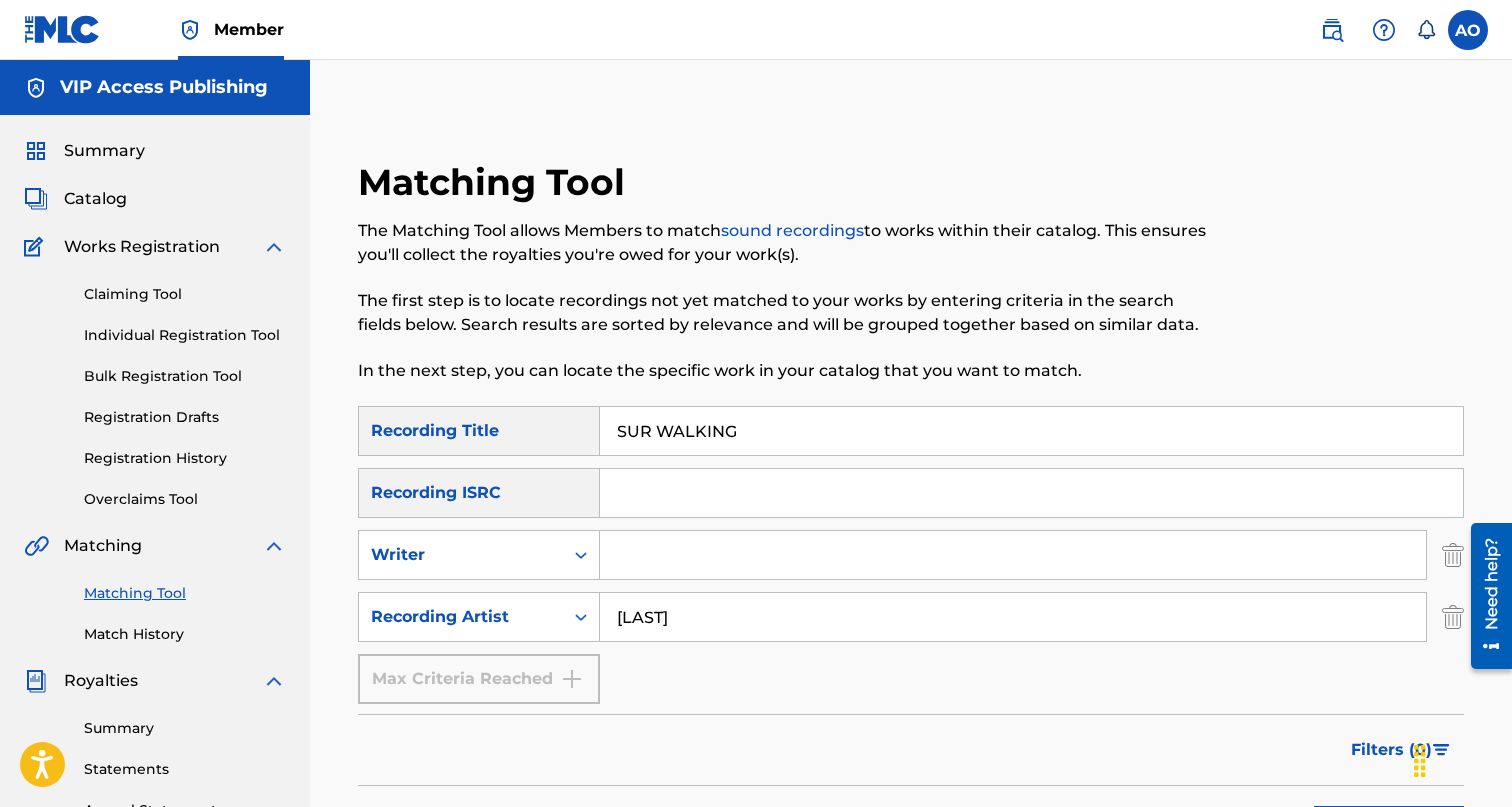 click on "Search" at bounding box center (1389, 831) 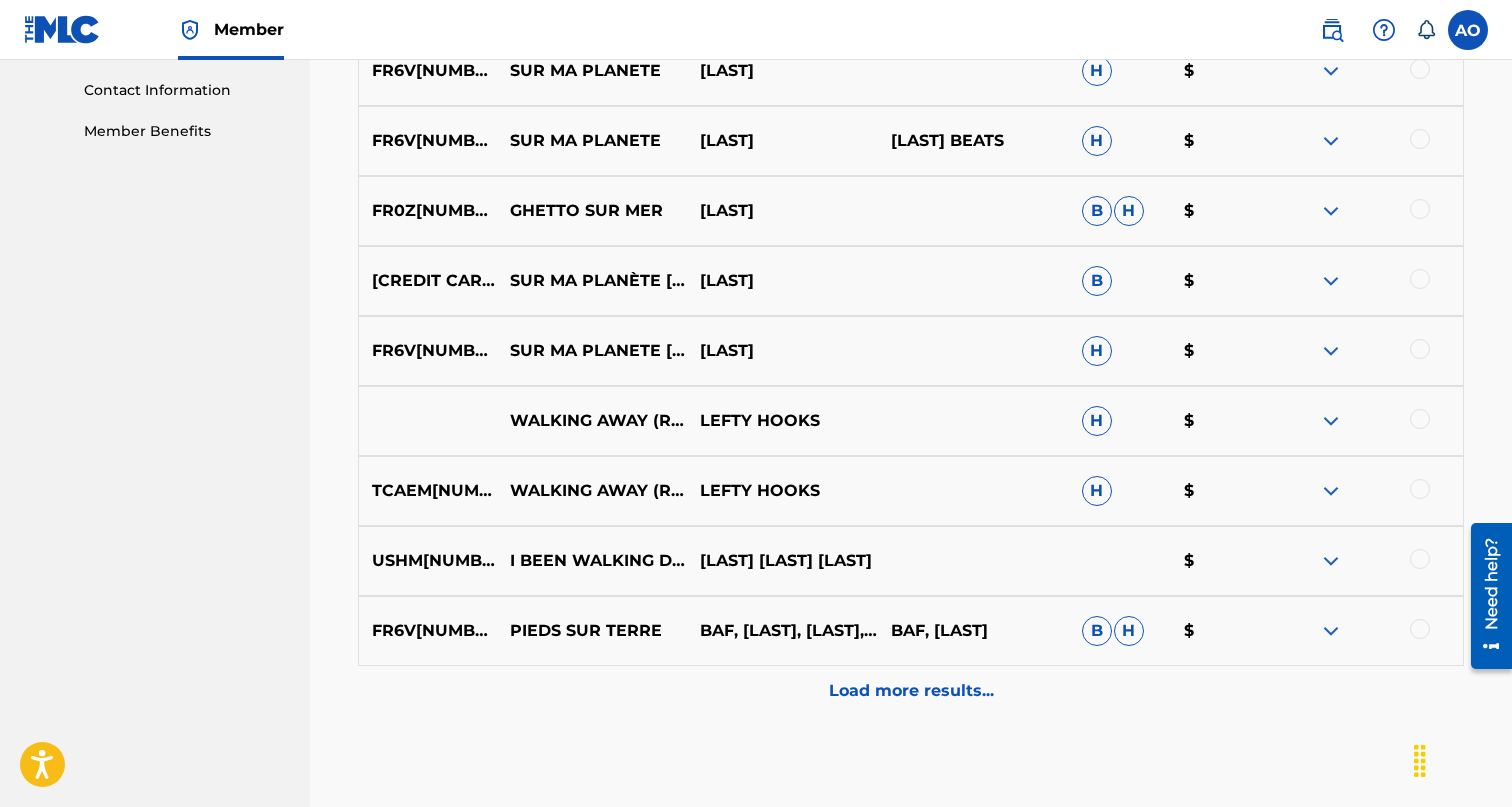 scroll, scrollTop: 0, scrollLeft: 0, axis: both 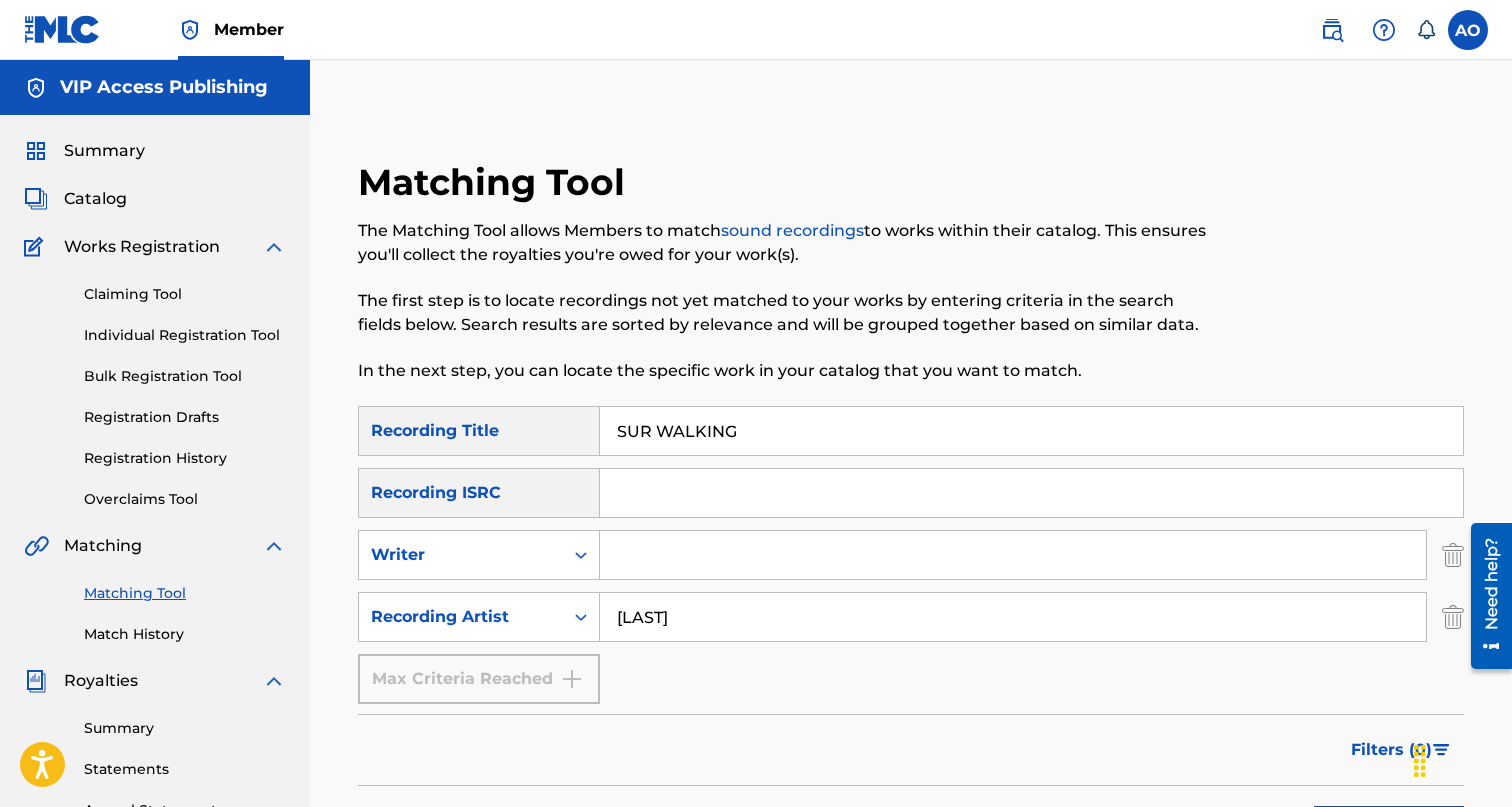 click on "SUR WALKING" at bounding box center [1031, 431] 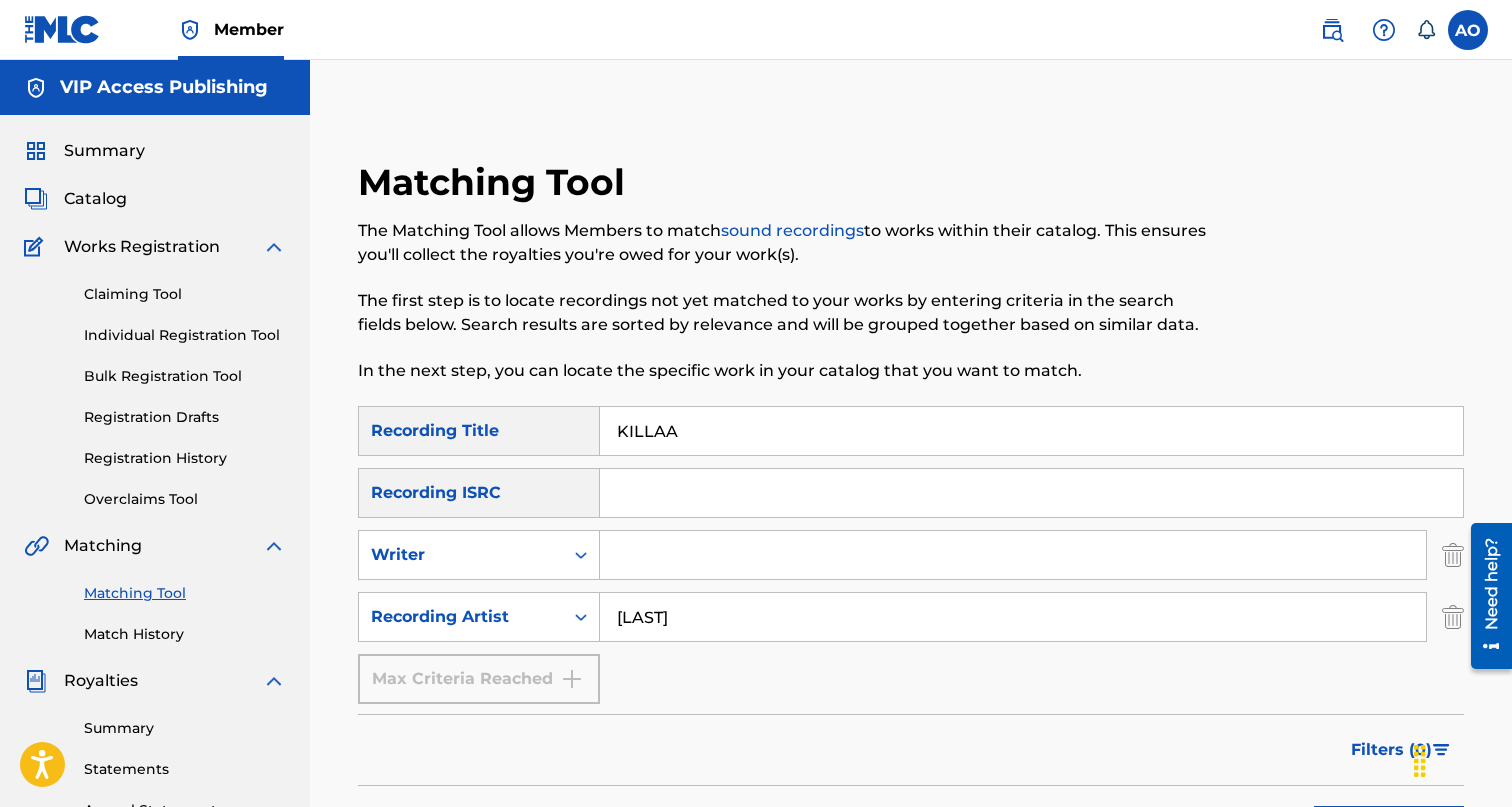 type on "KILLAA" 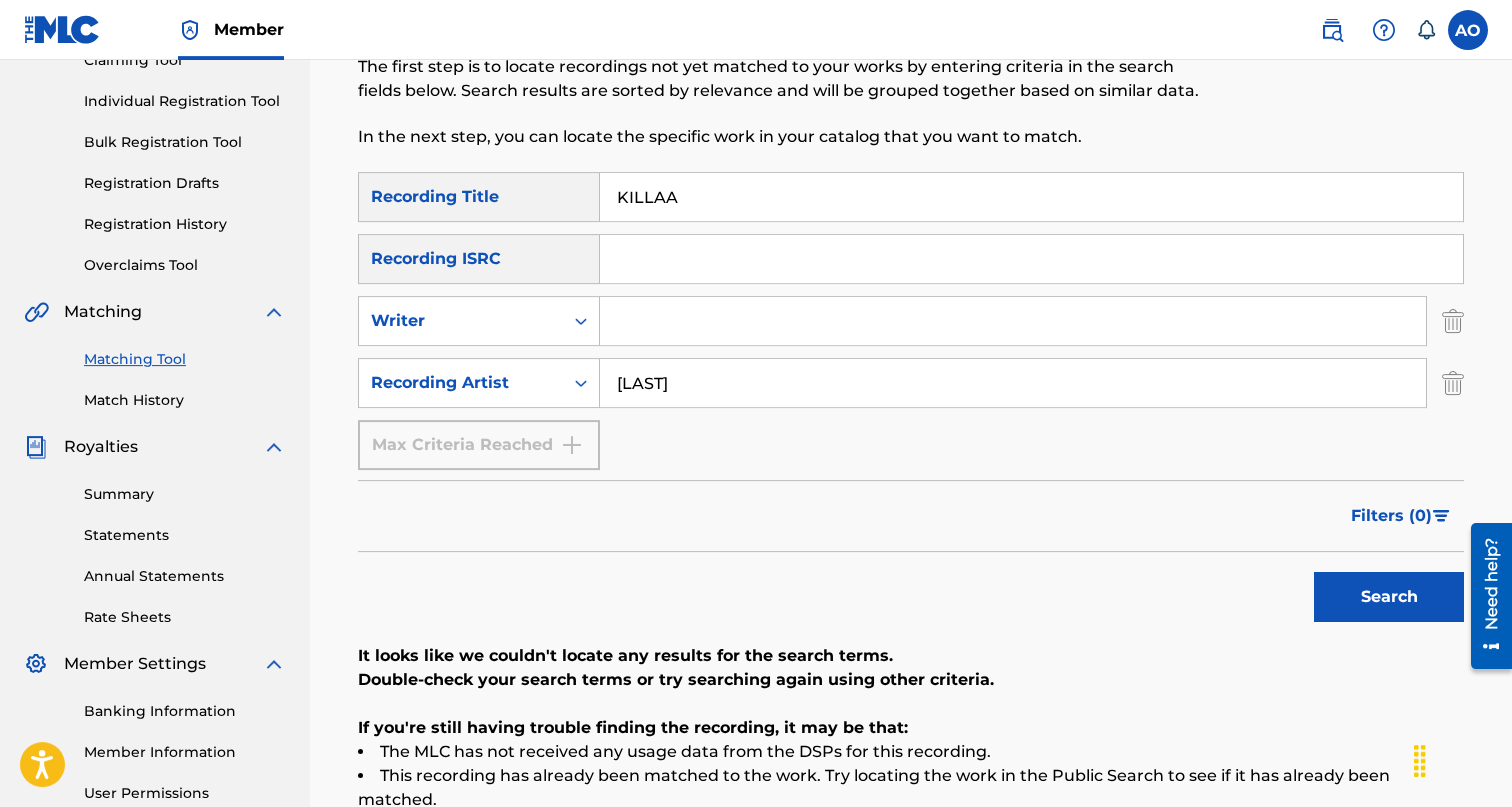 scroll, scrollTop: 233, scrollLeft: 0, axis: vertical 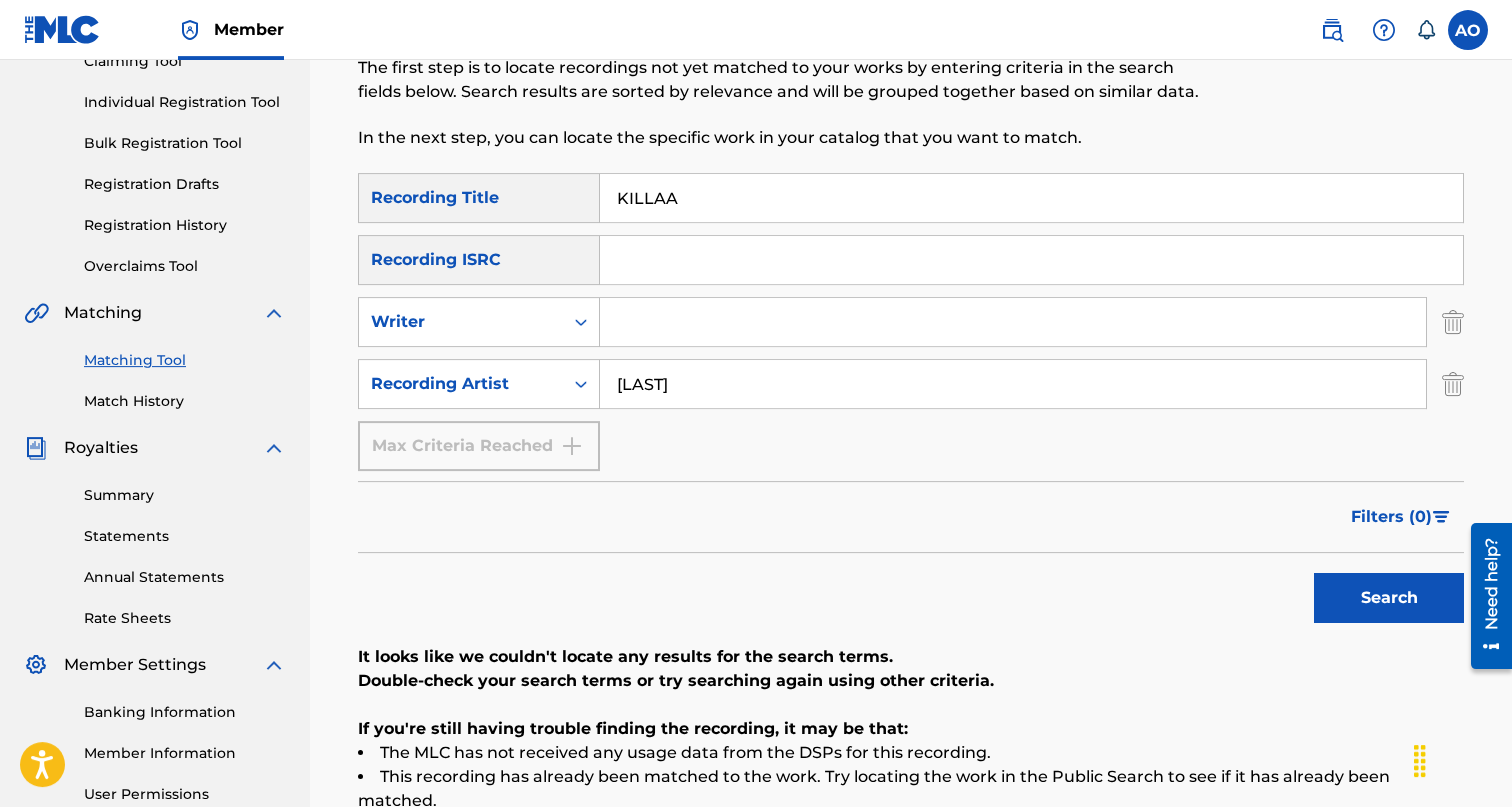 click on "Search" at bounding box center (1389, 598) 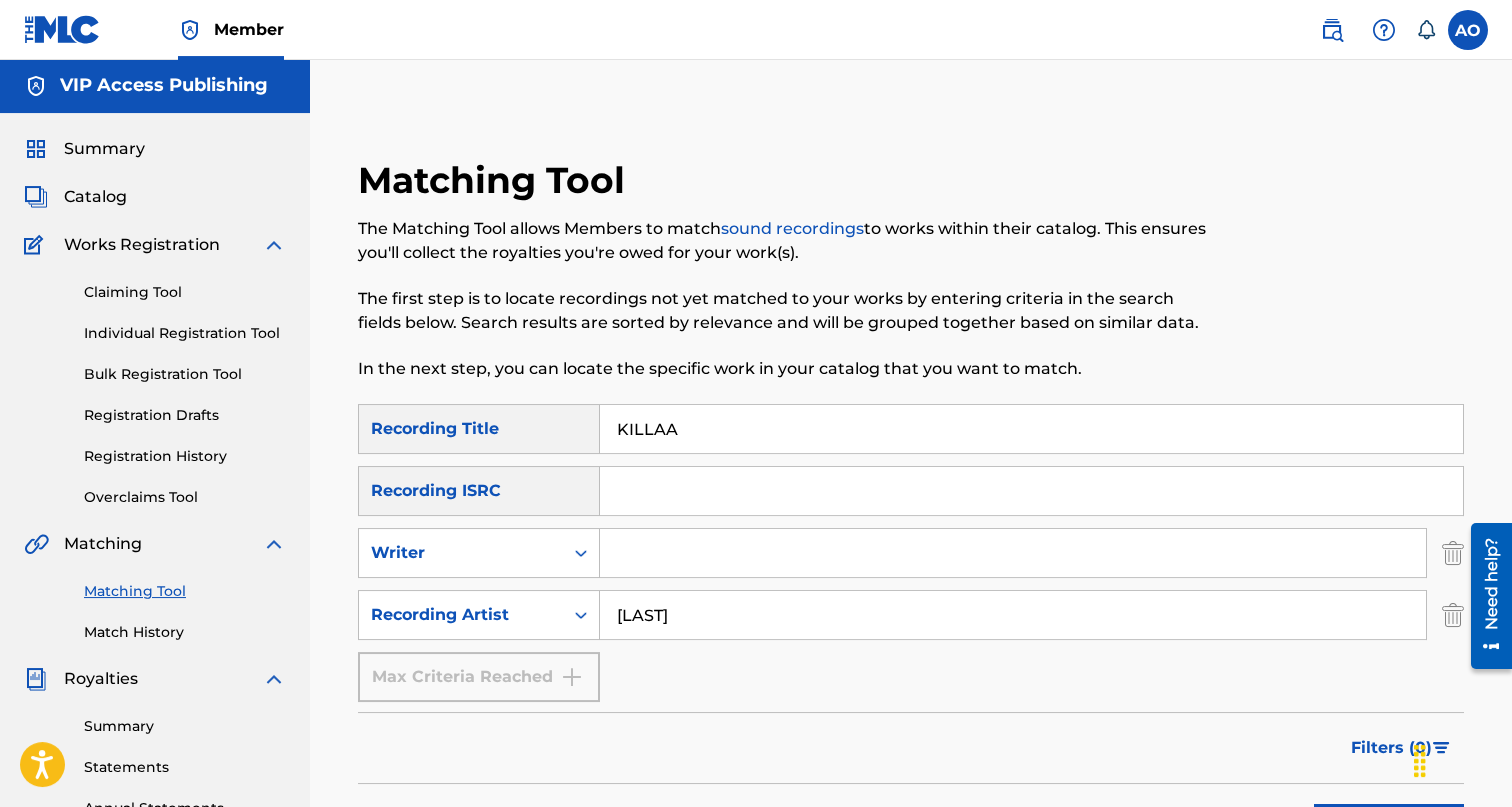 scroll, scrollTop: 0, scrollLeft: 0, axis: both 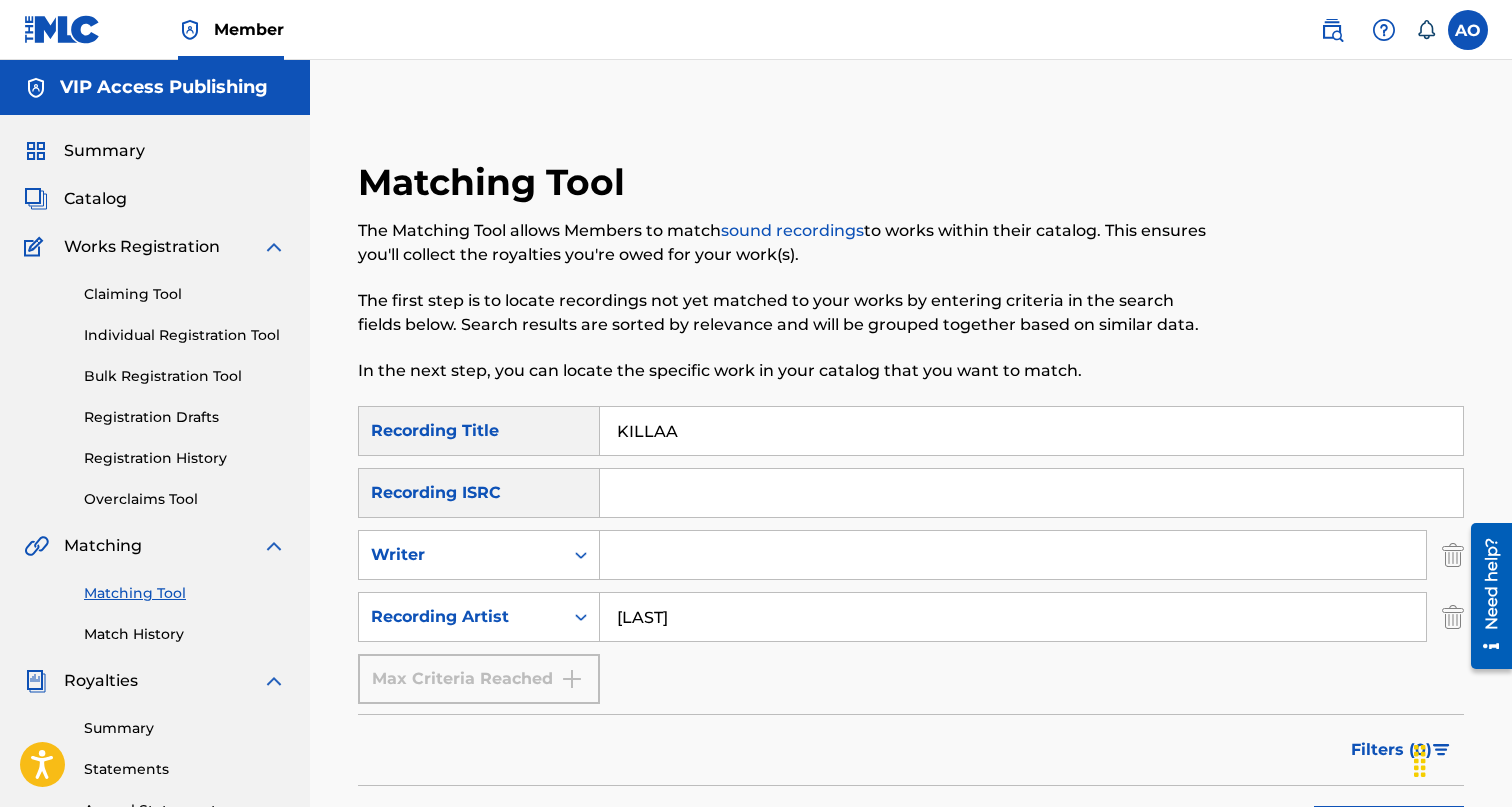 click on "[LAST]" at bounding box center [1013, 617] 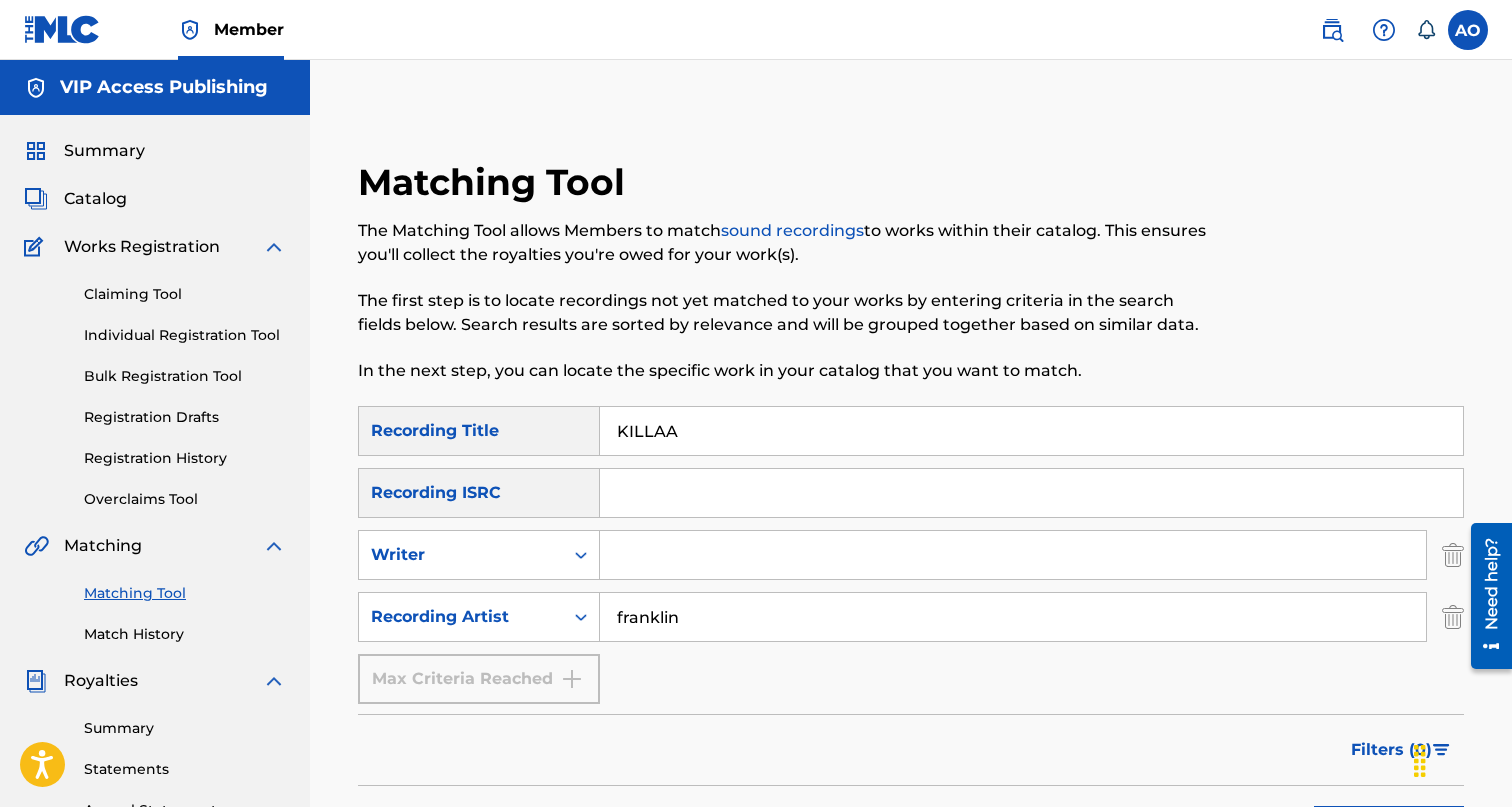 type on "franklin" 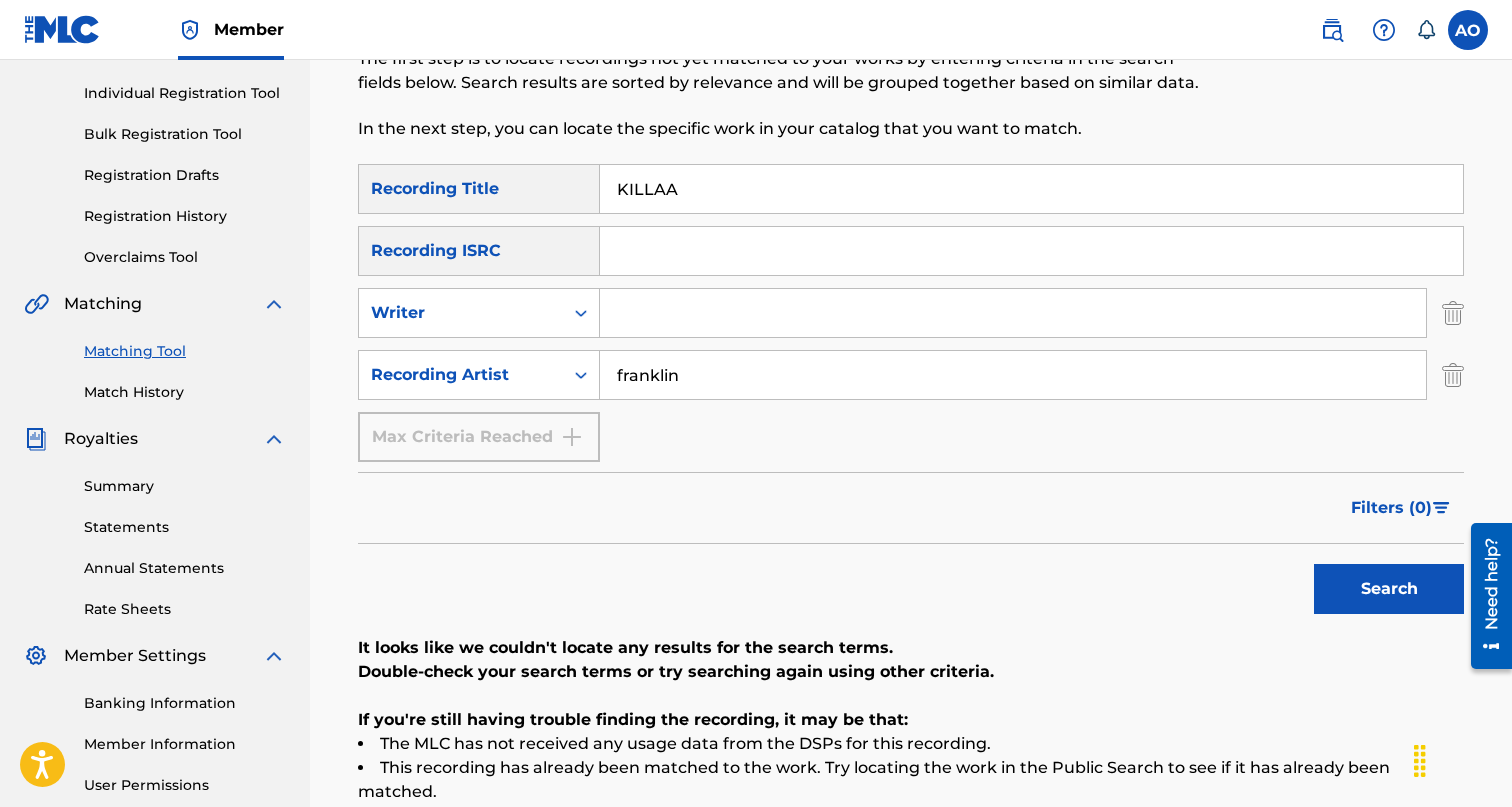 scroll, scrollTop: 253, scrollLeft: 0, axis: vertical 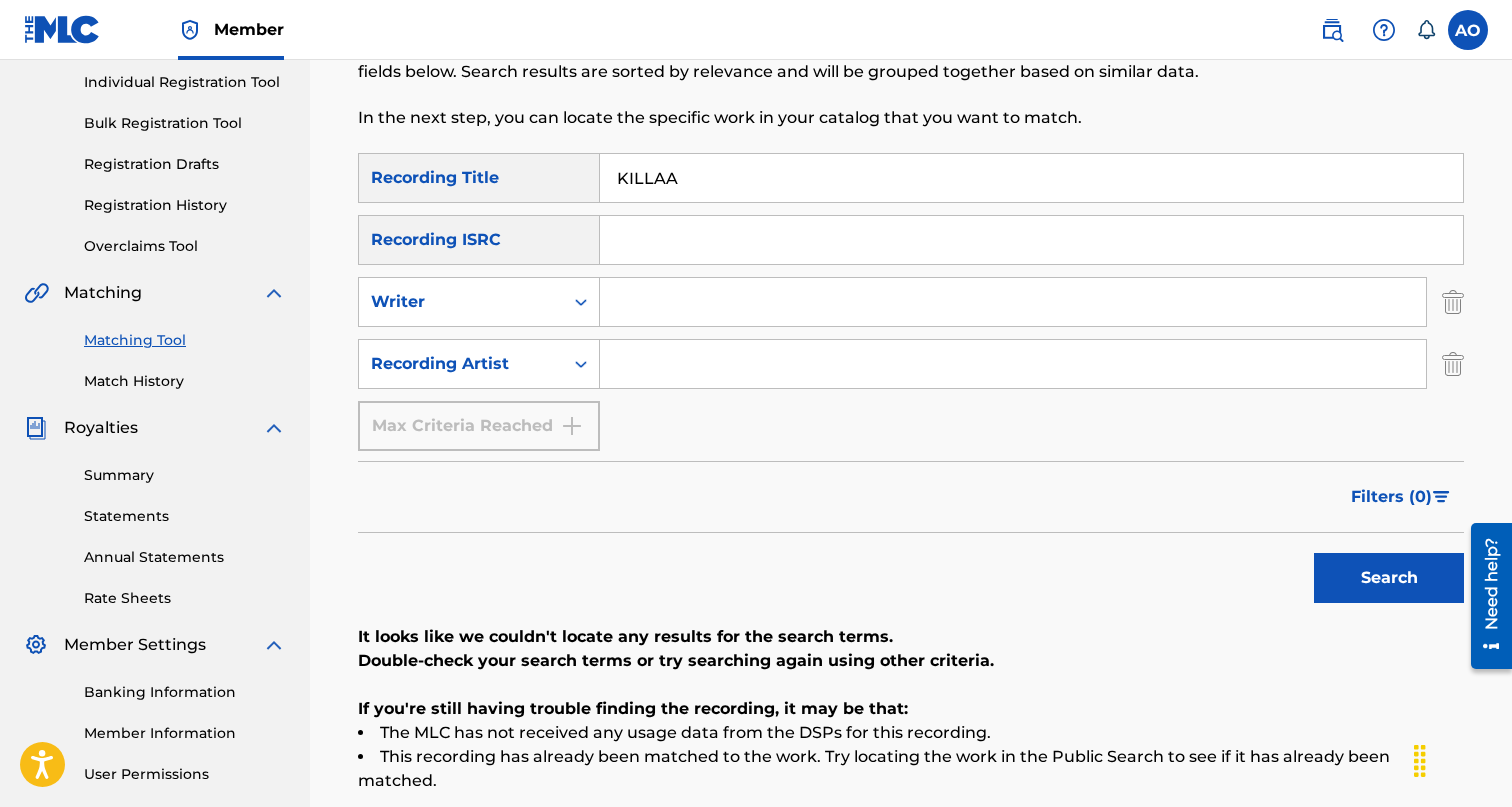 type 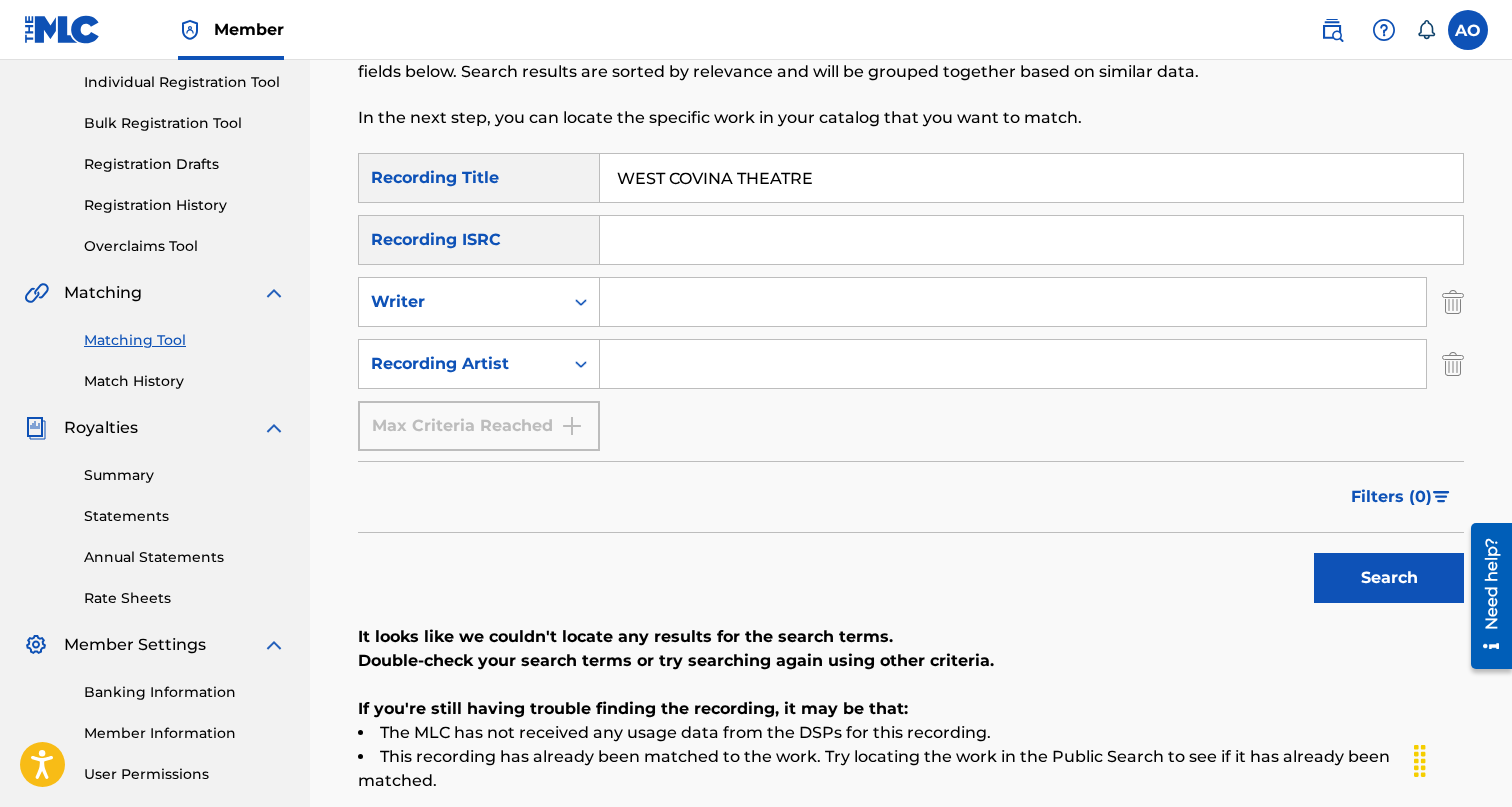 type on "WEST COVINA THEATRE" 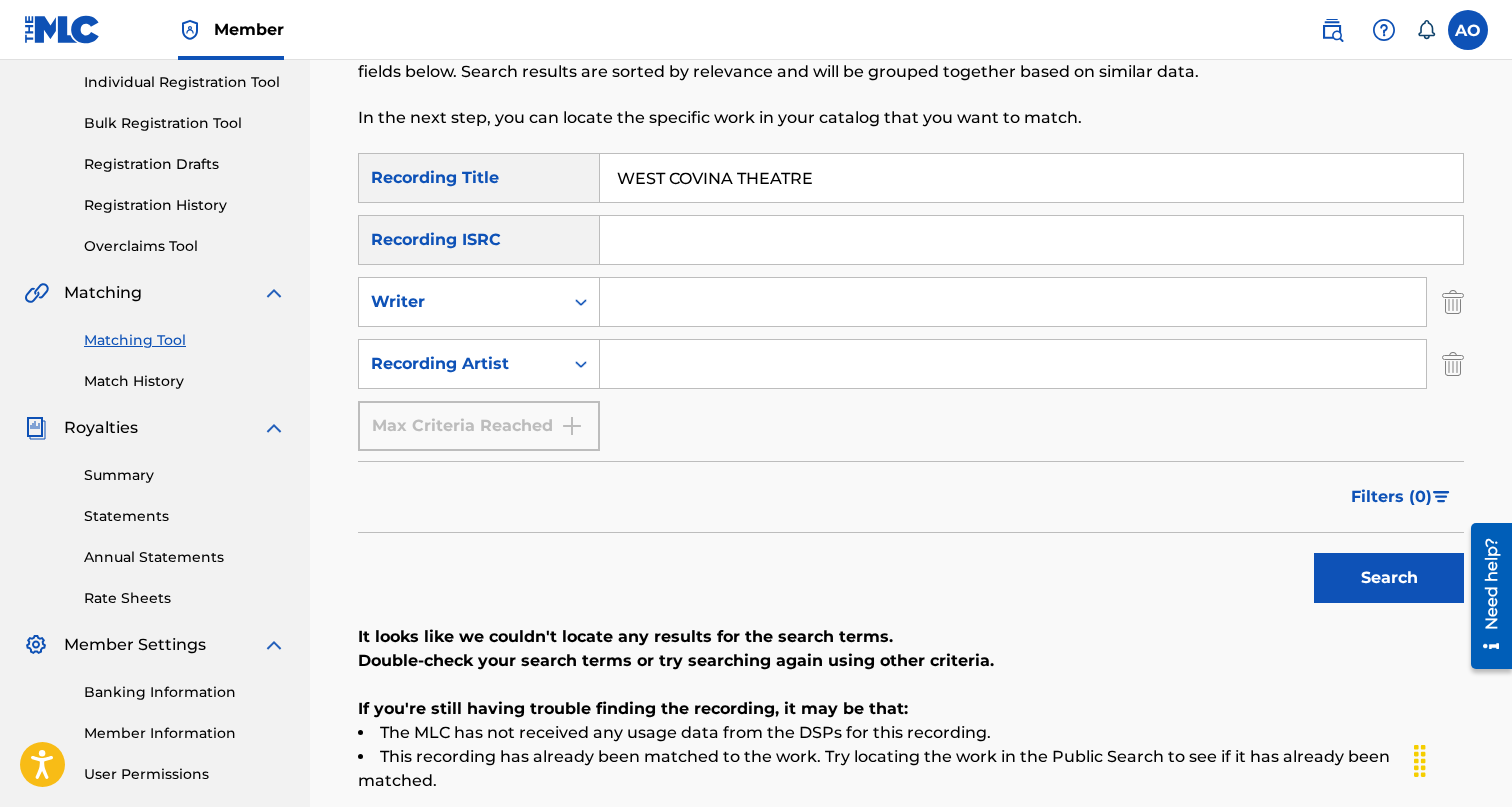click at bounding box center (1013, 364) 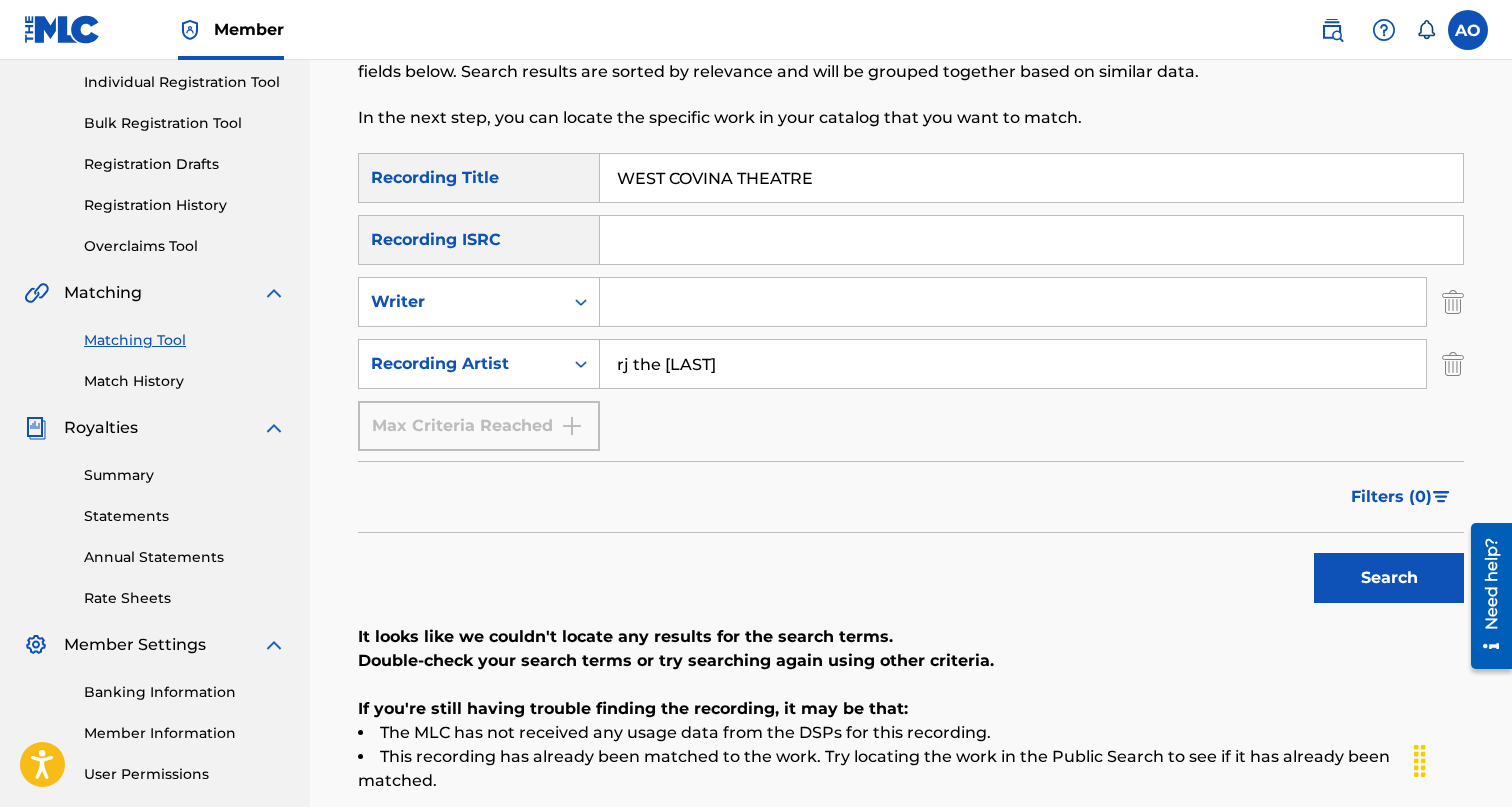 type on "rj the [LAST]" 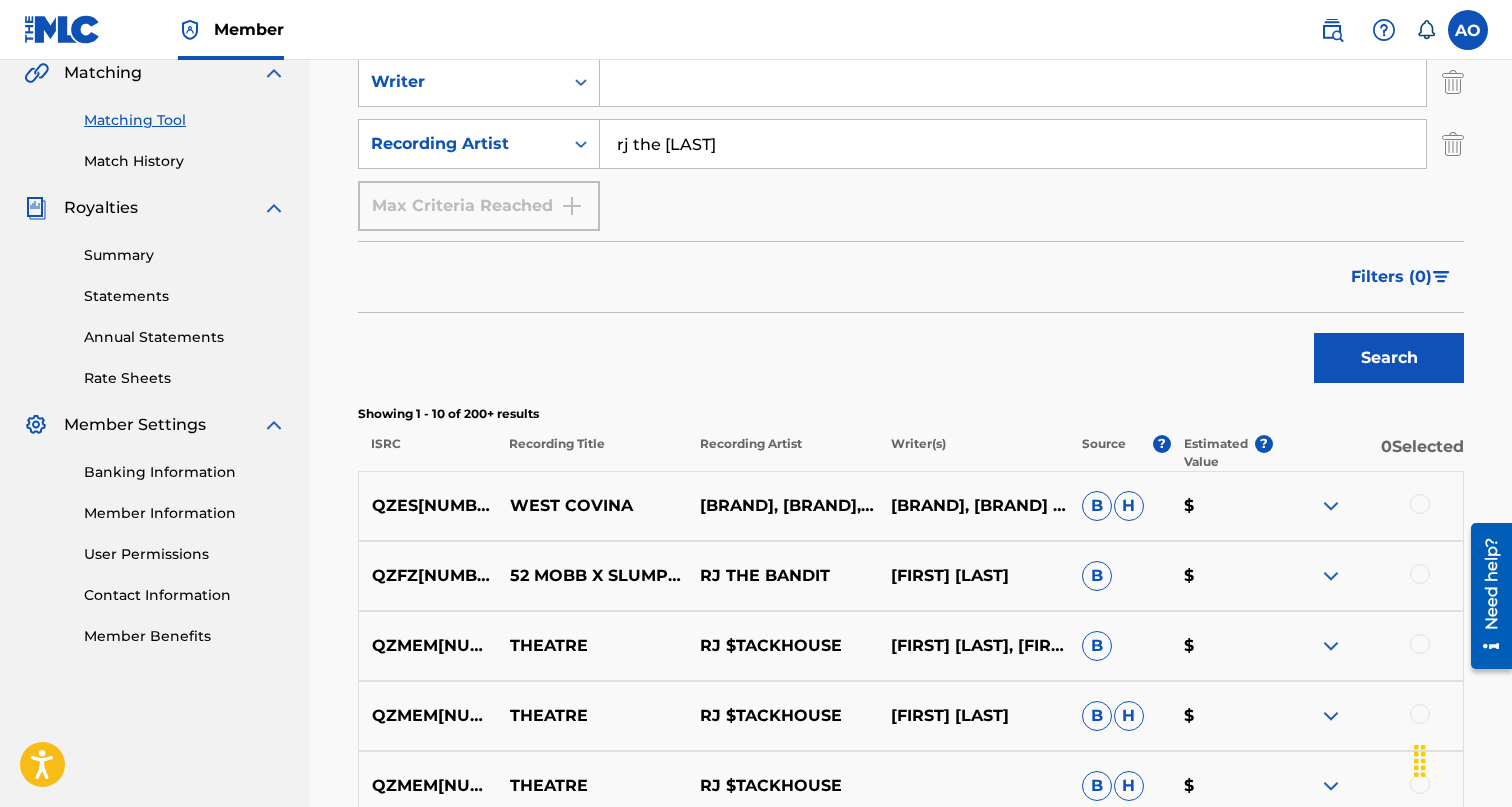 scroll, scrollTop: 0, scrollLeft: 0, axis: both 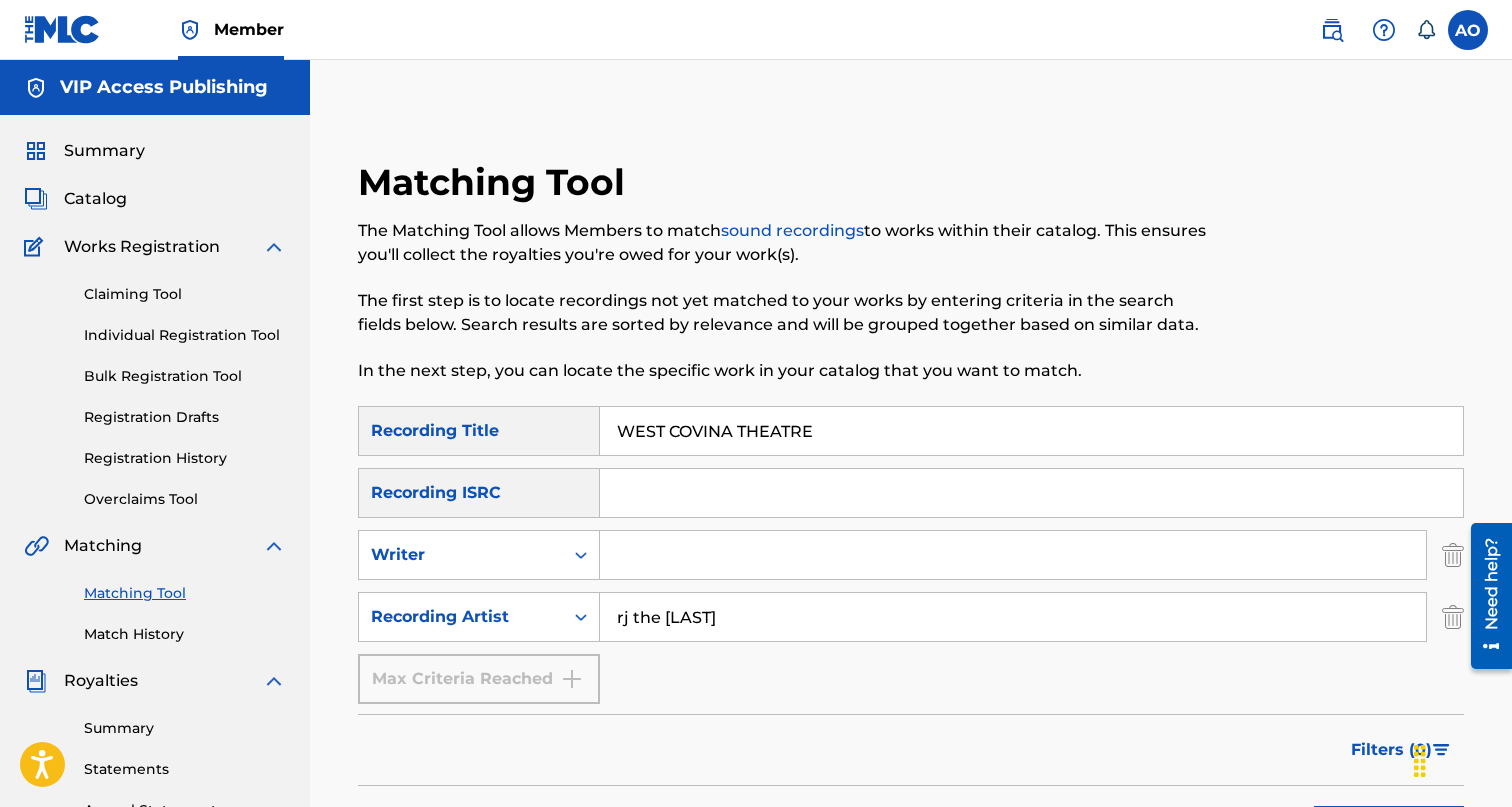 click on "rj the [LAST]" at bounding box center [1013, 617] 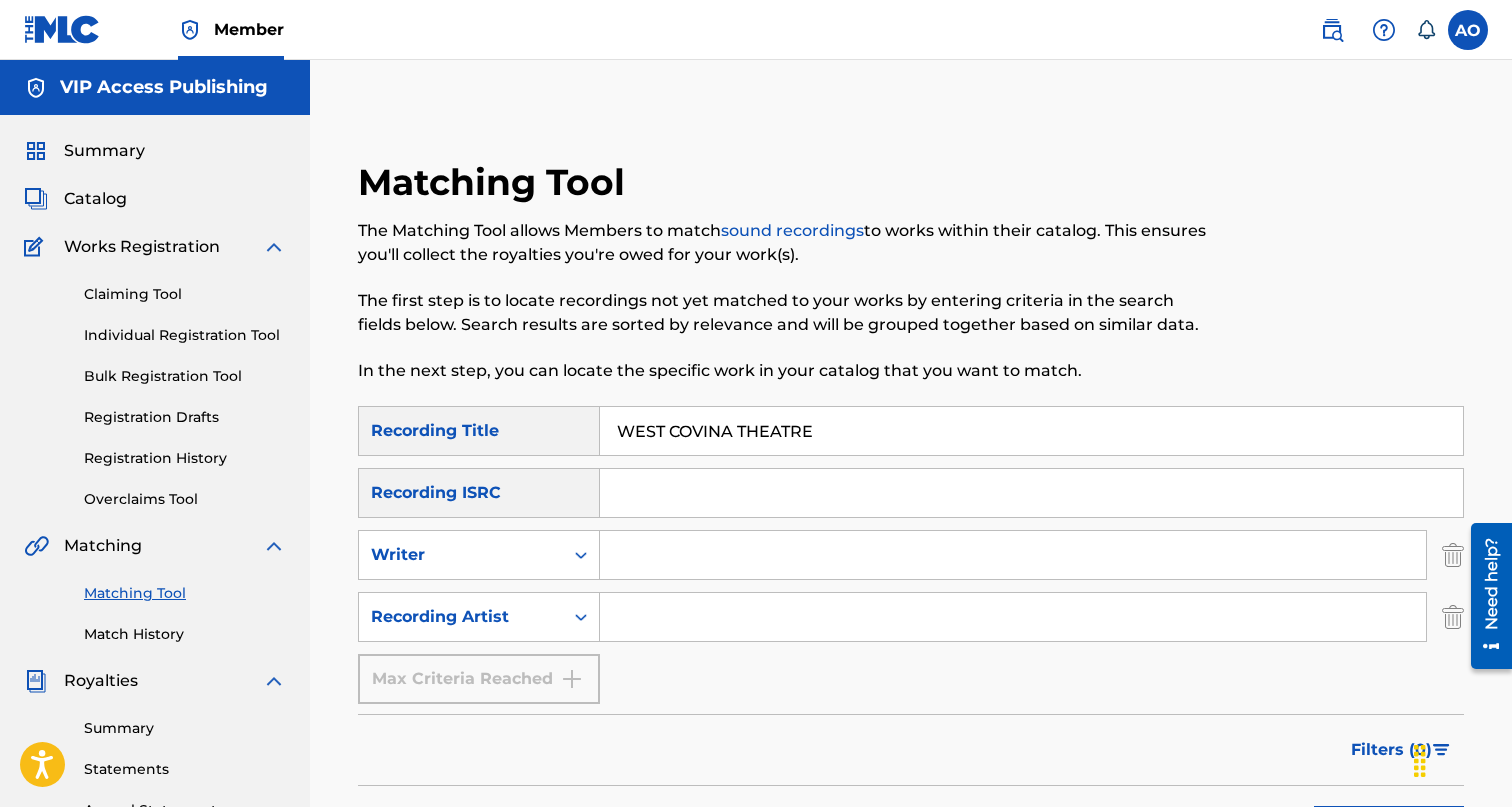 type 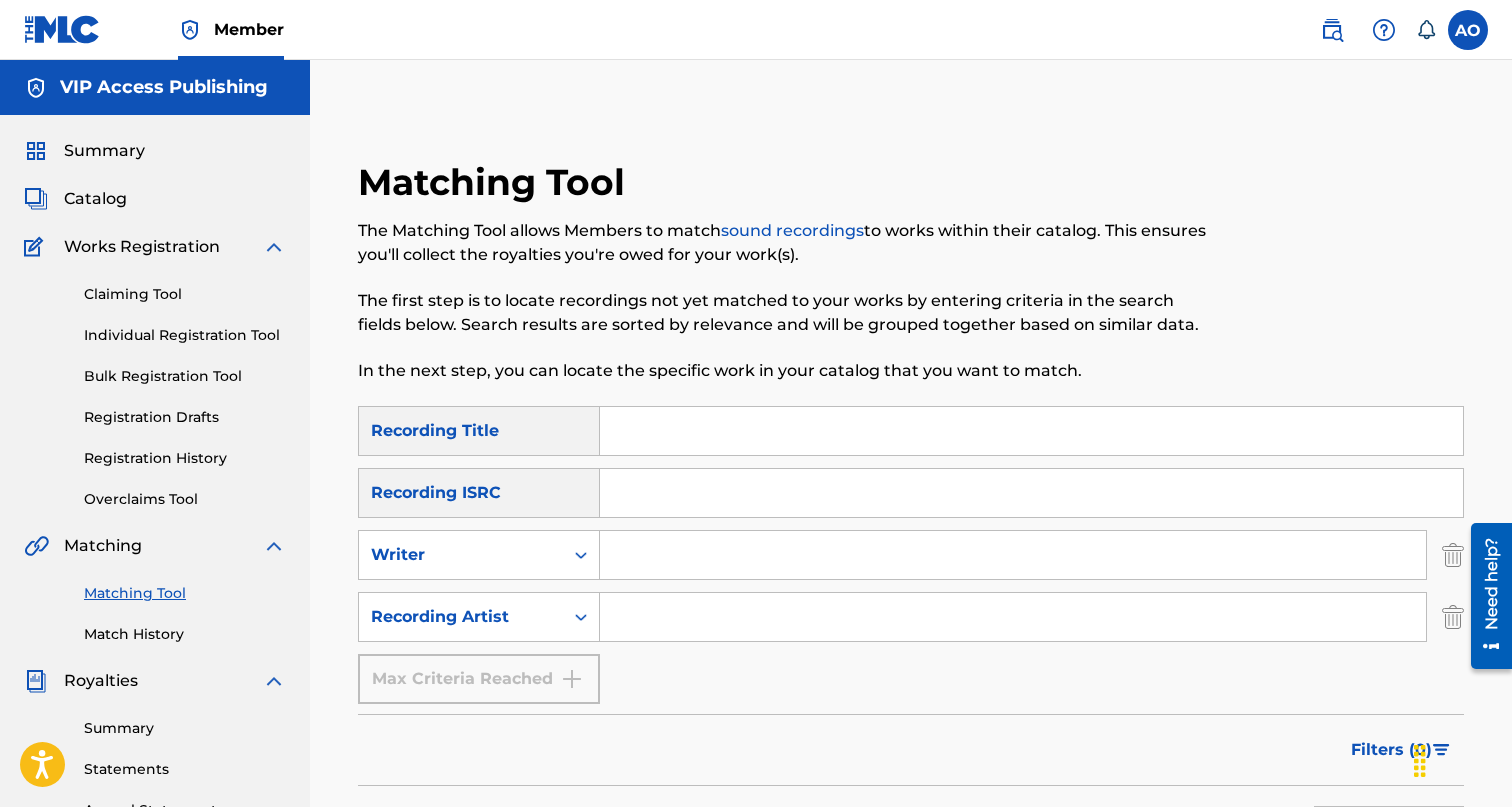 paste on "CRANKED" 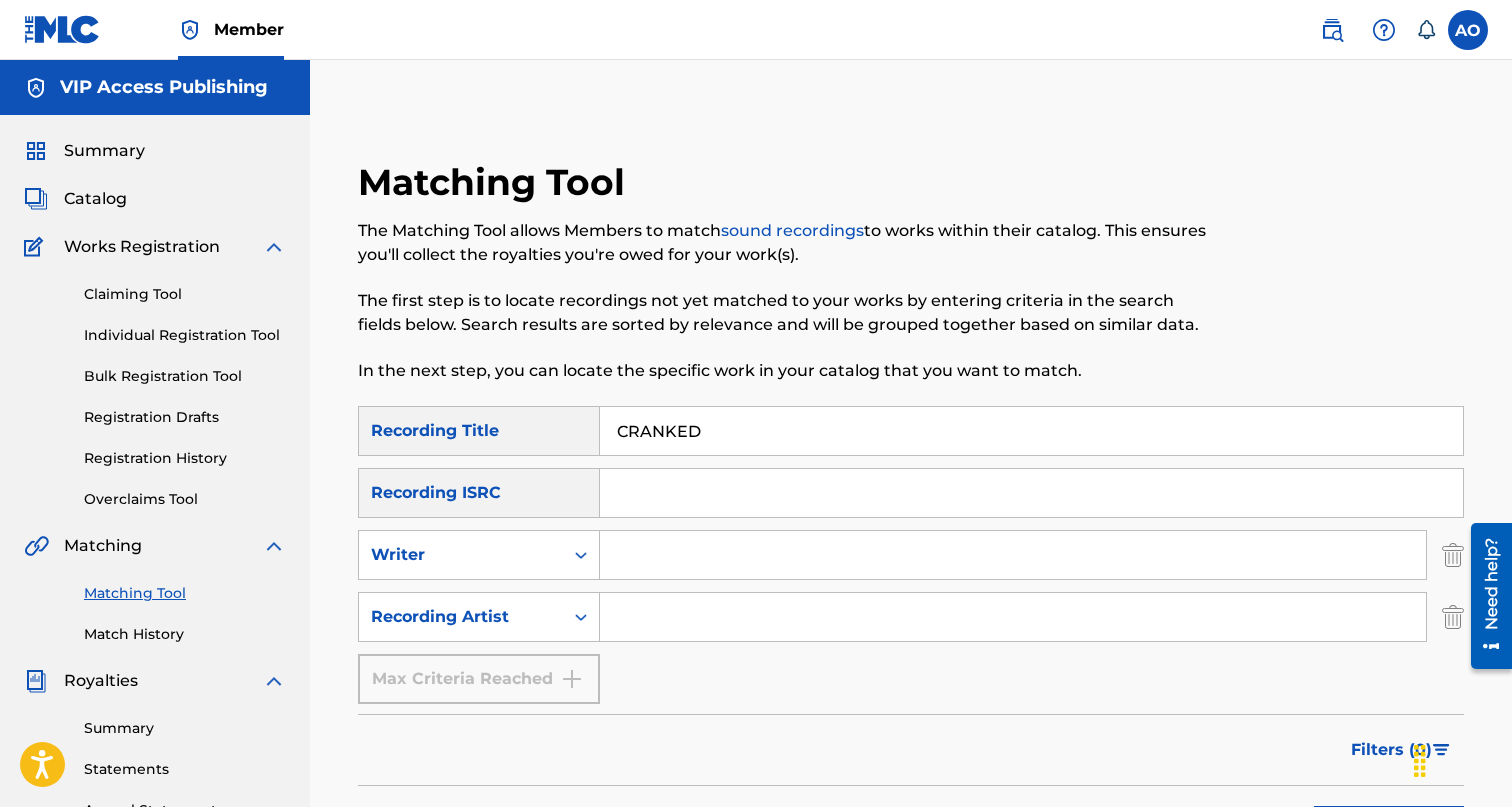 type on "CRANKED" 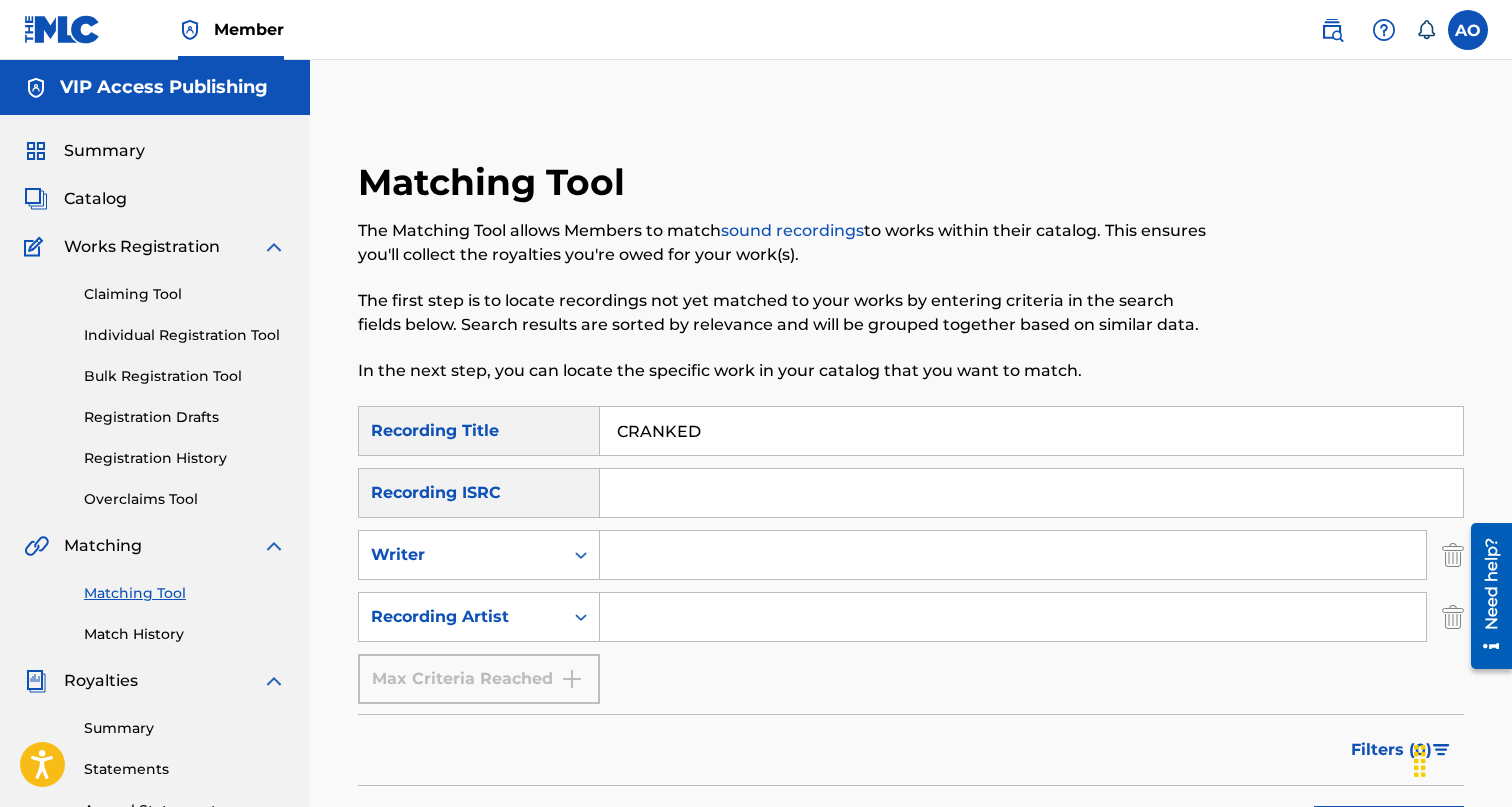 click at bounding box center [1013, 617] 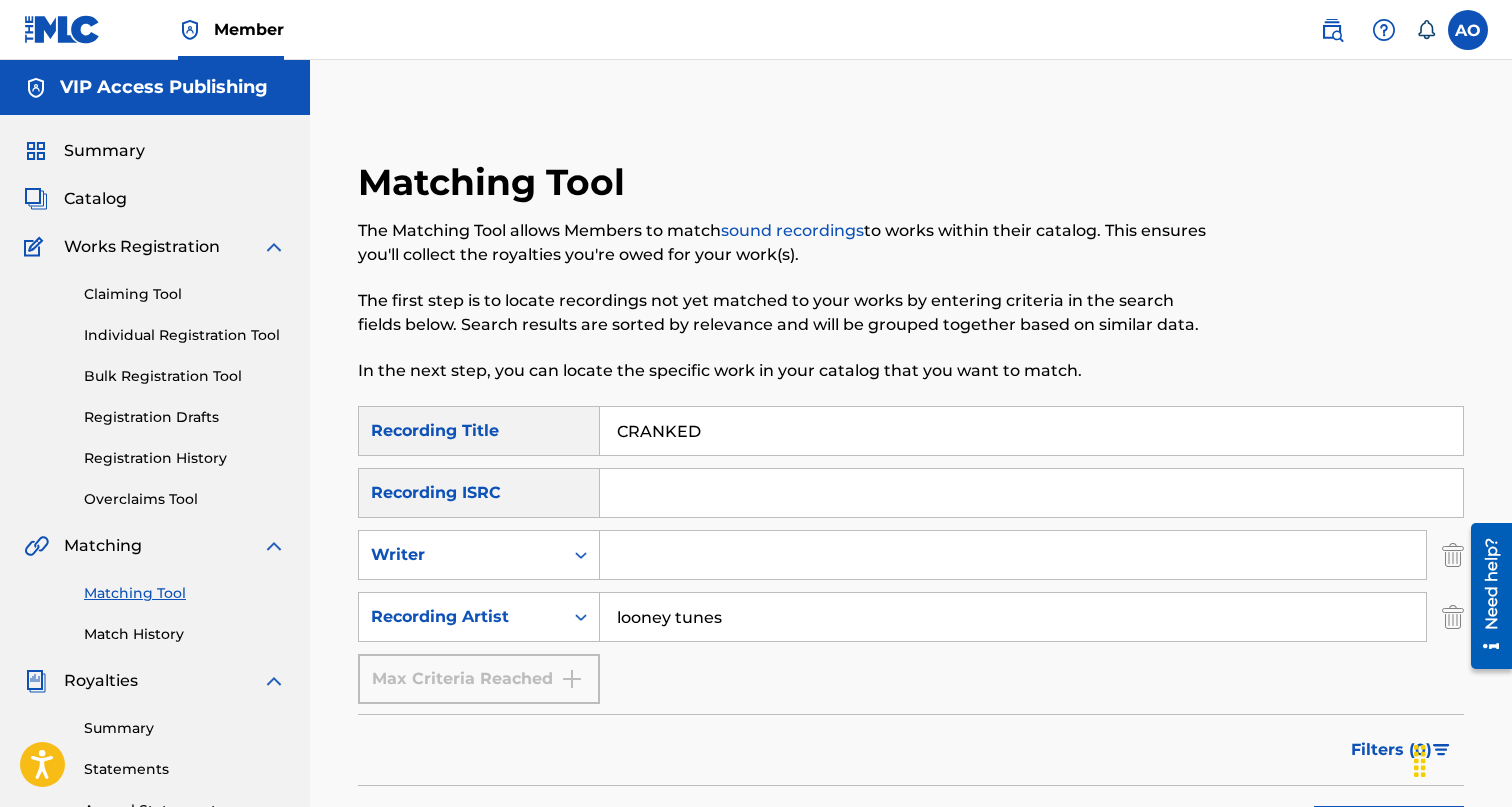 click on "Search" at bounding box center [1389, 831] 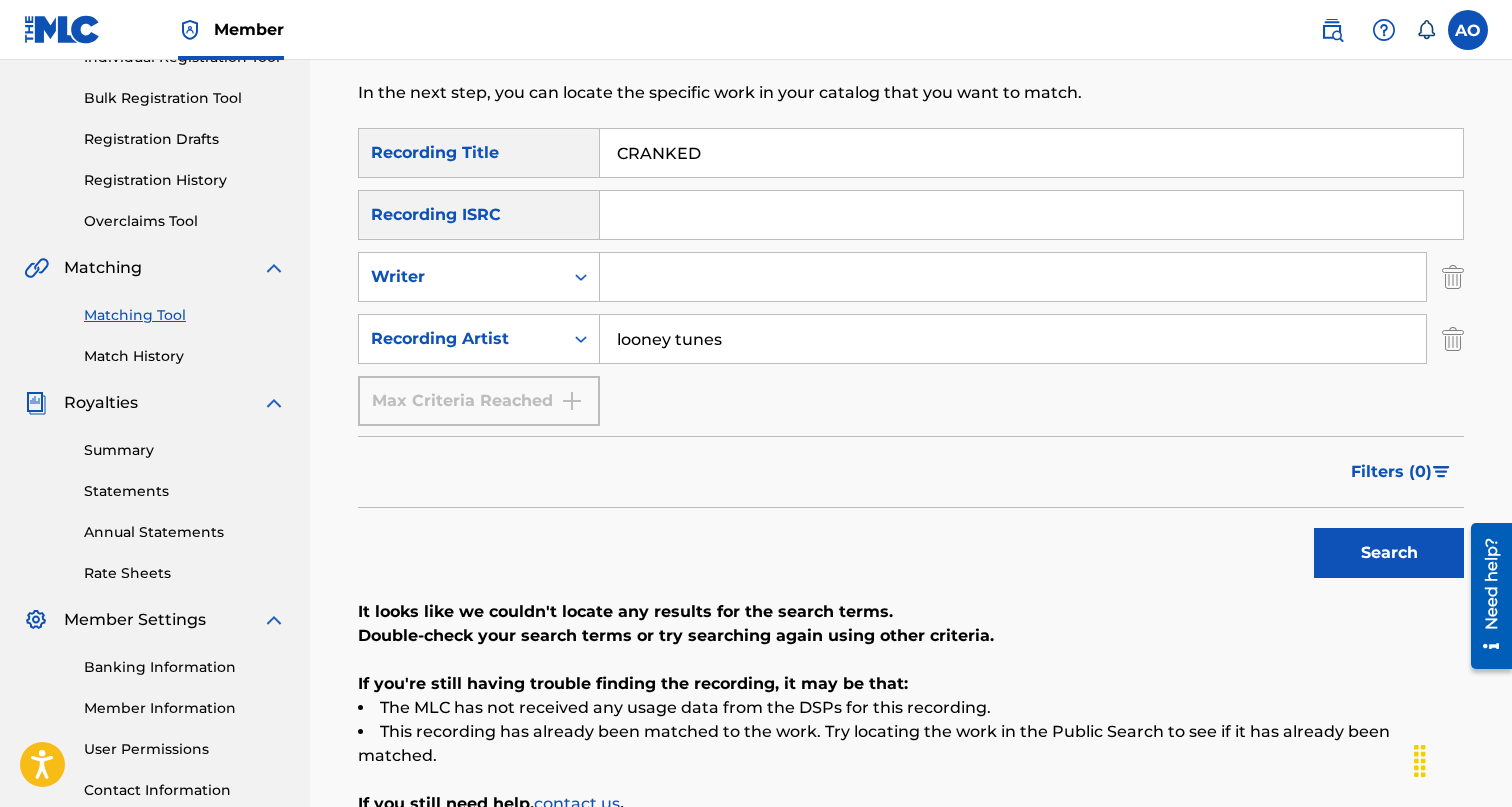 scroll, scrollTop: 256, scrollLeft: 0, axis: vertical 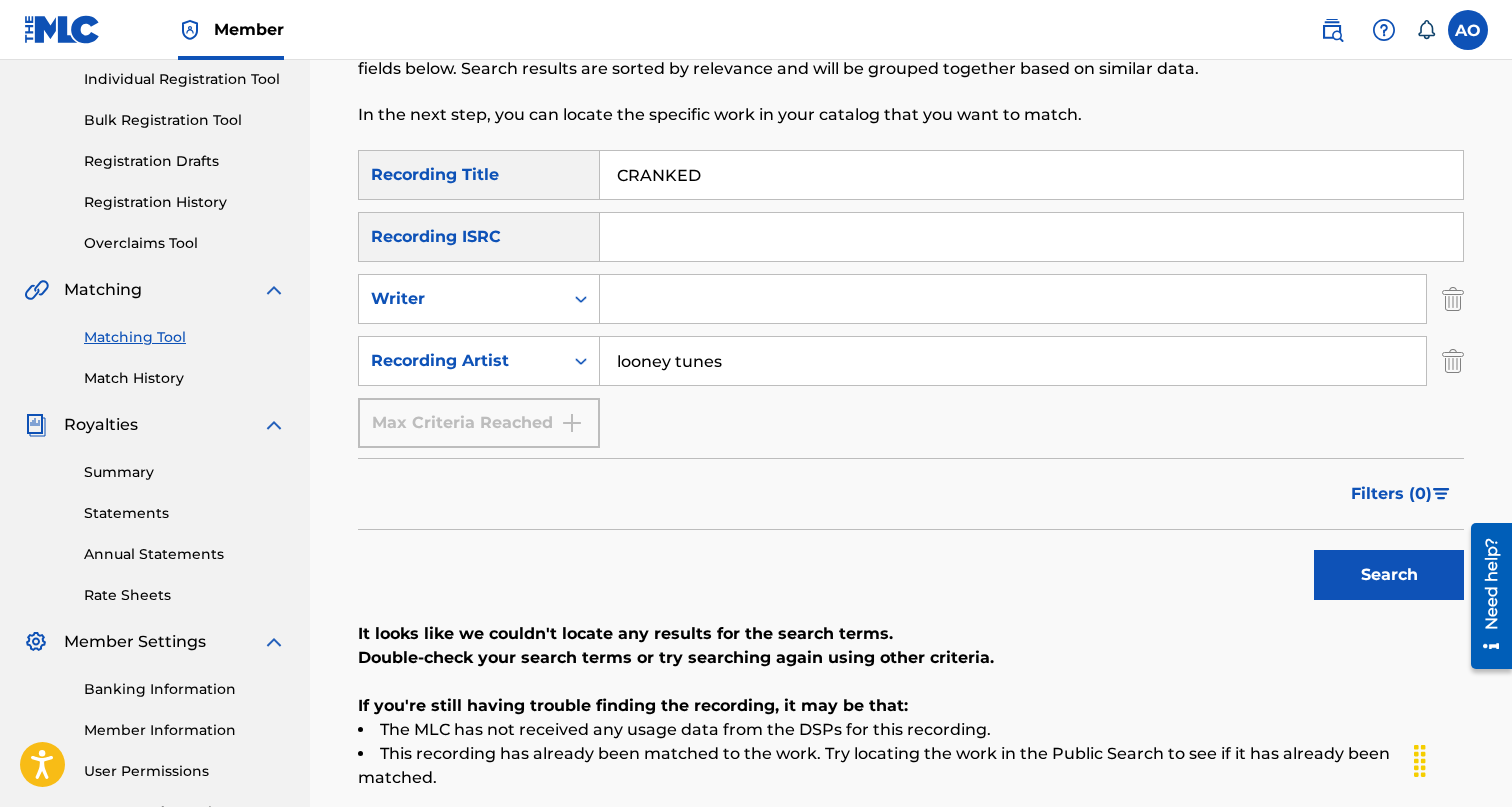 click on "looney tunes" at bounding box center [1013, 361] 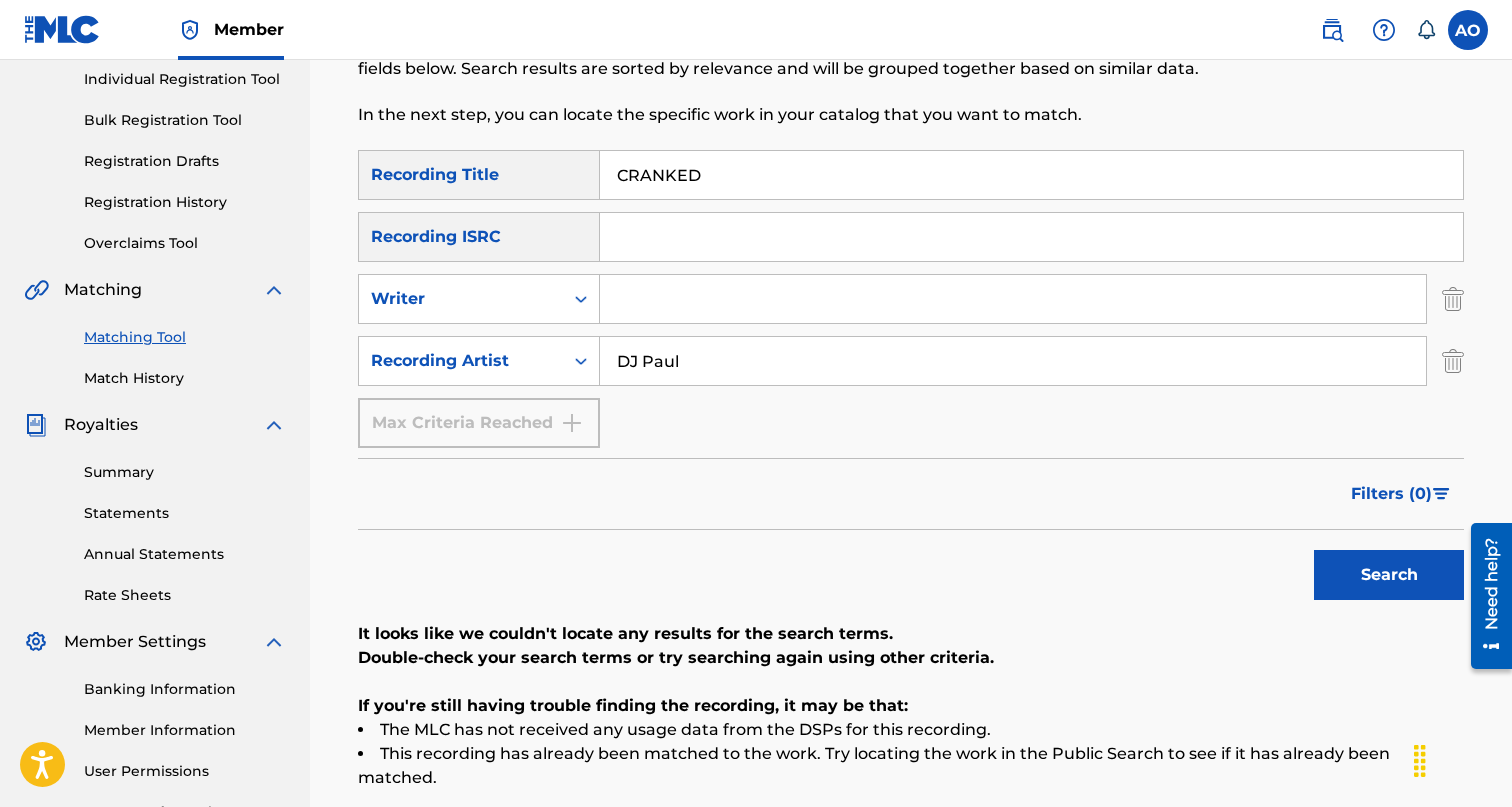 click on "Search" at bounding box center (1389, 575) 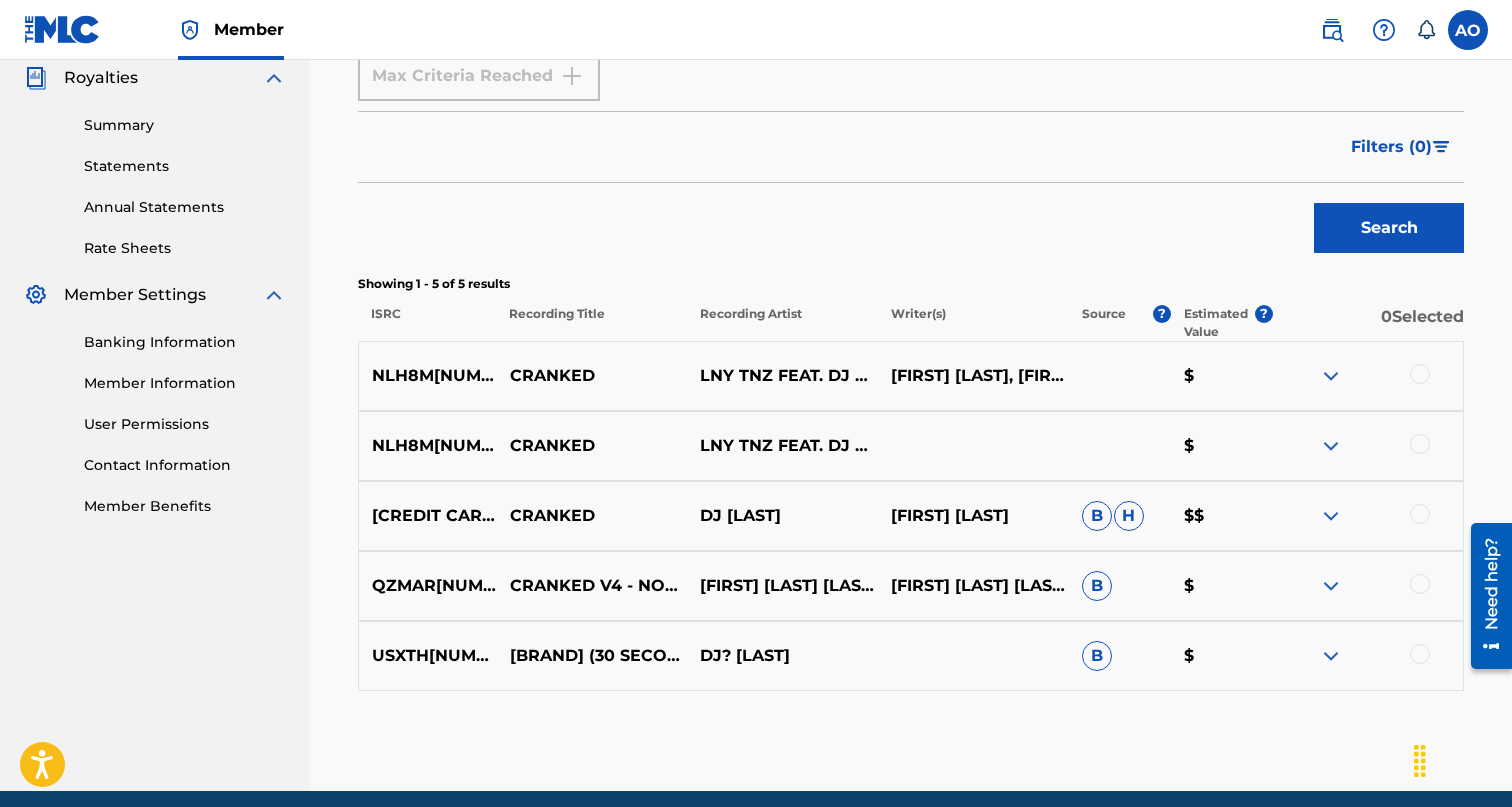 scroll, scrollTop: 612, scrollLeft: 0, axis: vertical 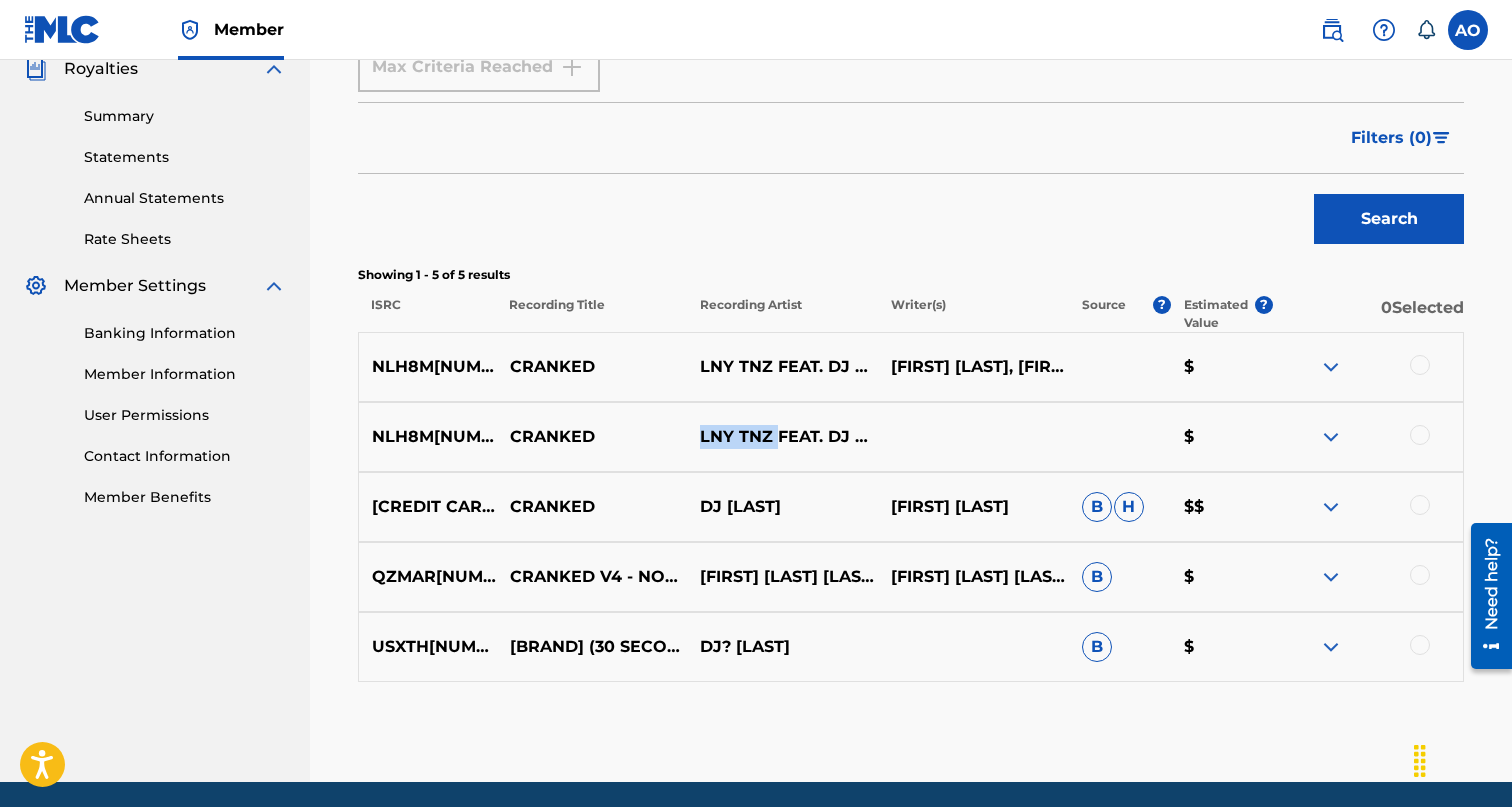 drag, startPoint x: 702, startPoint y: 433, endPoint x: 775, endPoint y: 425, distance: 73.43705 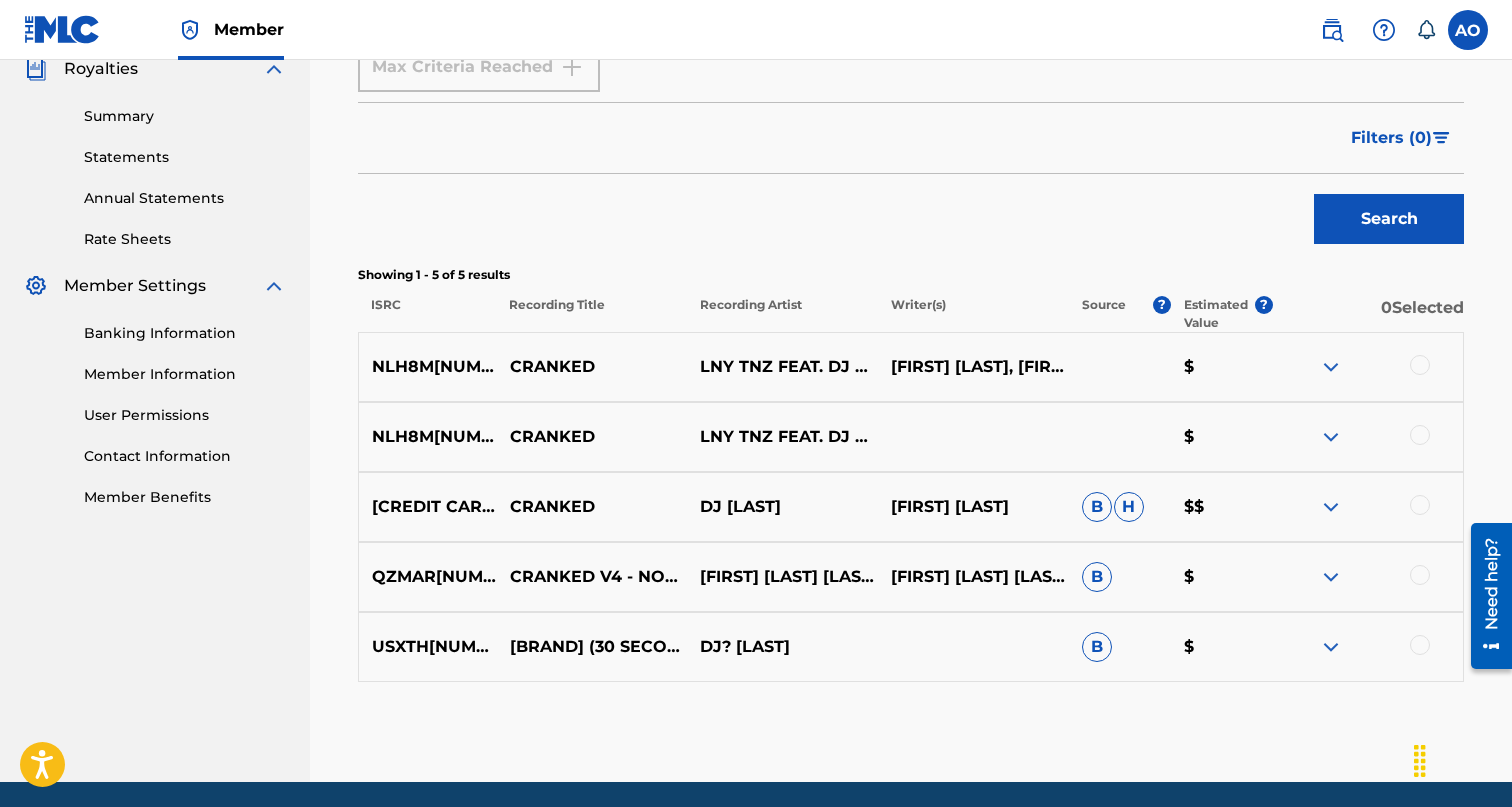 click at bounding box center [1420, 435] 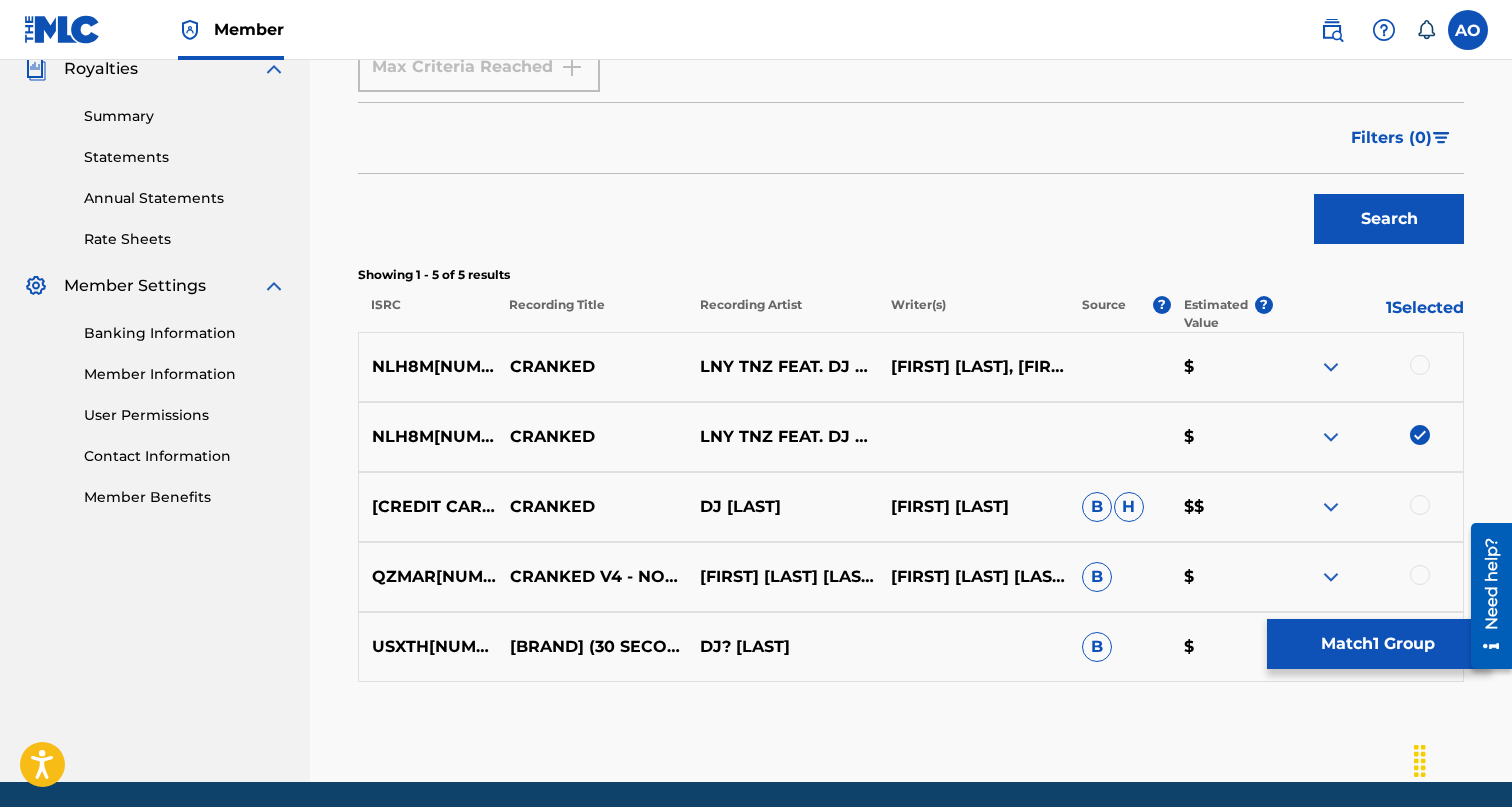 click at bounding box center [1420, 365] 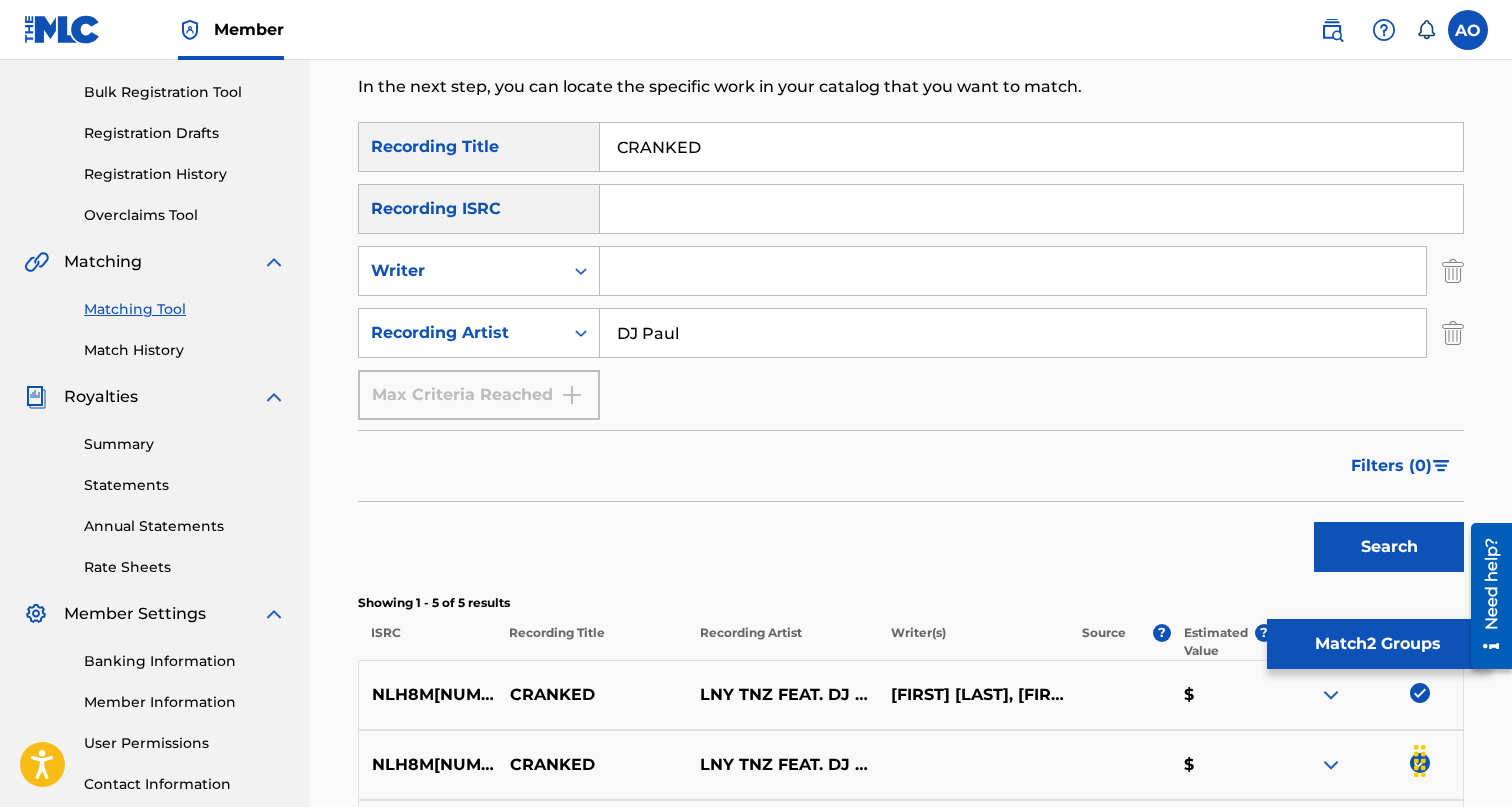 scroll, scrollTop: 149, scrollLeft: 0, axis: vertical 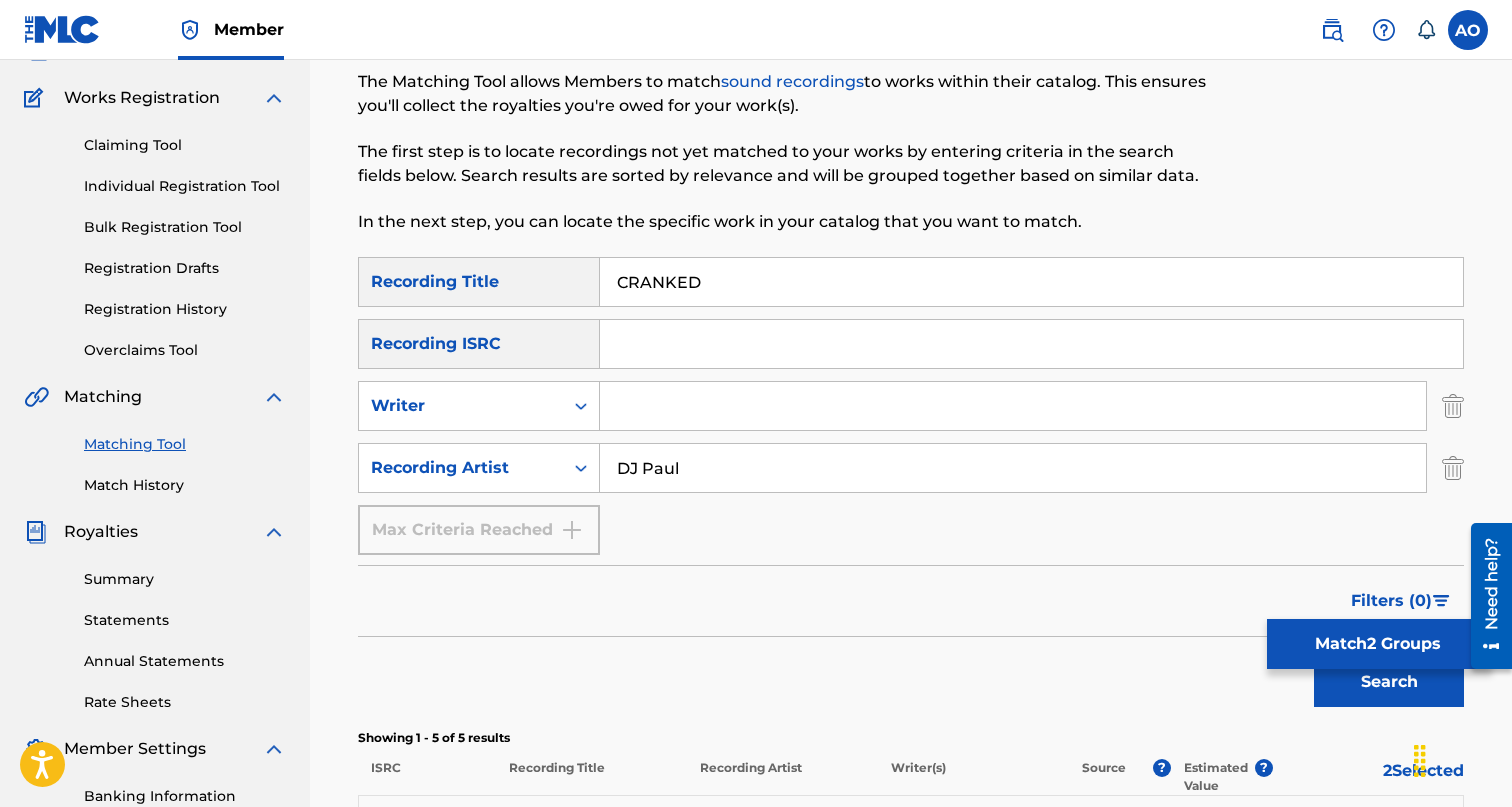 click on "DJ Paul" at bounding box center [1013, 468] 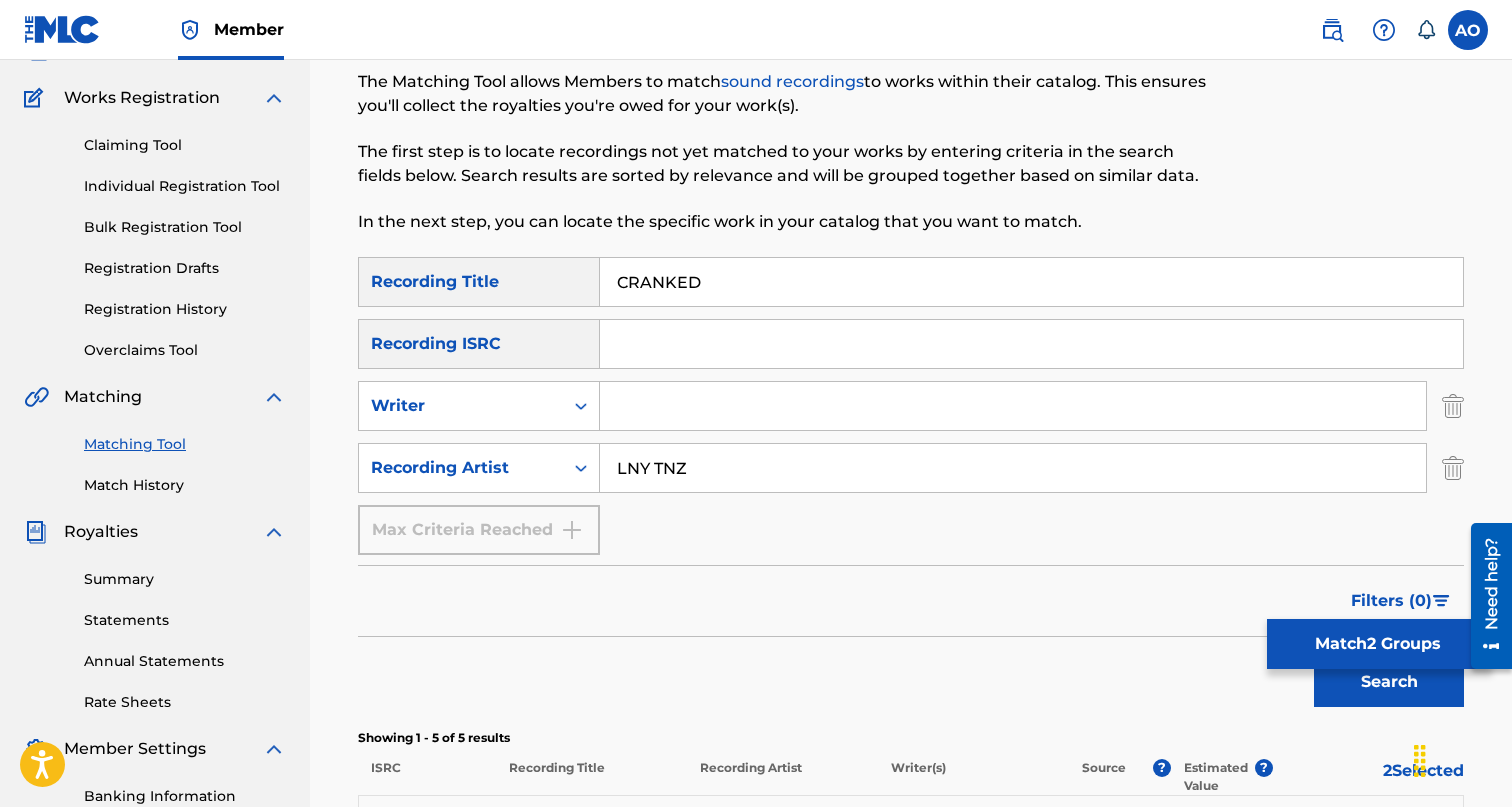 click on "Search" at bounding box center [1389, 682] 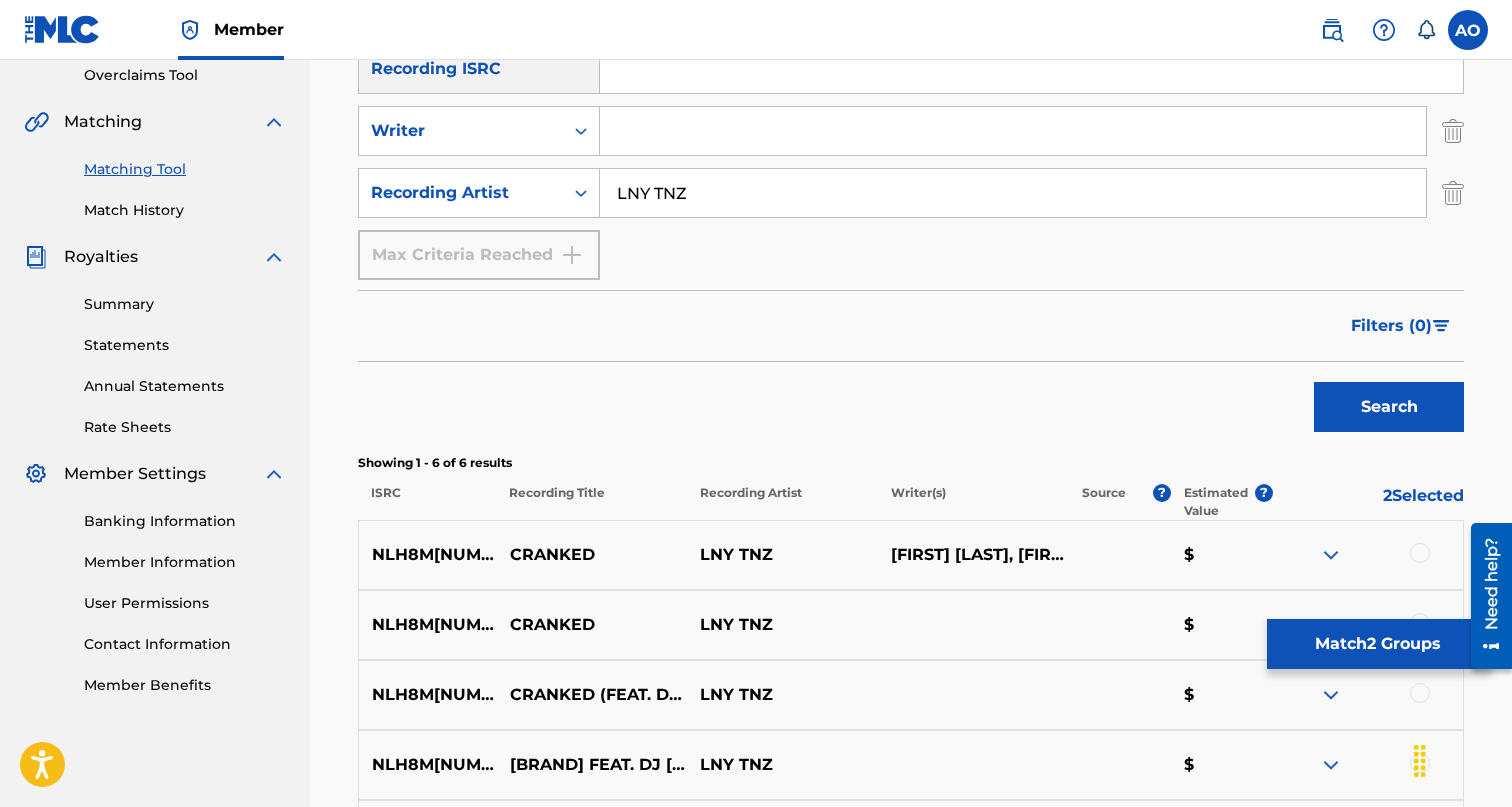 scroll, scrollTop: 444, scrollLeft: 0, axis: vertical 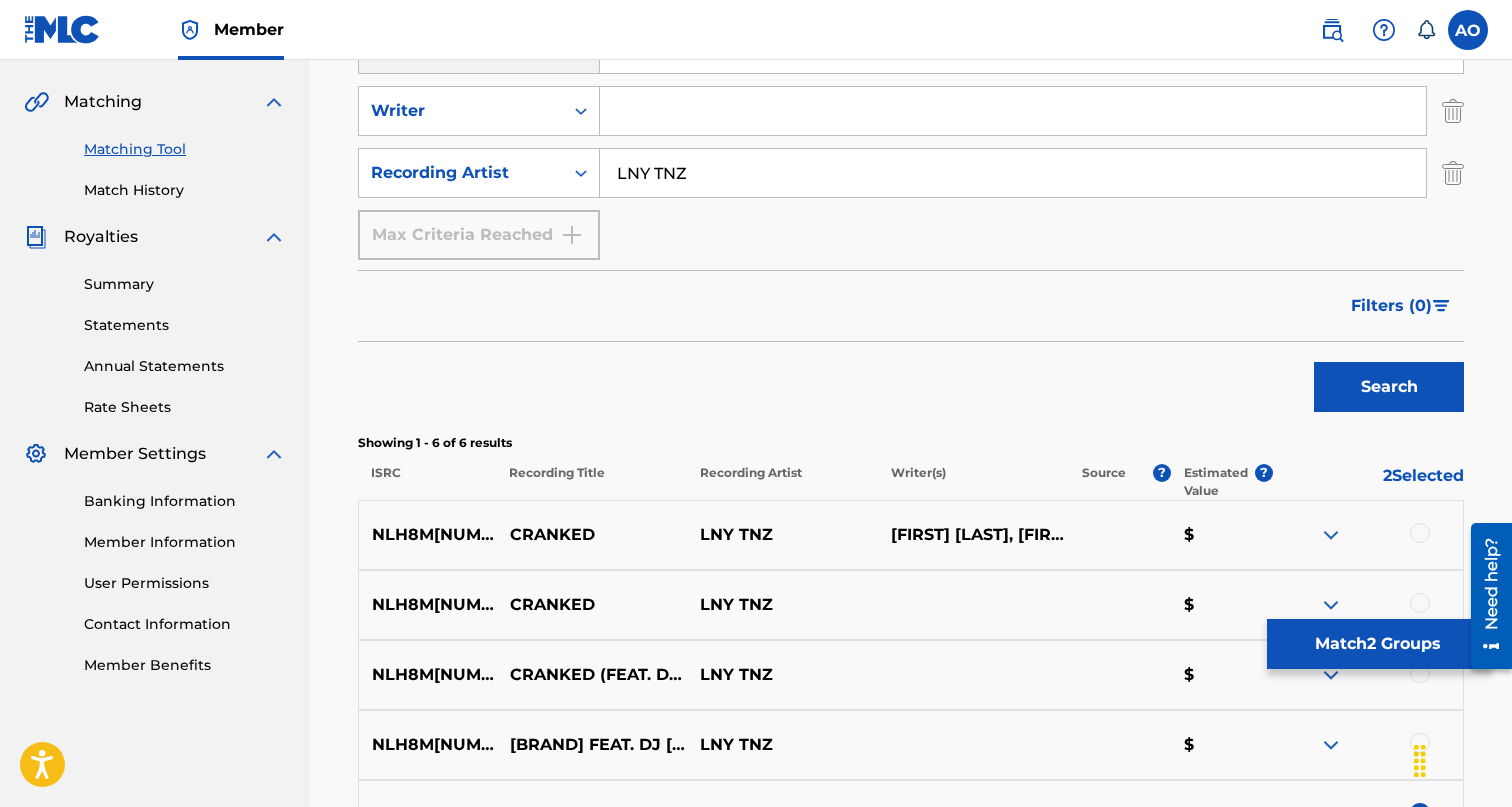 type on "LNY TNZ" 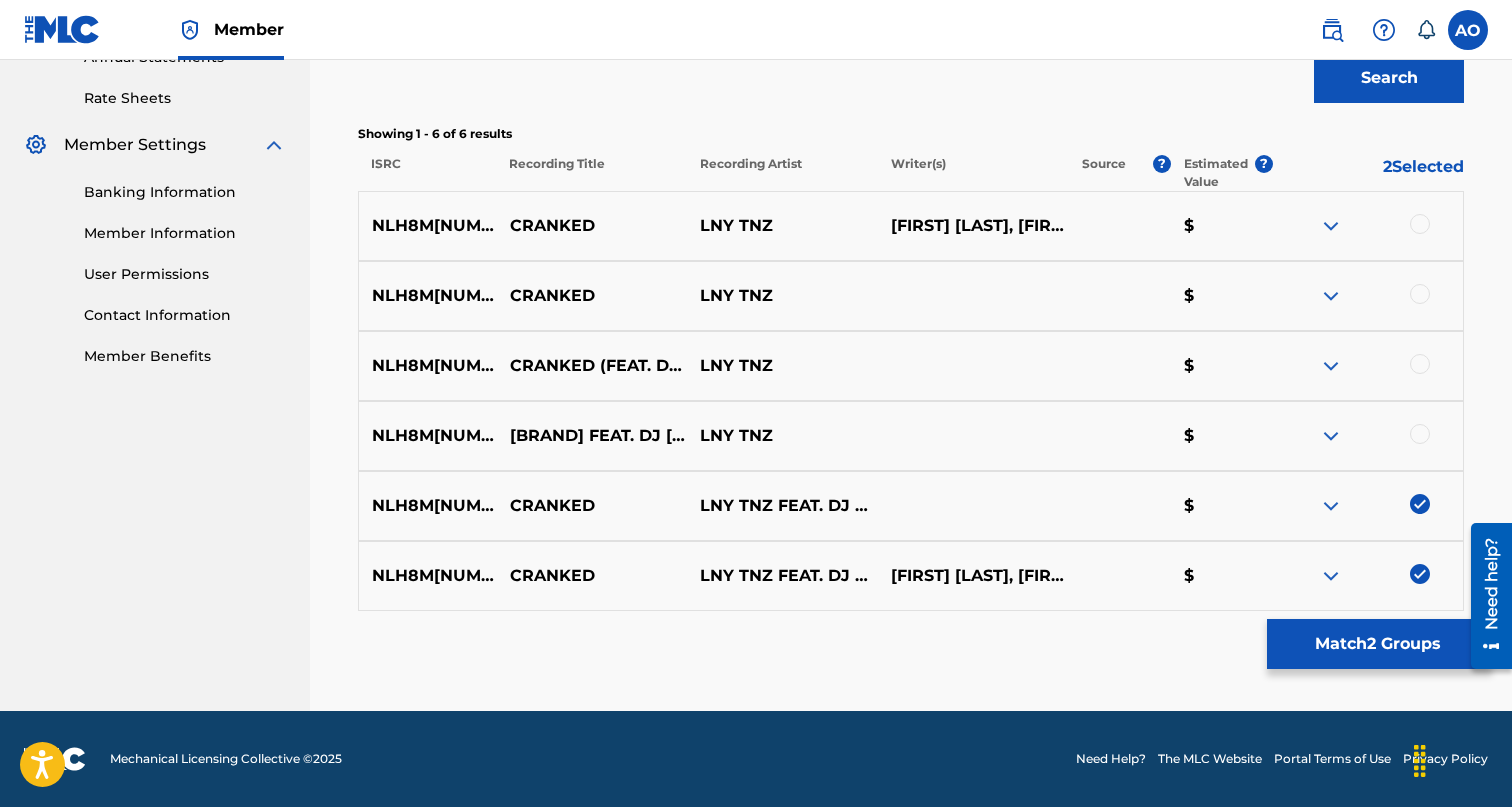 click at bounding box center (1420, 434) 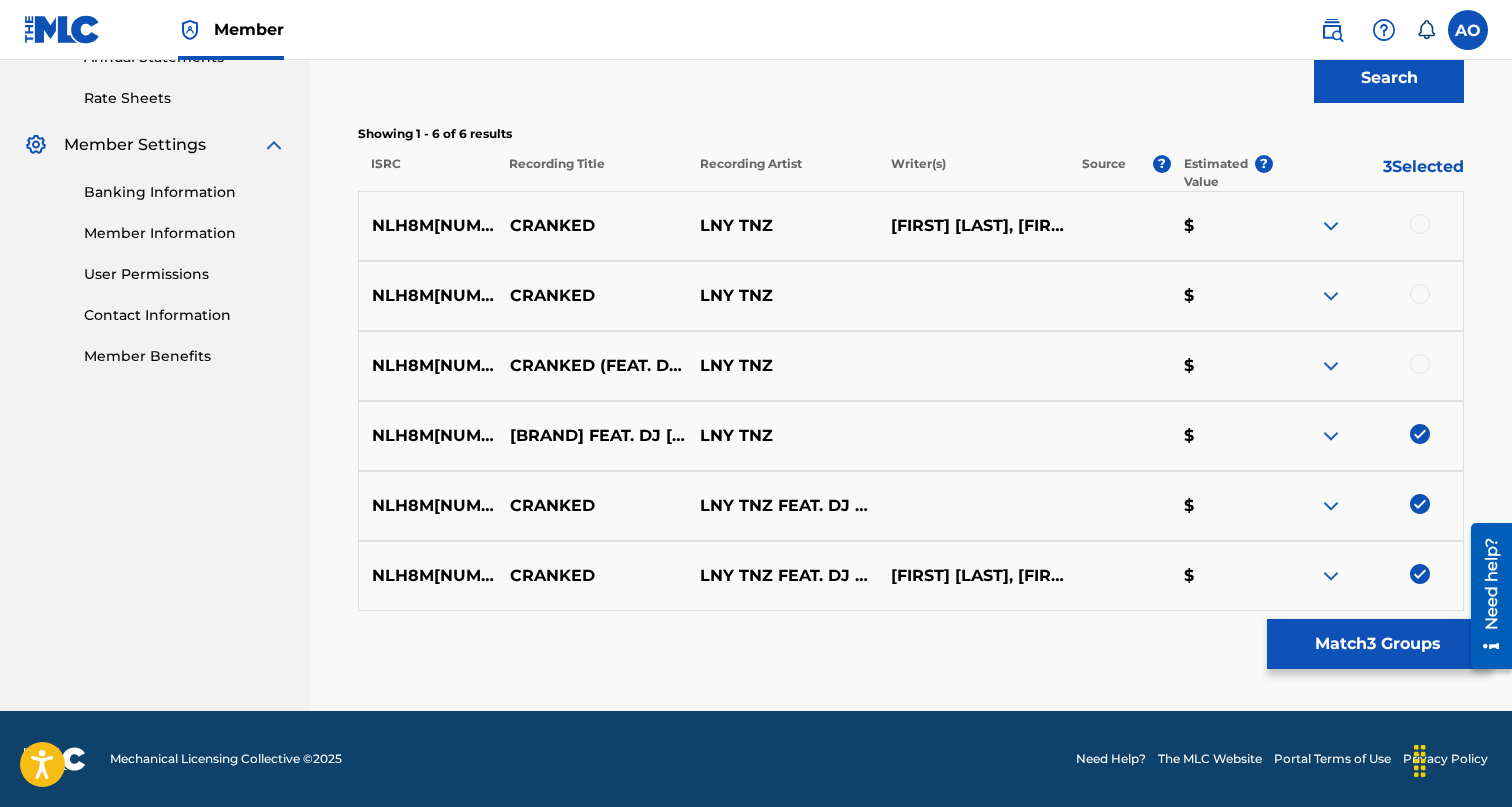 click at bounding box center (1420, 364) 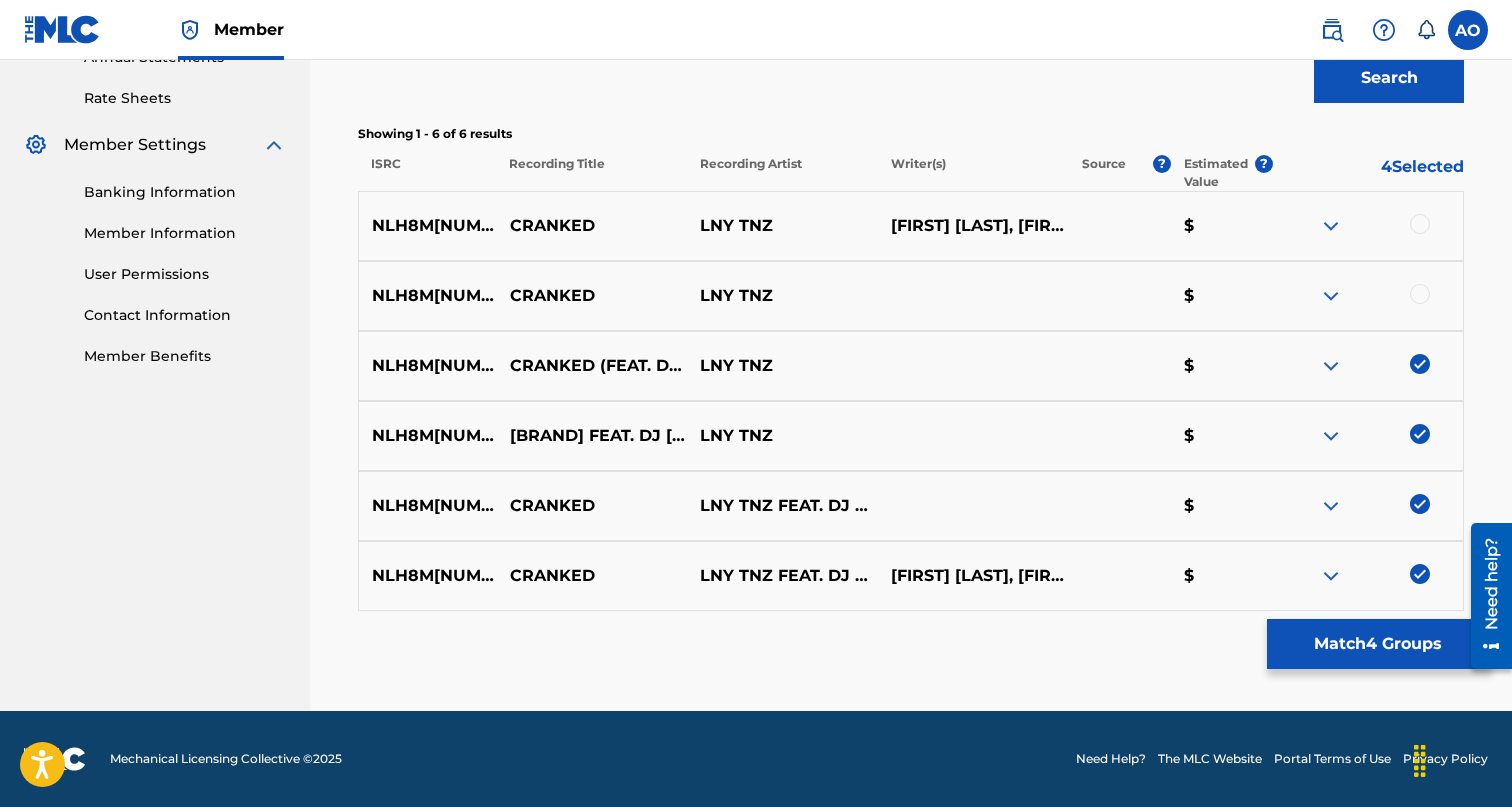 click on "NLH8M[NUMBER] [BRAND] LNY TNZ $" at bounding box center [911, 296] 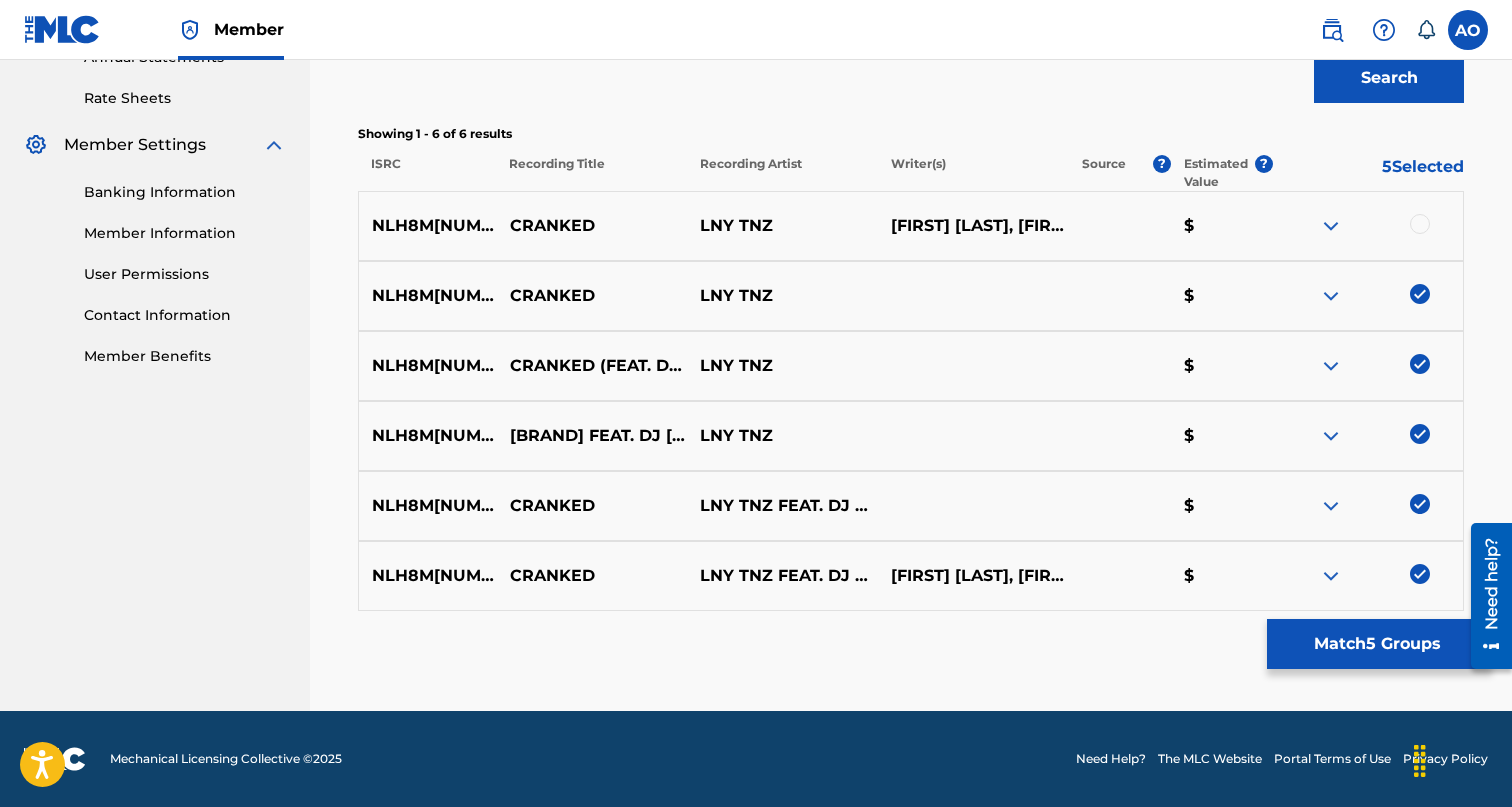 click on "NLH8M[NUMBER] [BRAND] LNY TNZ [FIRST] [LAST], [FIRST] [LAST], [FIRST] [LAST], [FIRST] [LAST] $" at bounding box center (911, 226) 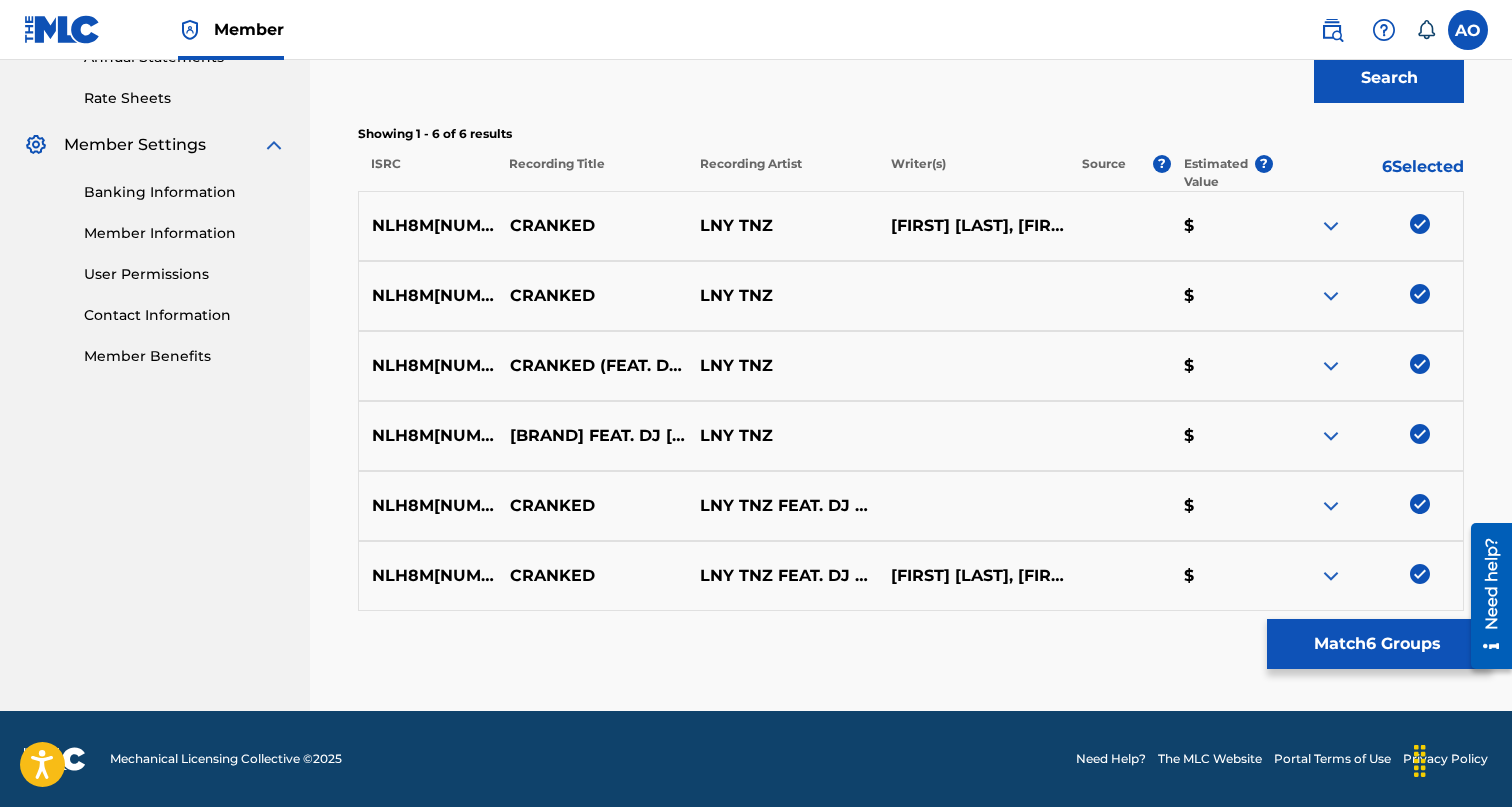 click on "Match  6 Groups" at bounding box center [1377, 644] 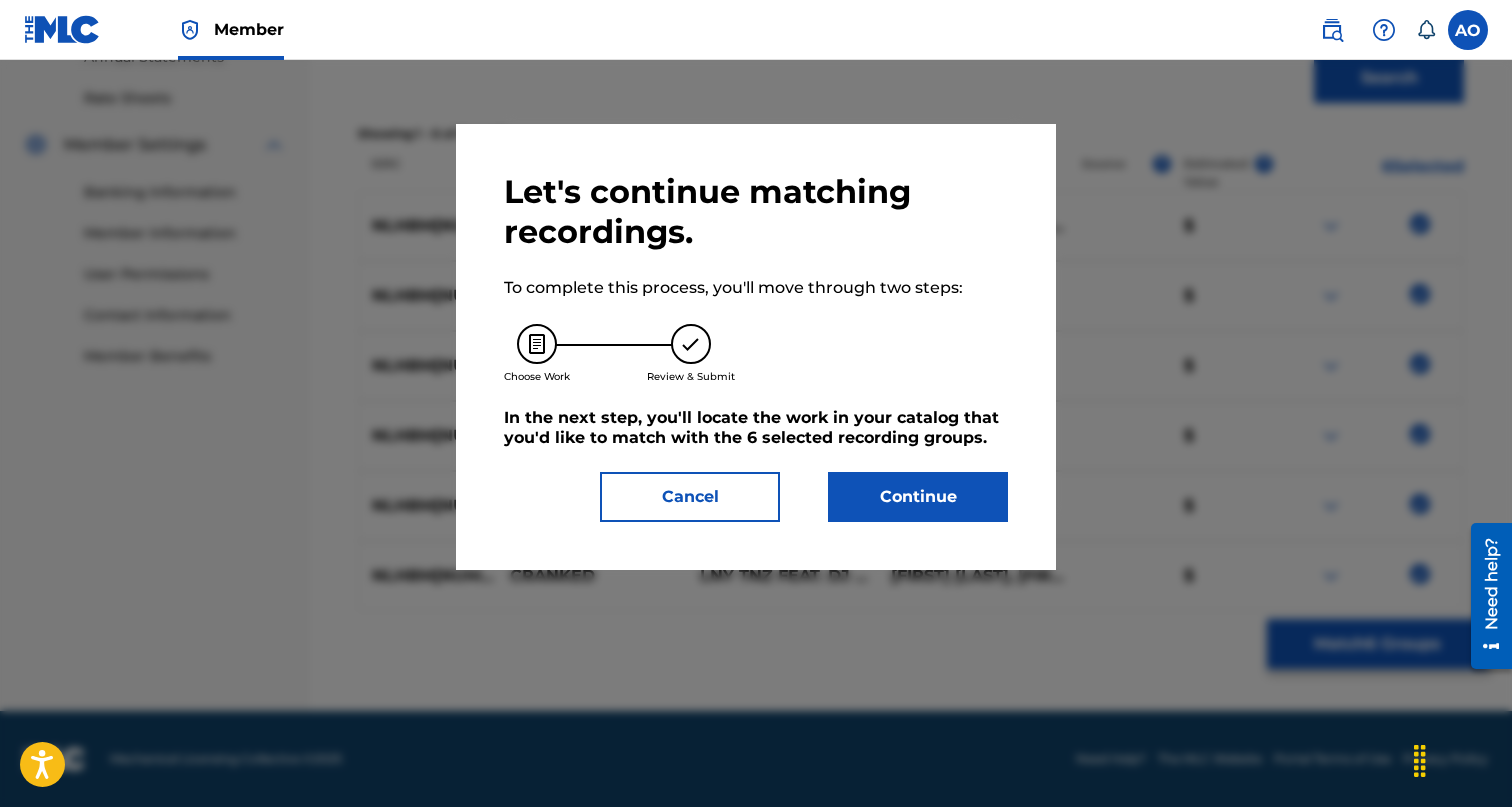 click on "Continue" at bounding box center (918, 497) 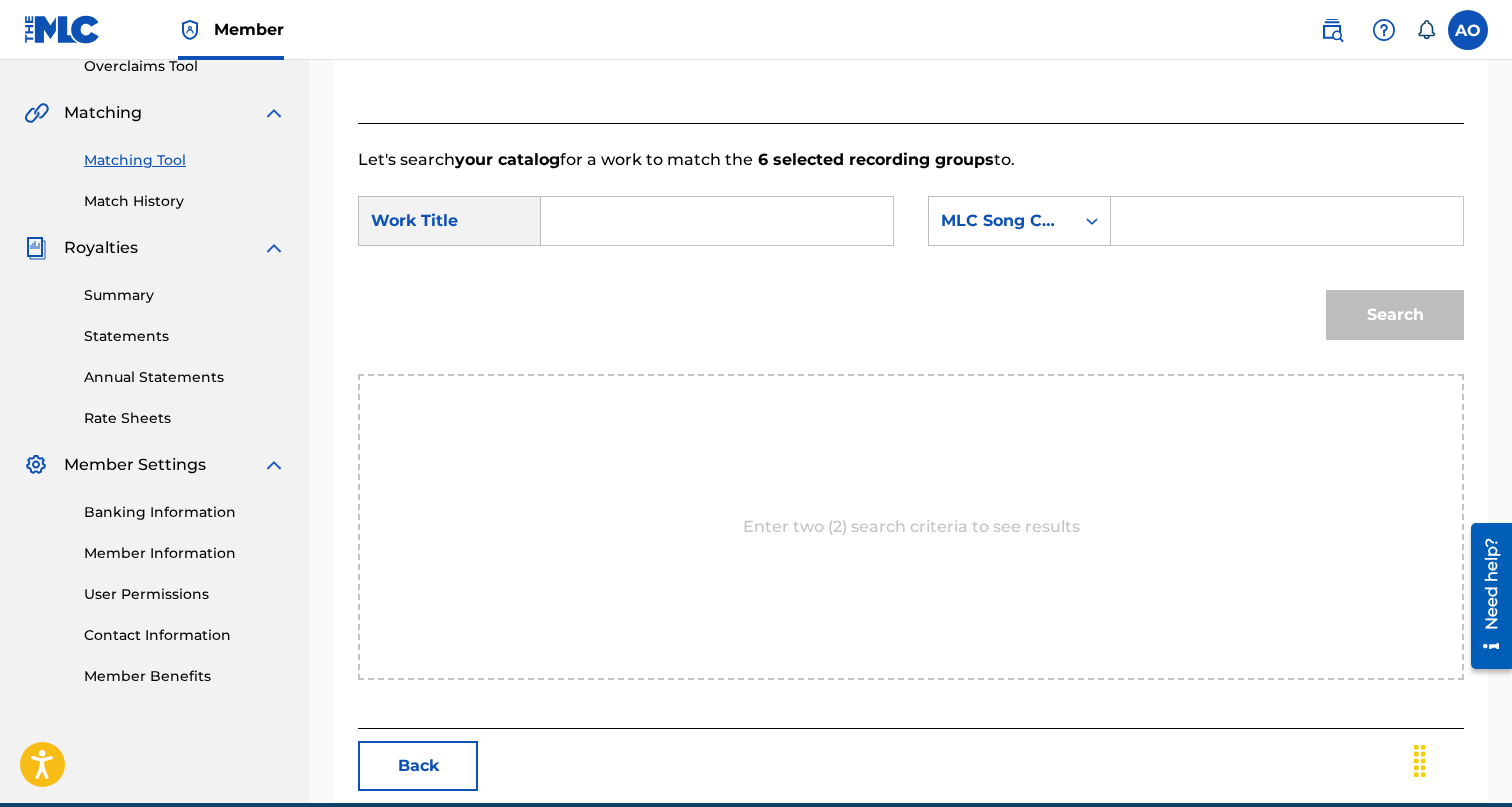 click at bounding box center (717, 221) 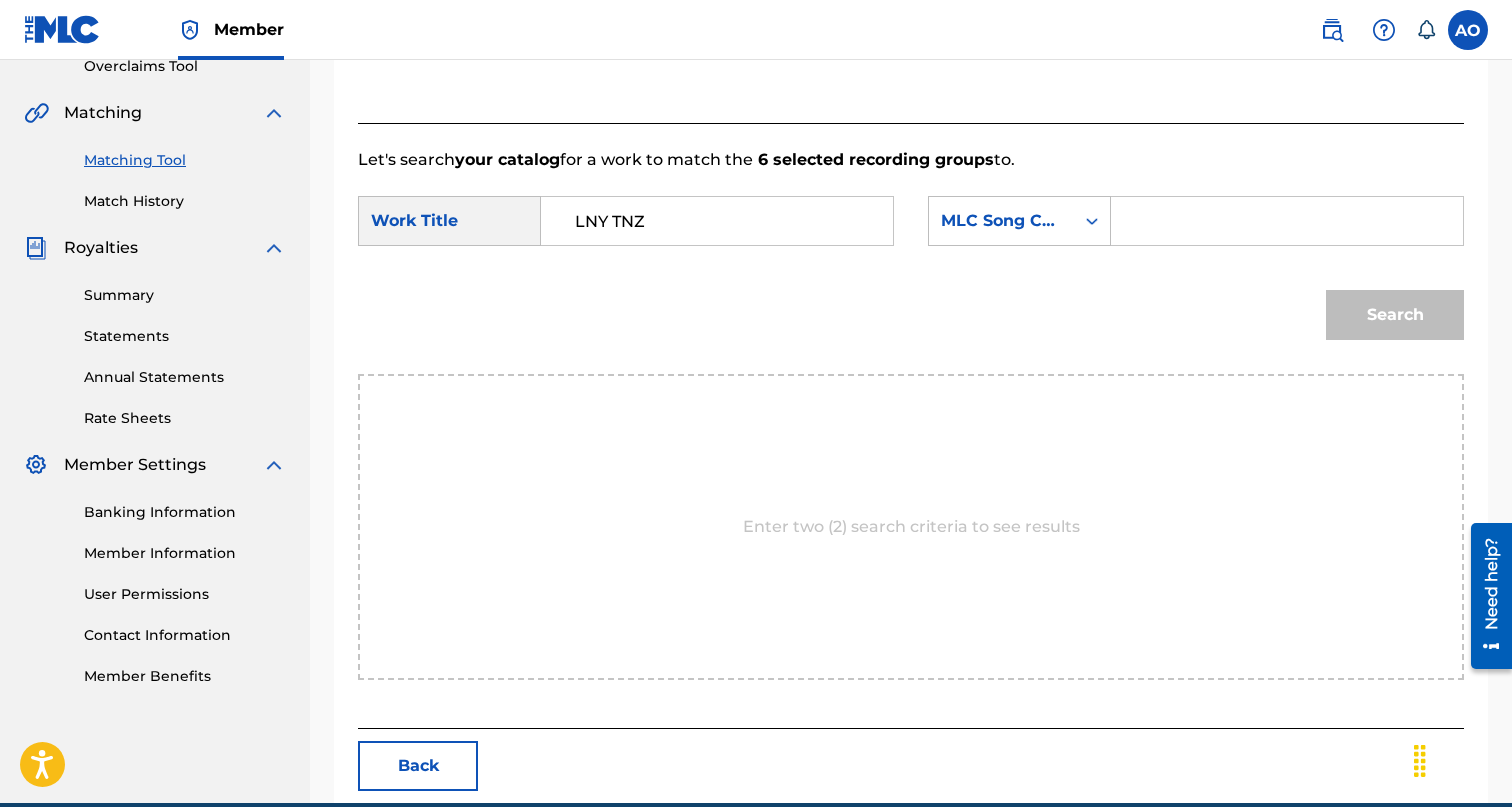 click on "LNY TNZ" at bounding box center [717, 221] 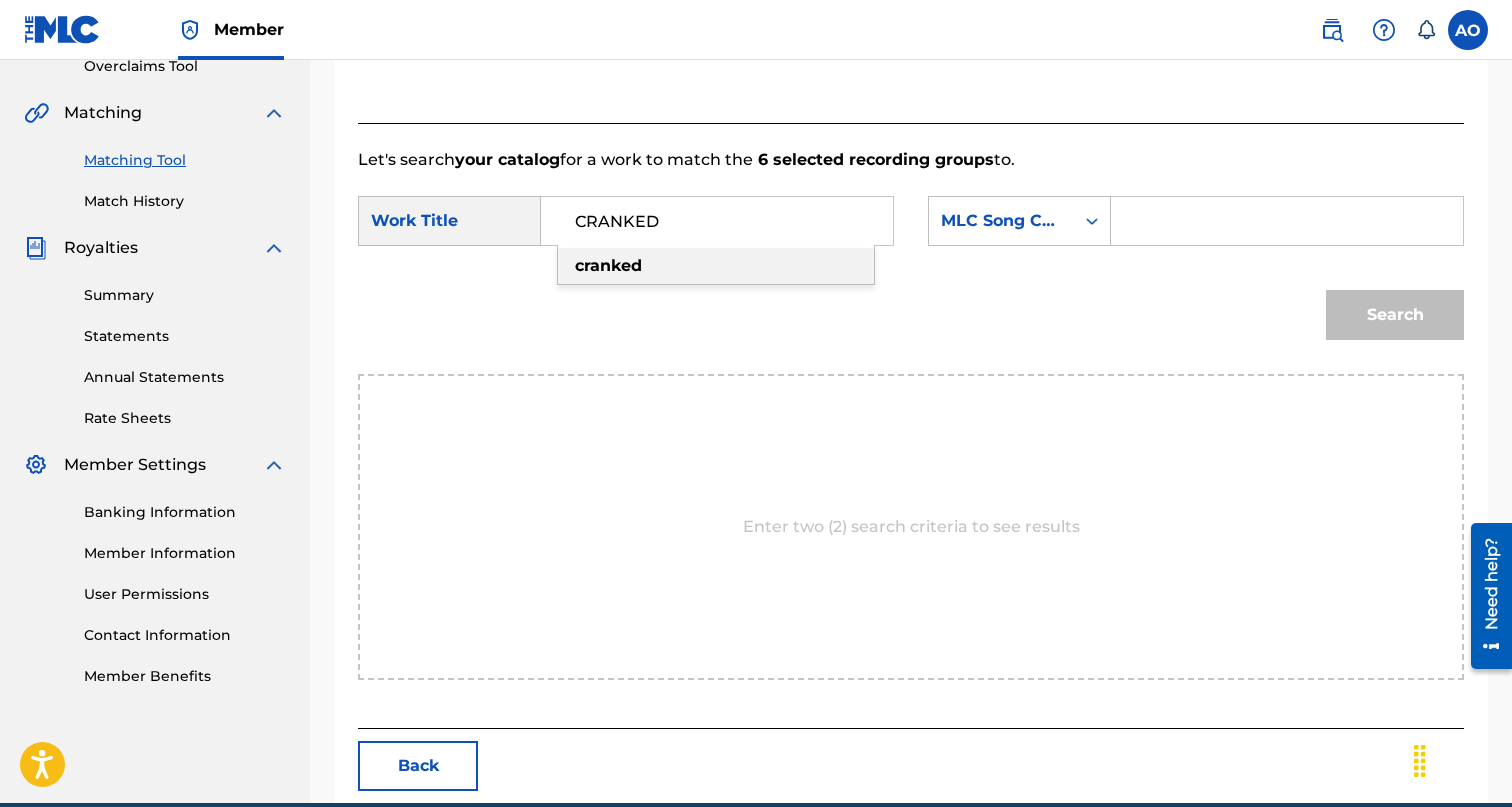 type on "CRANKED" 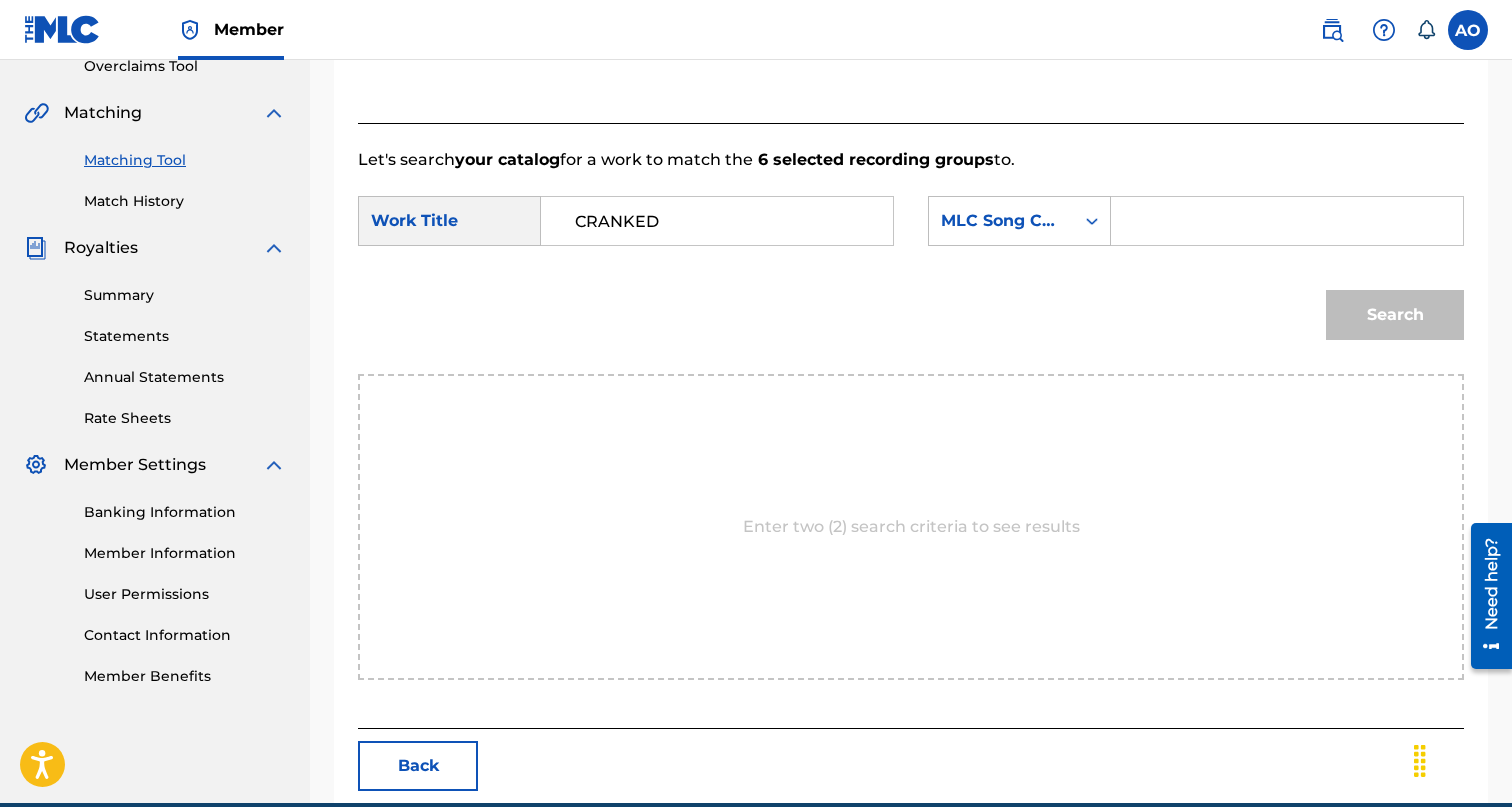 click on "SearchWithCriteria[UUID] Work Title CRANKED SearchWithCriteria[UUID] MLC Song Code Search" at bounding box center (911, 273) 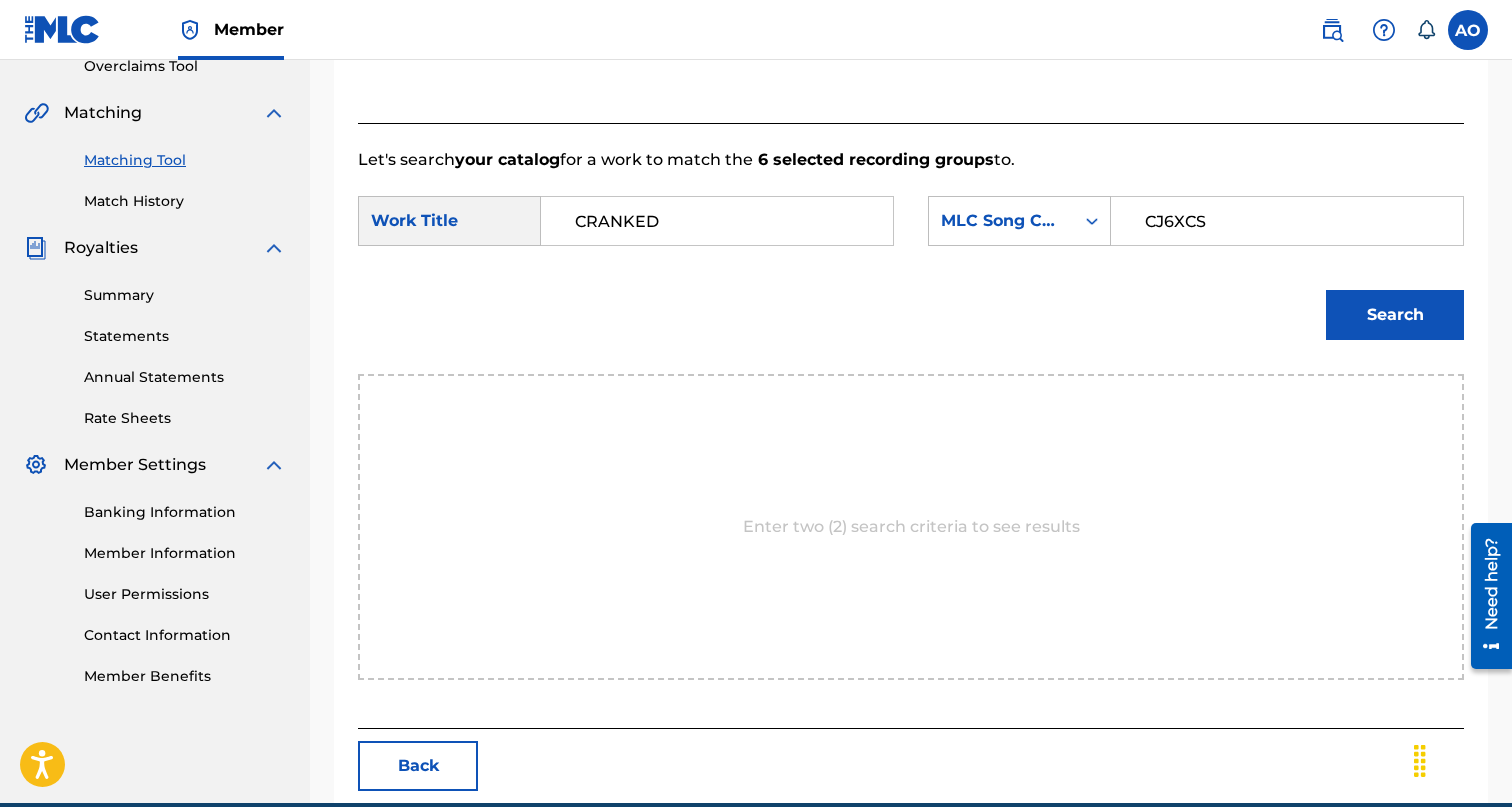 type on "CJ6XCS" 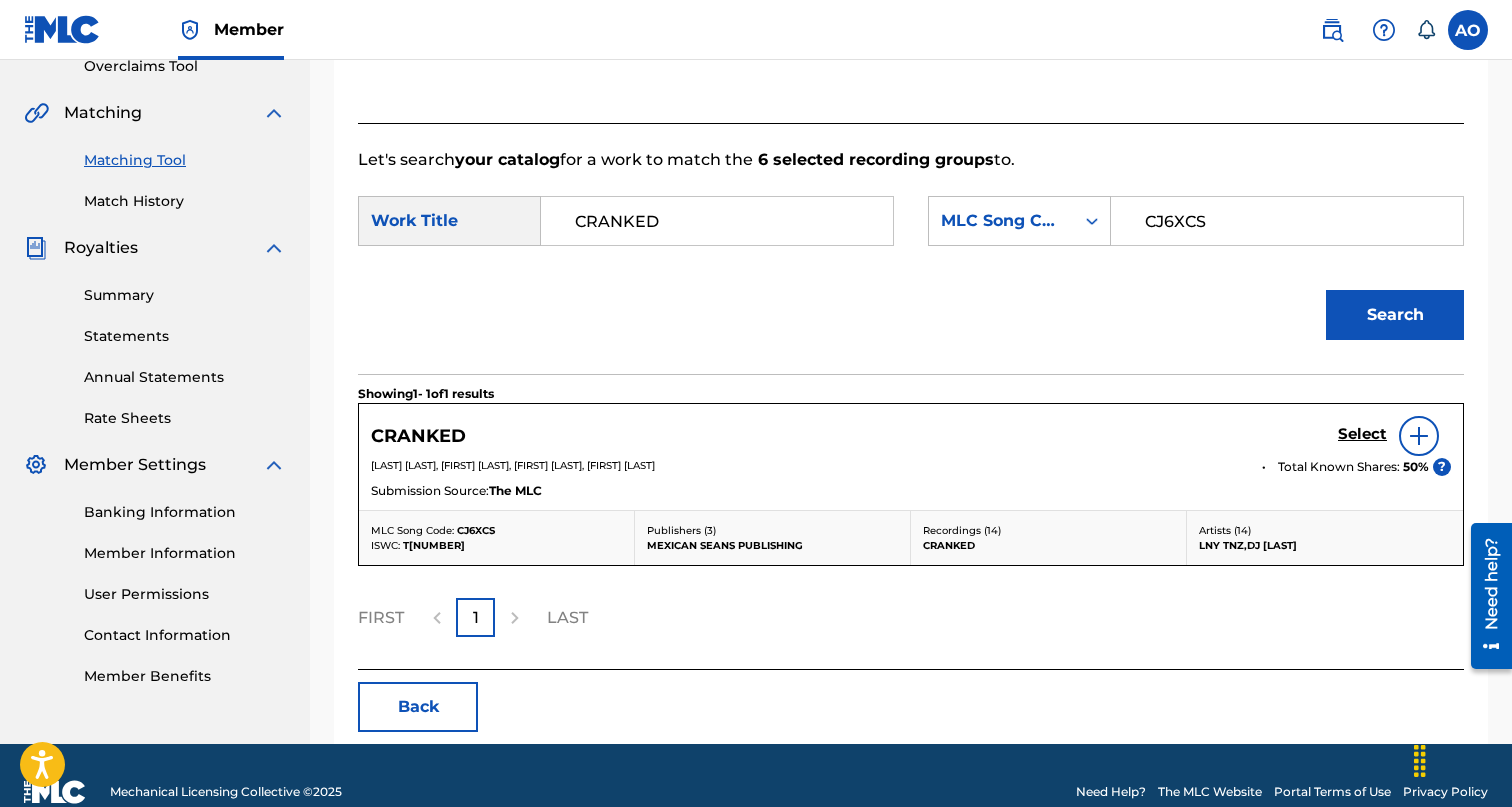 click on "Select" at bounding box center (1362, 434) 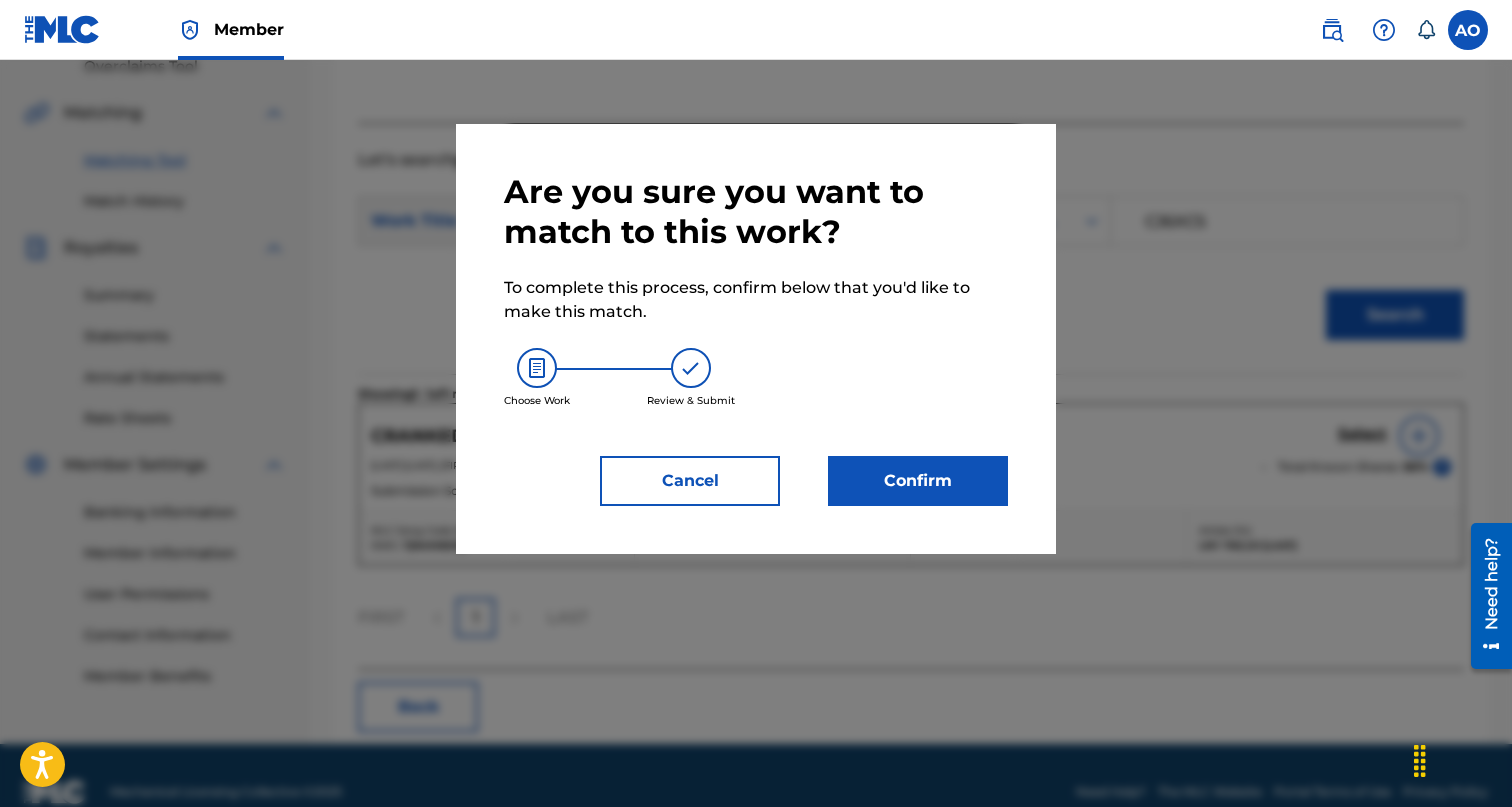 click on "Confirm" at bounding box center [918, 481] 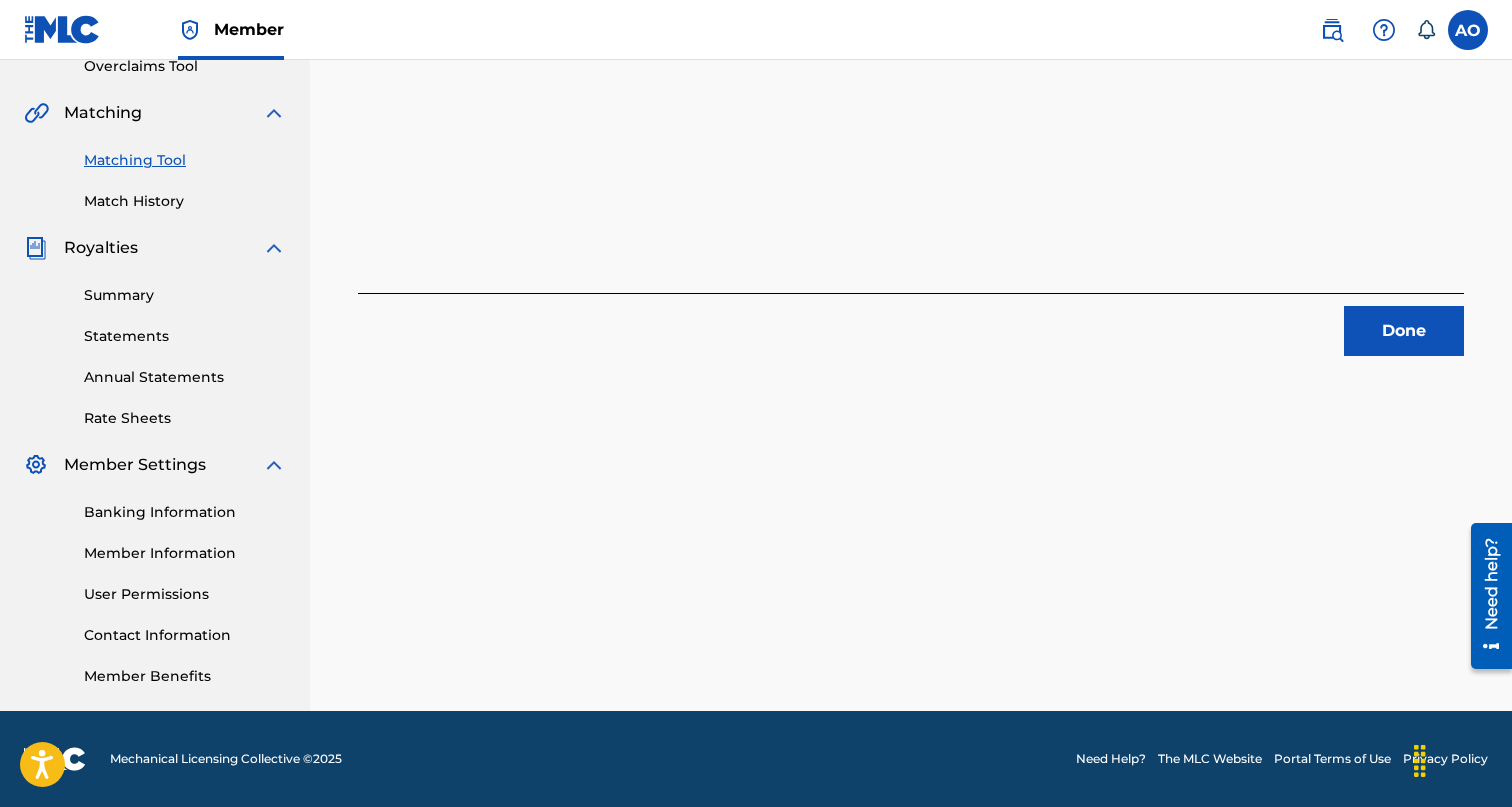 click on "Done" at bounding box center (1404, 331) 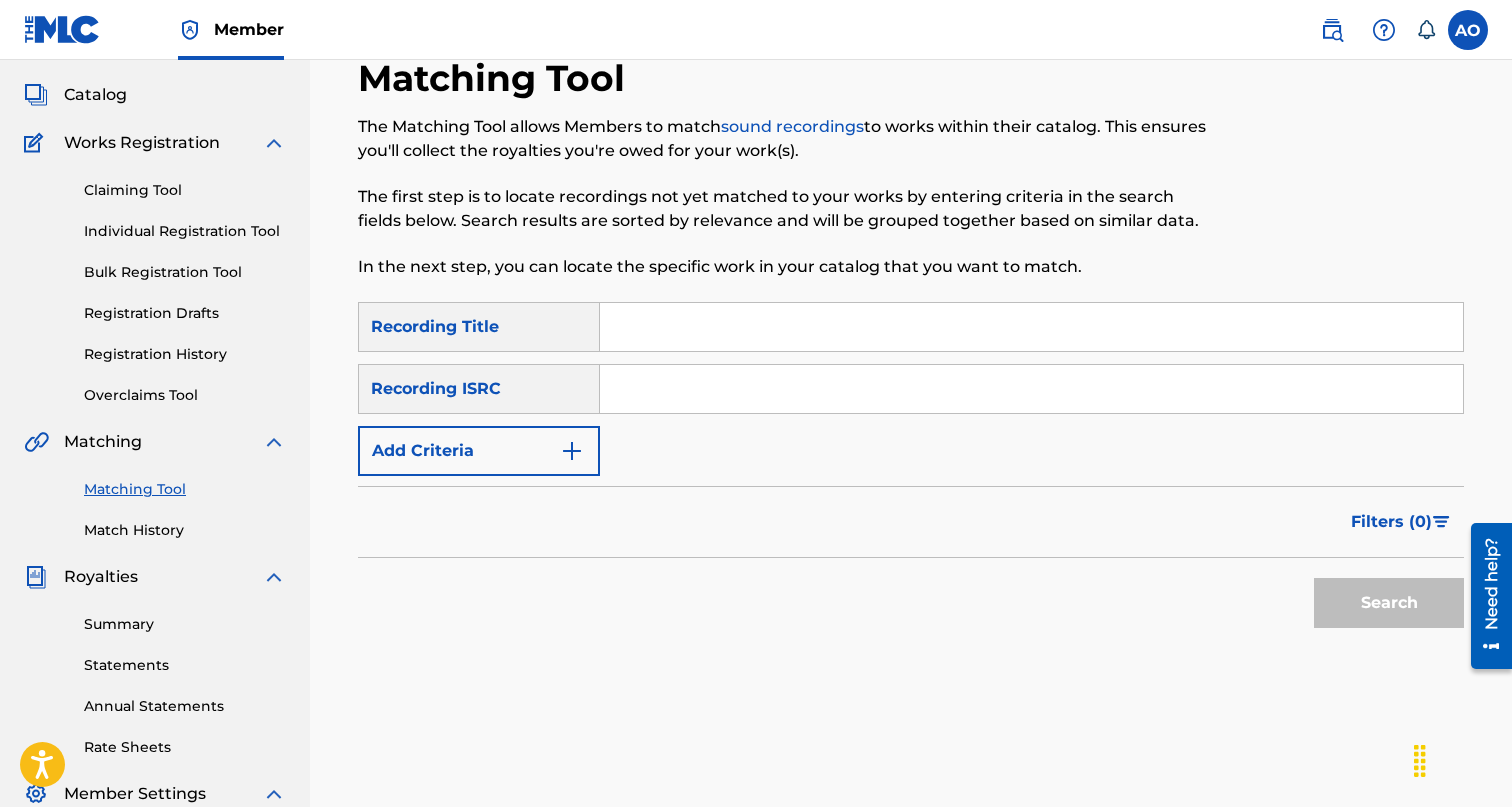 scroll, scrollTop: 0, scrollLeft: 0, axis: both 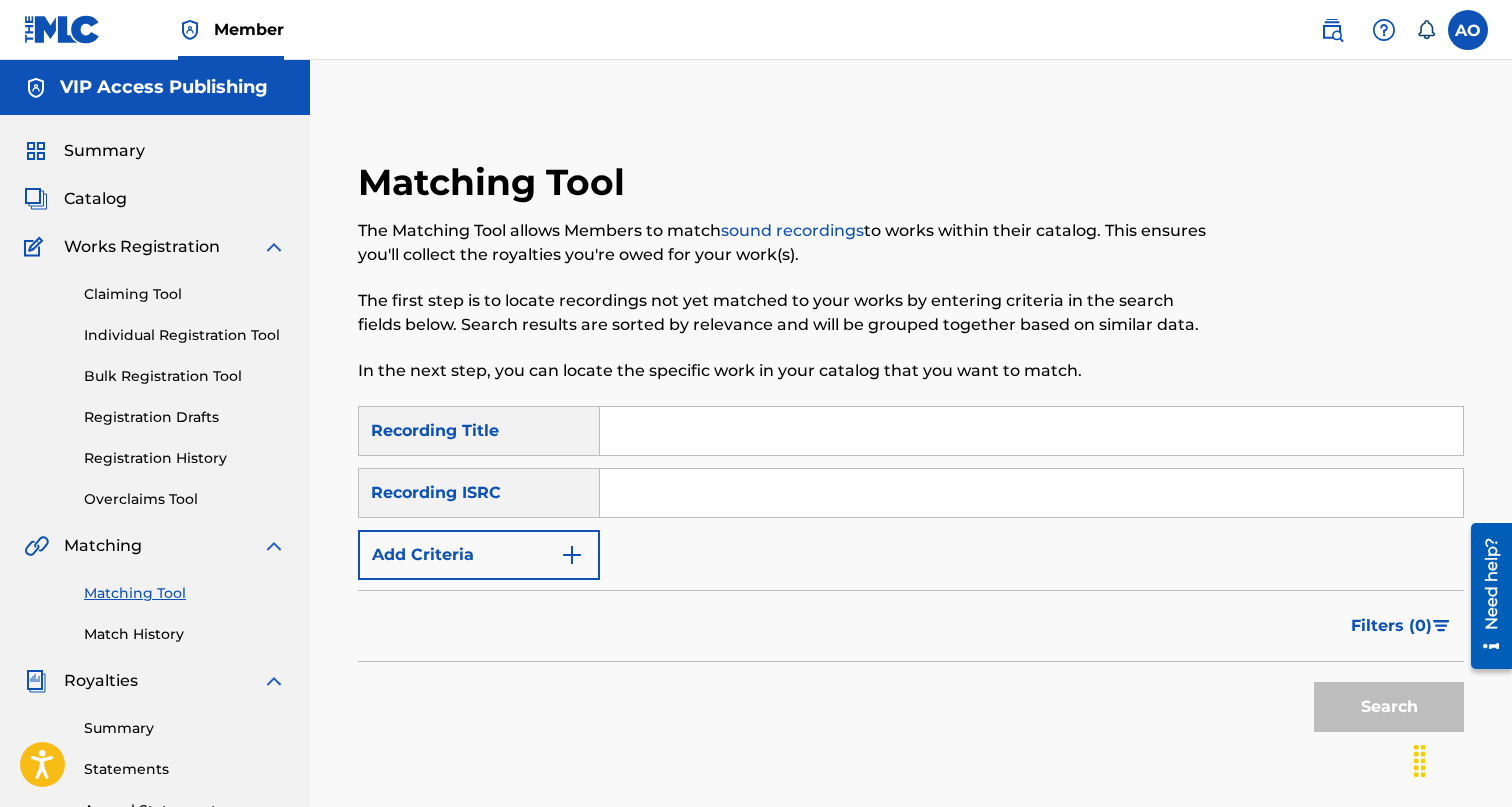 click at bounding box center (1031, 431) 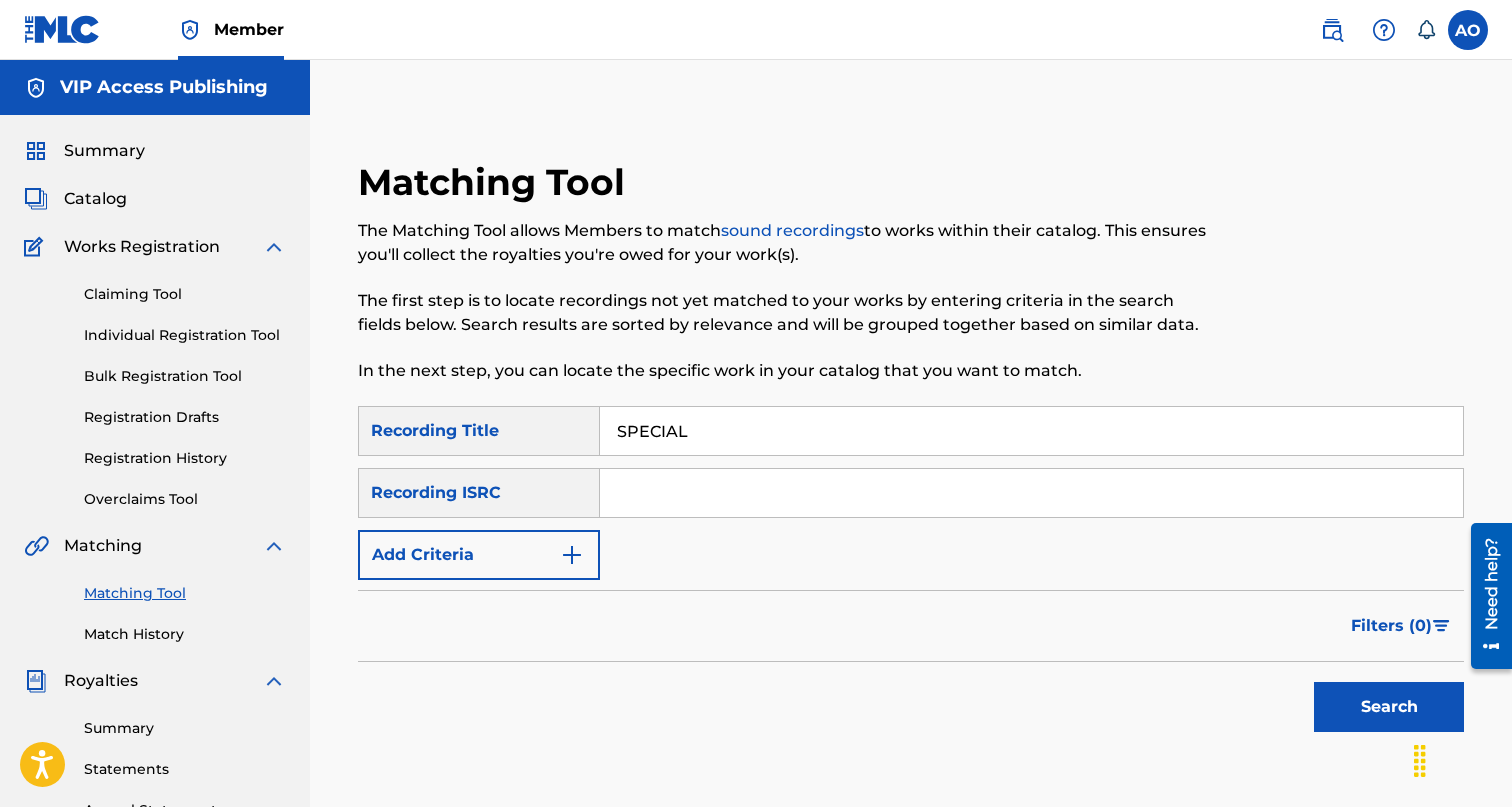 type on "SPECIAL" 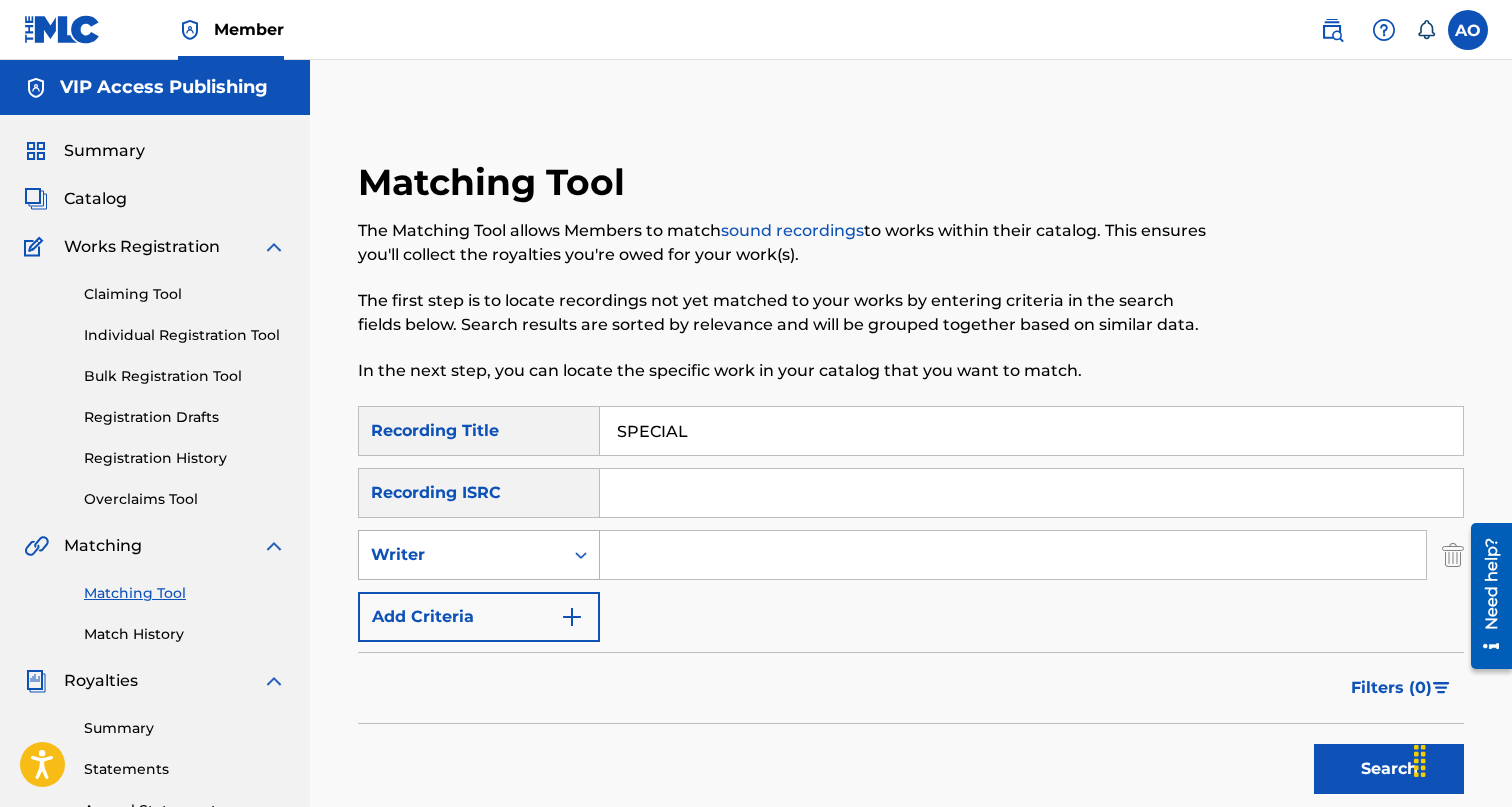 click on "Writer" at bounding box center [461, 555] 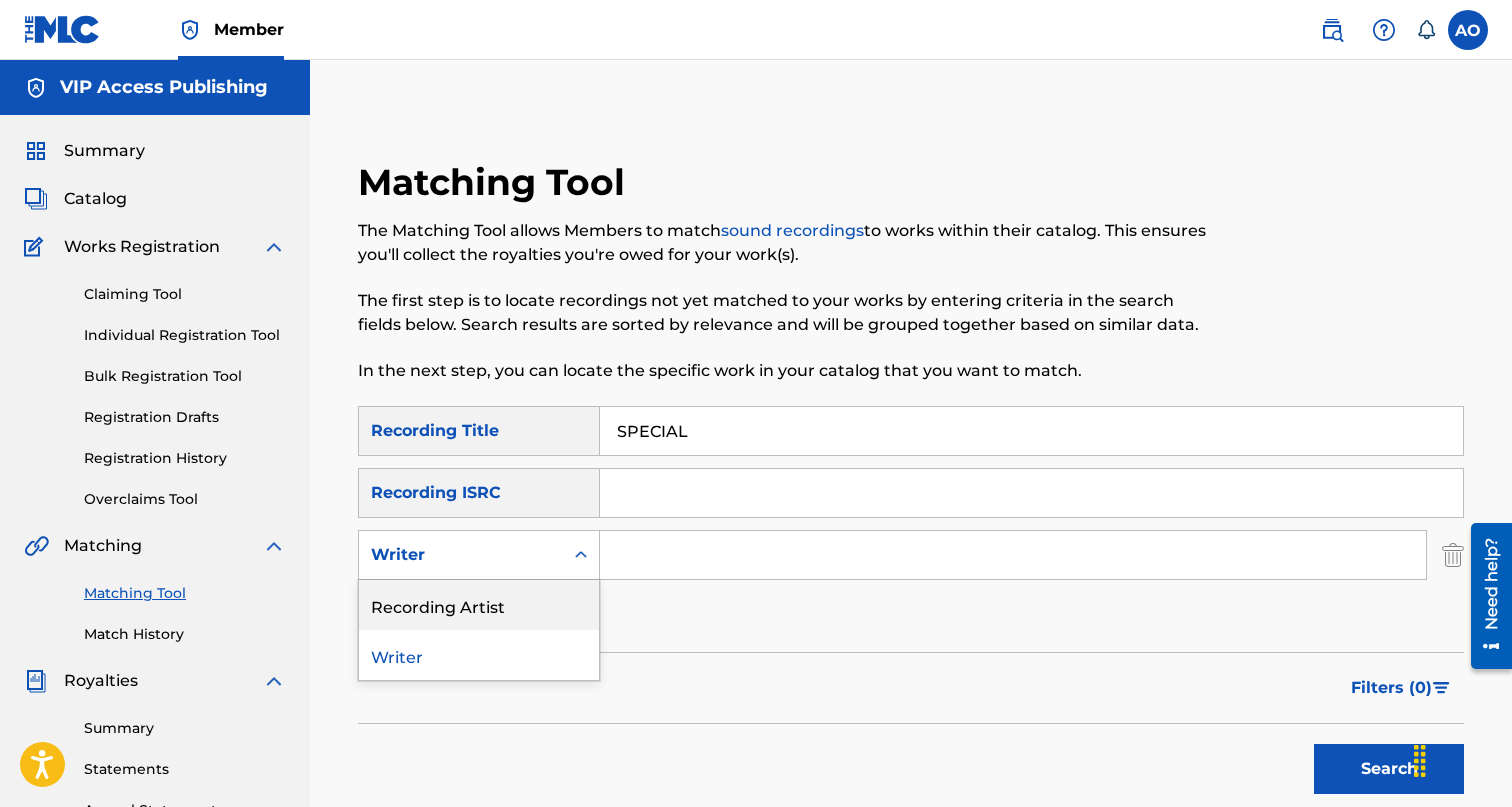click on "Recording Artist" at bounding box center [479, 605] 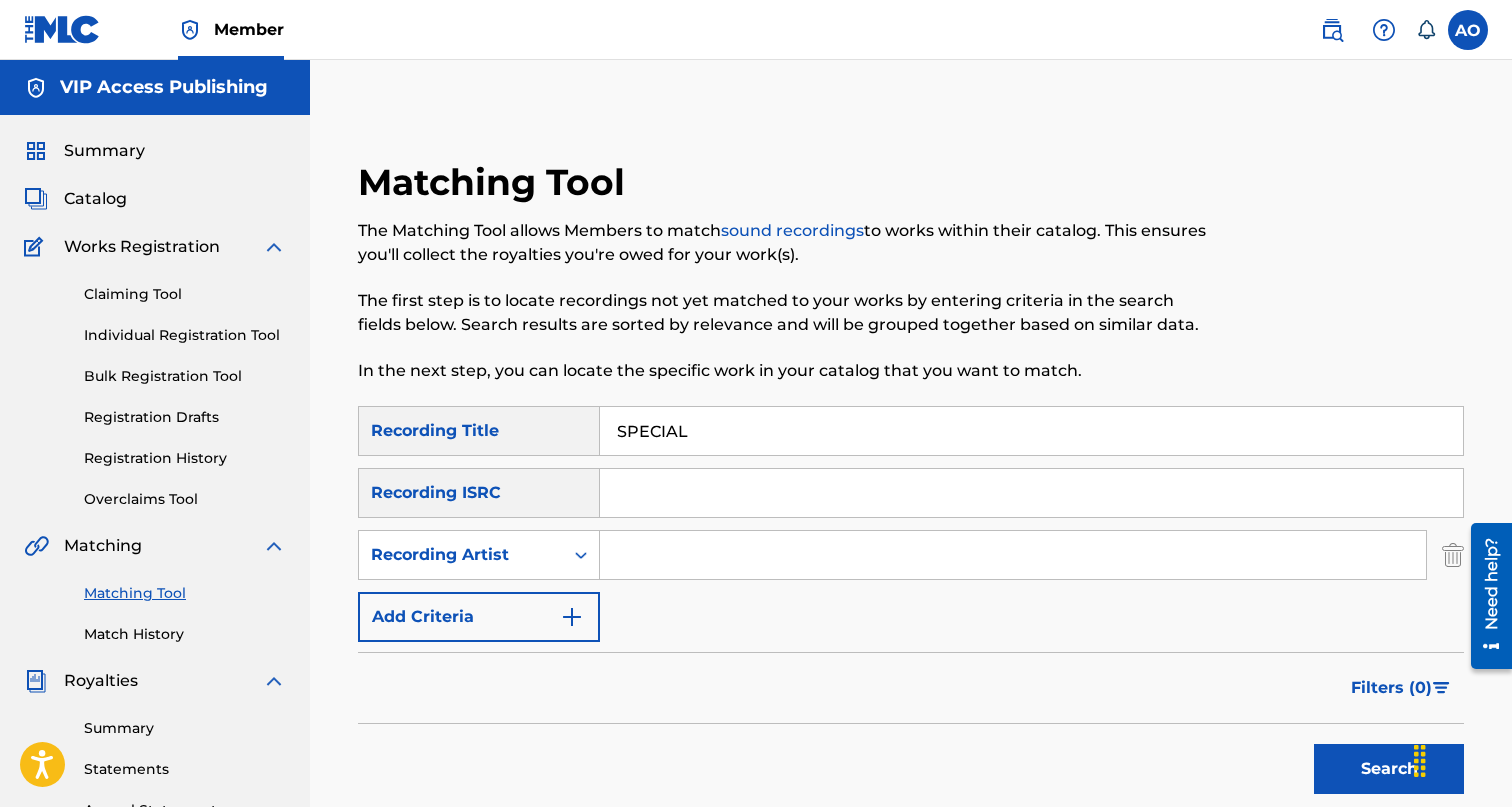 click at bounding box center [1013, 555] 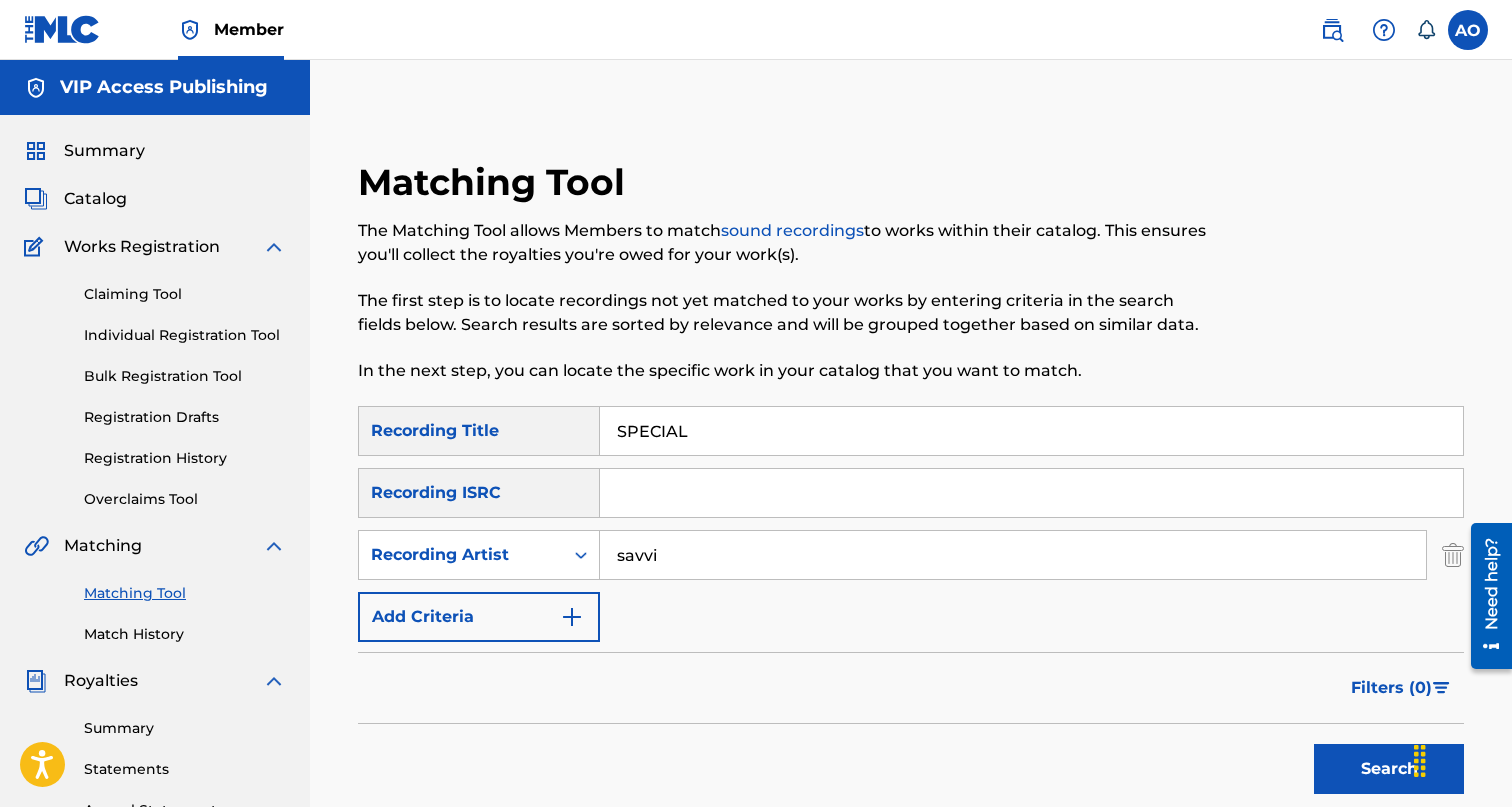 click on "Search" at bounding box center (1389, 769) 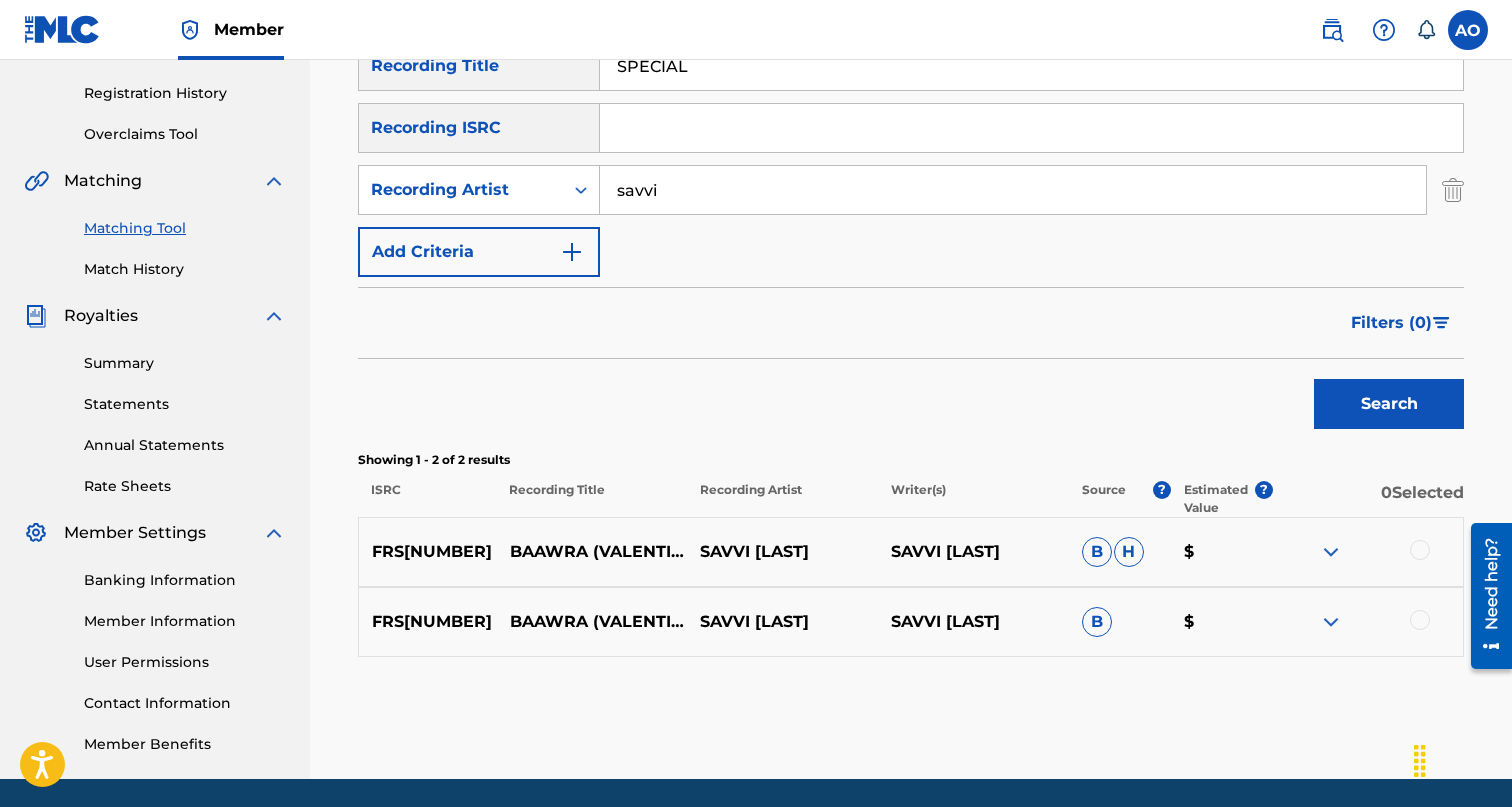 scroll, scrollTop: 371, scrollLeft: 0, axis: vertical 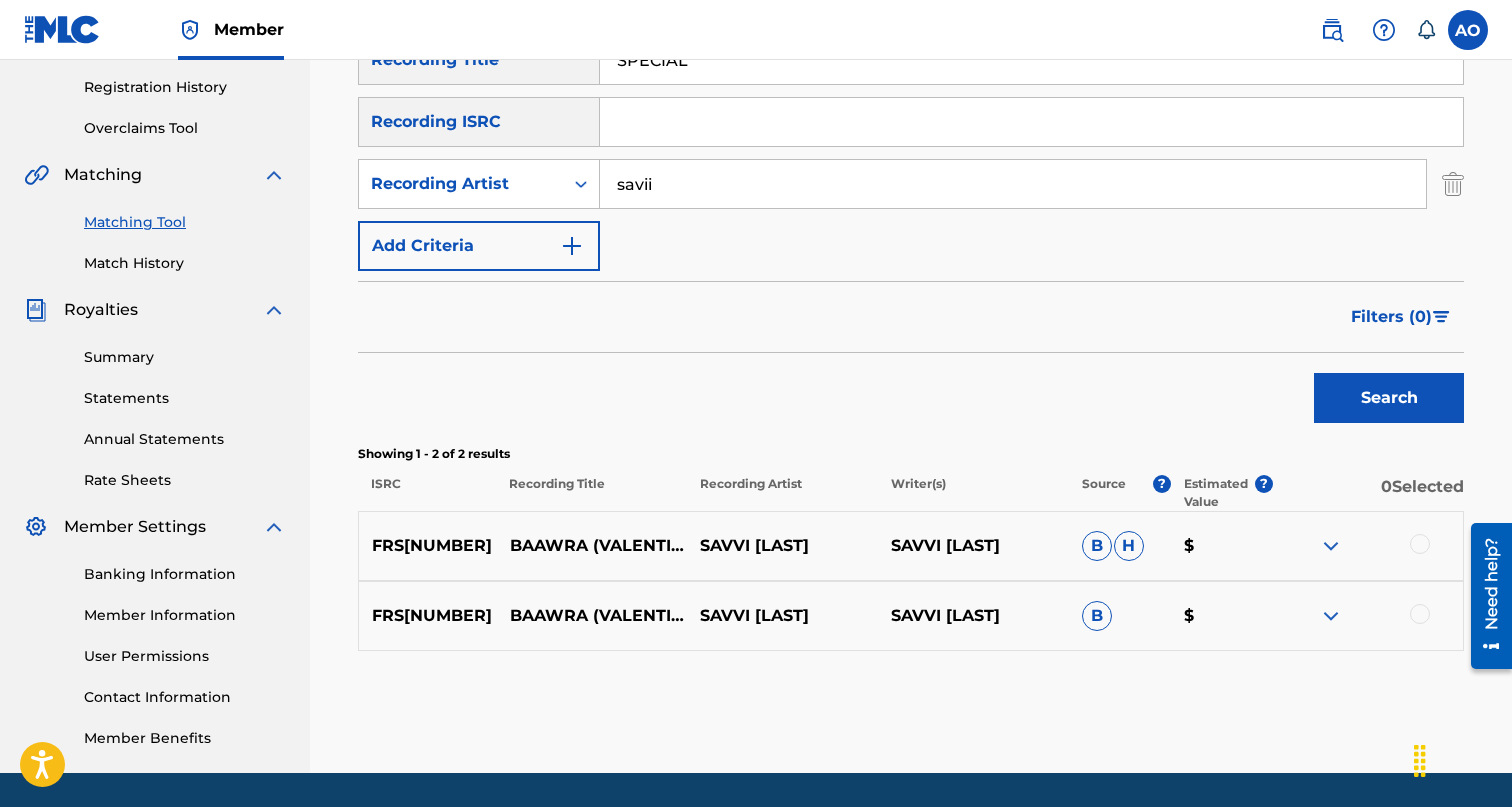 click on "Search" at bounding box center (1389, 398) 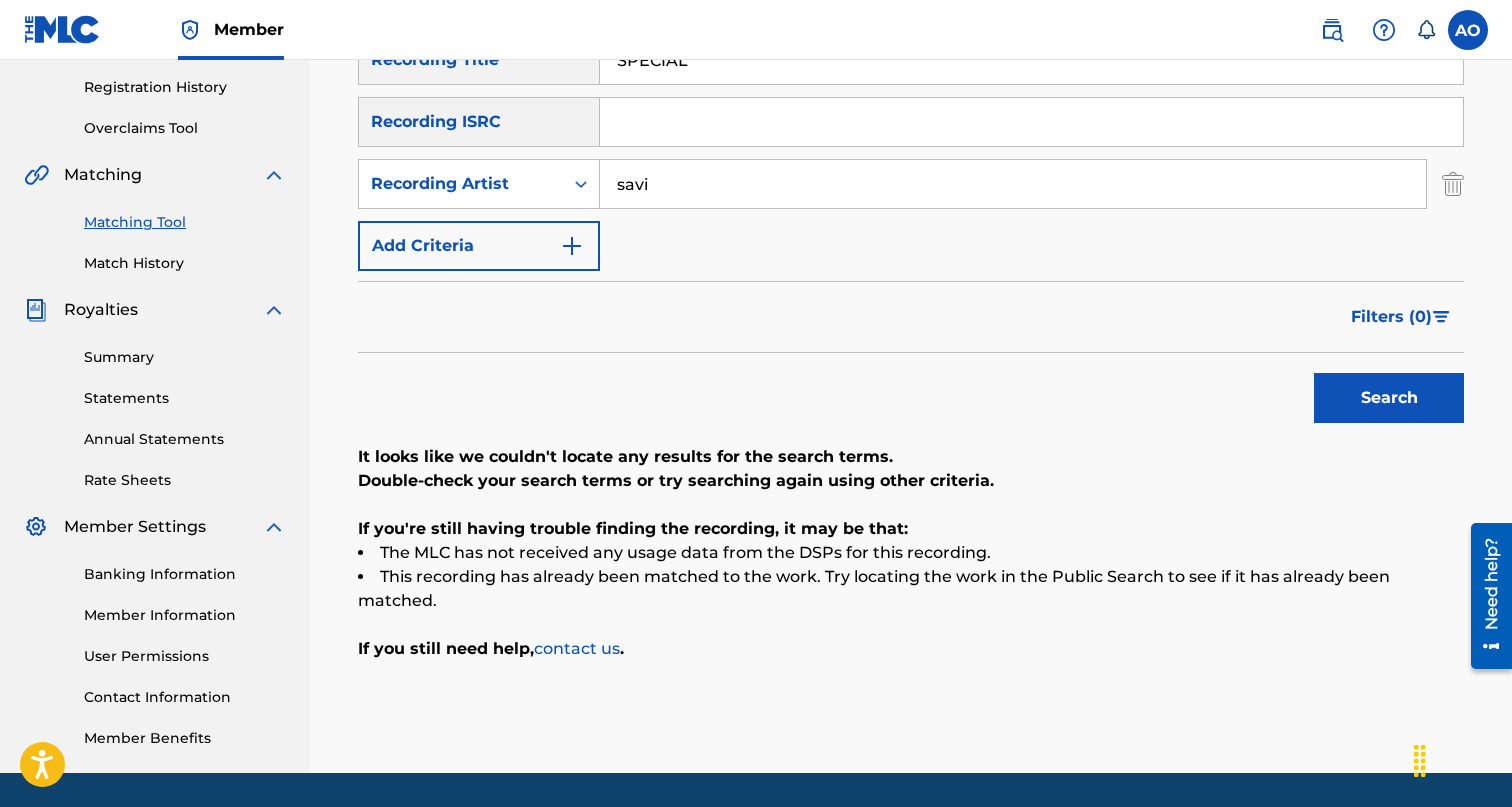 click on "Search" at bounding box center [1389, 398] 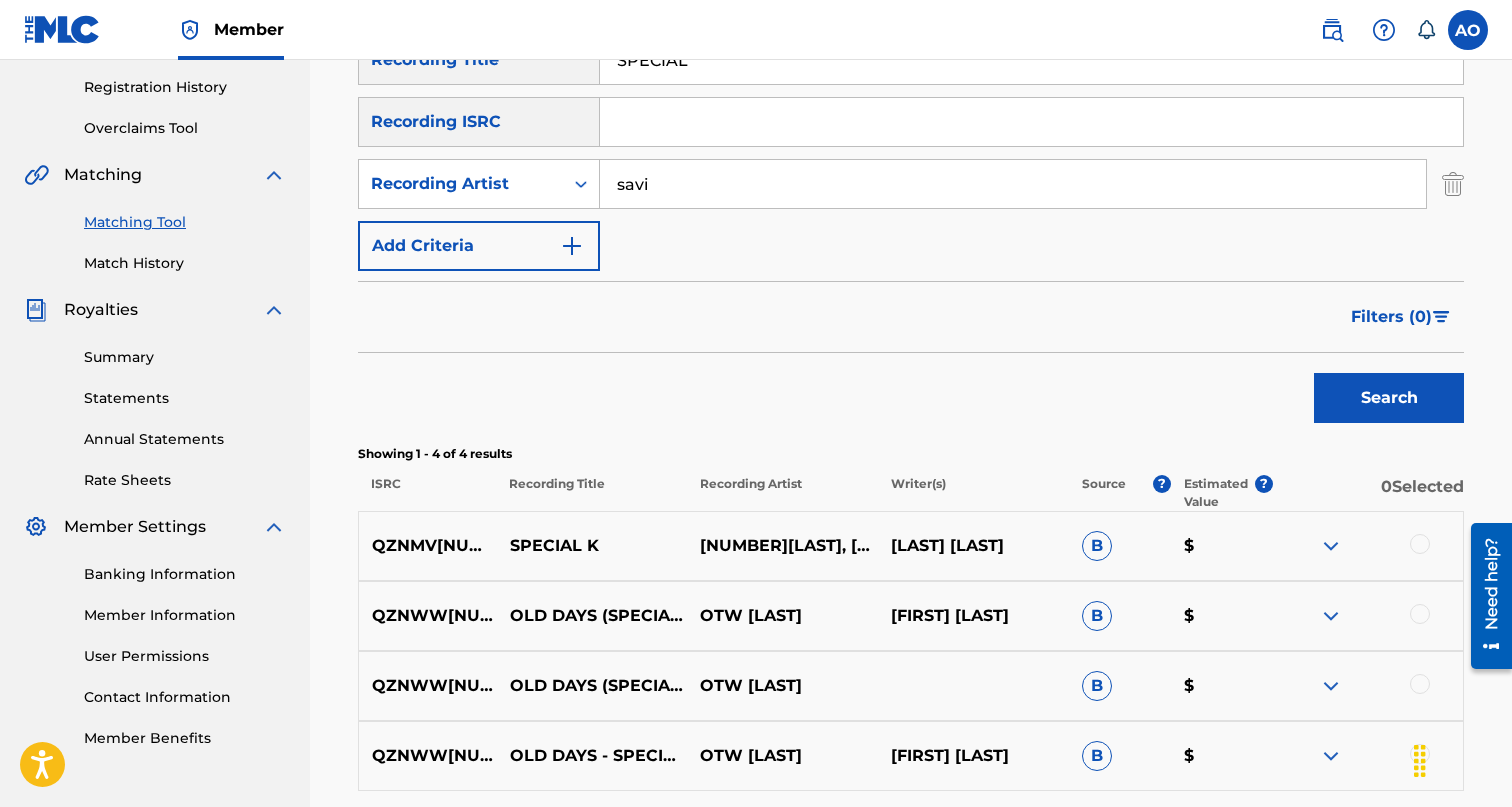 scroll, scrollTop: 551, scrollLeft: 0, axis: vertical 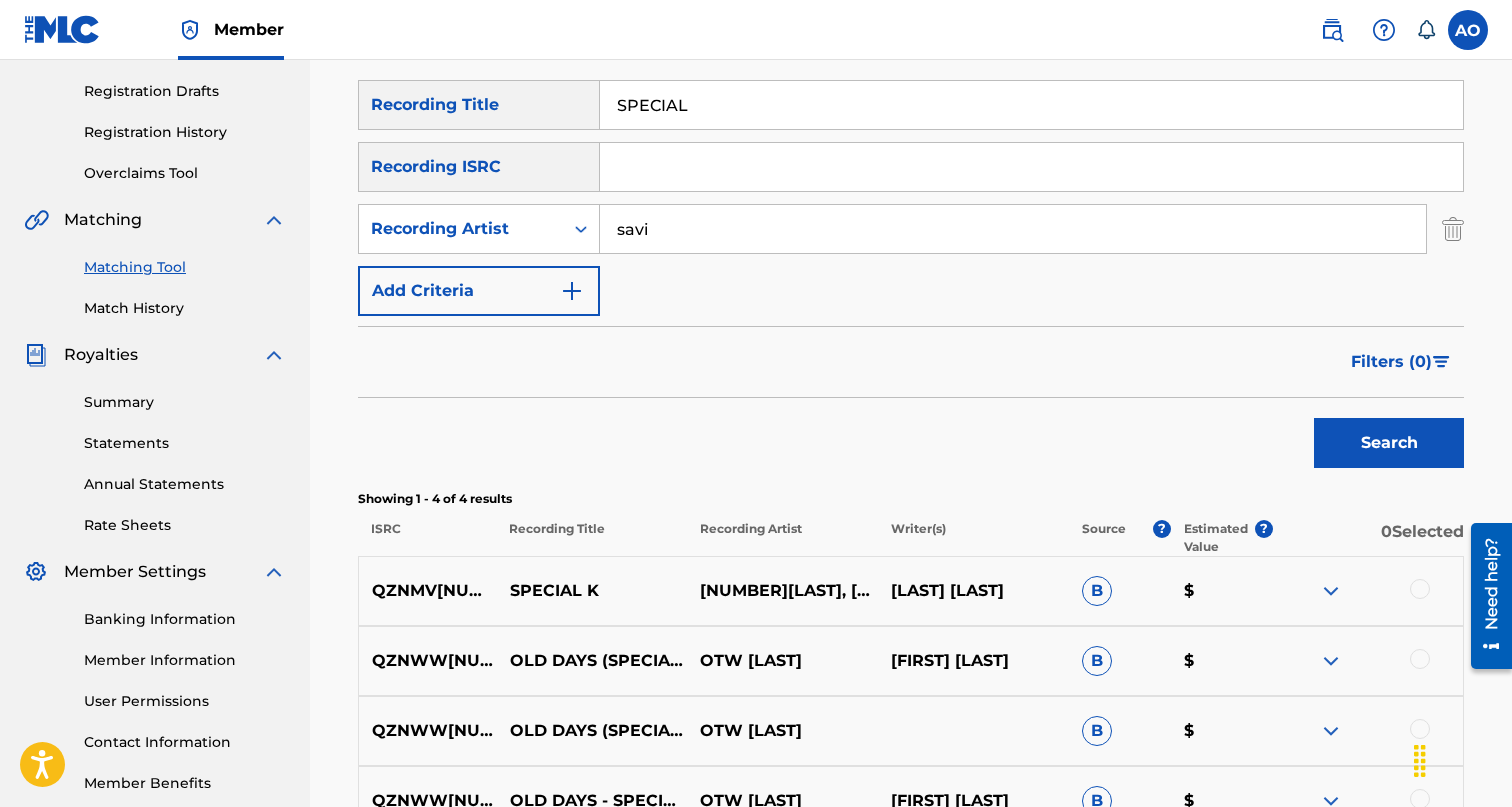click on "savi" at bounding box center [1013, 229] 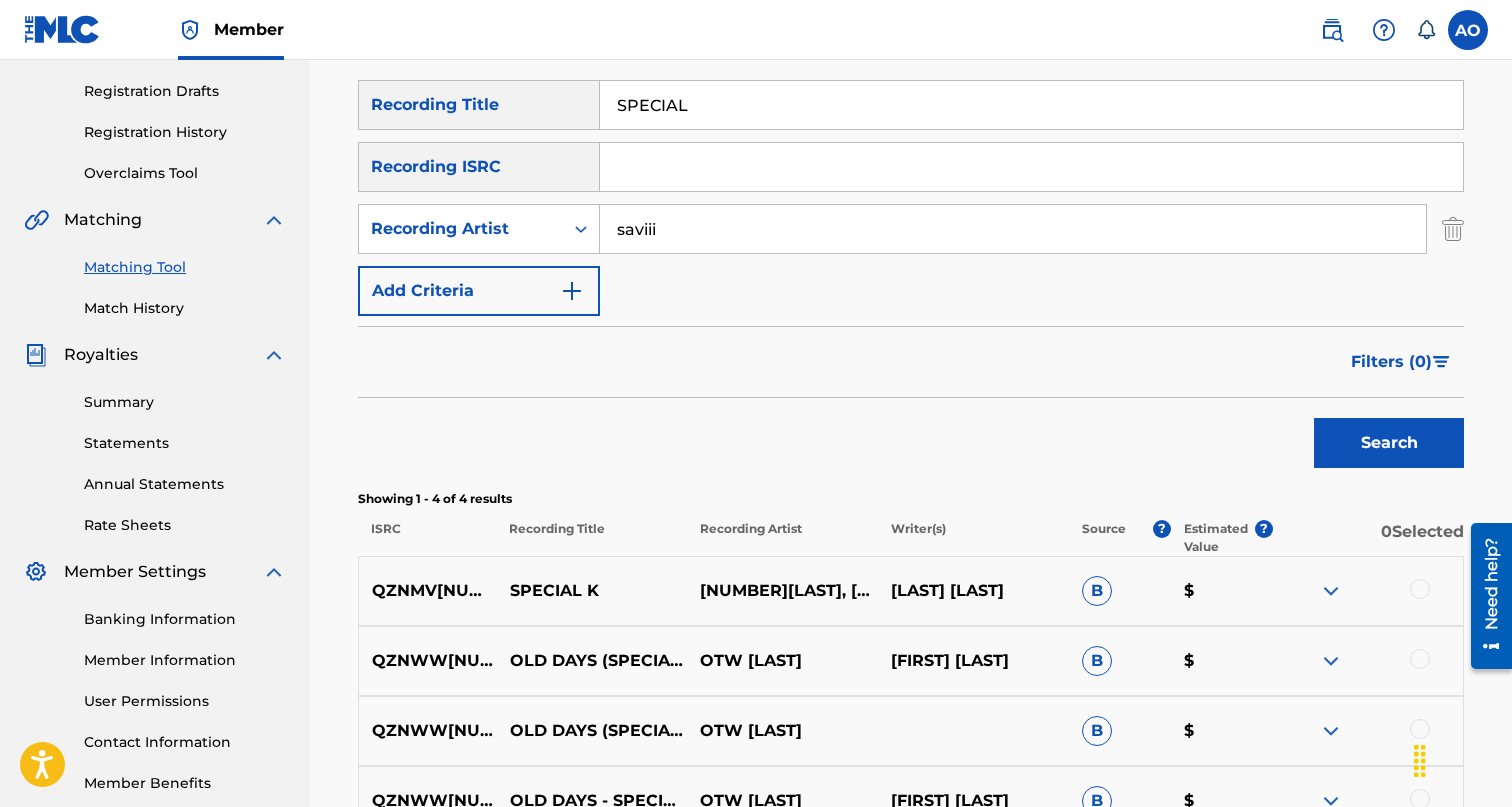 type on "saviii" 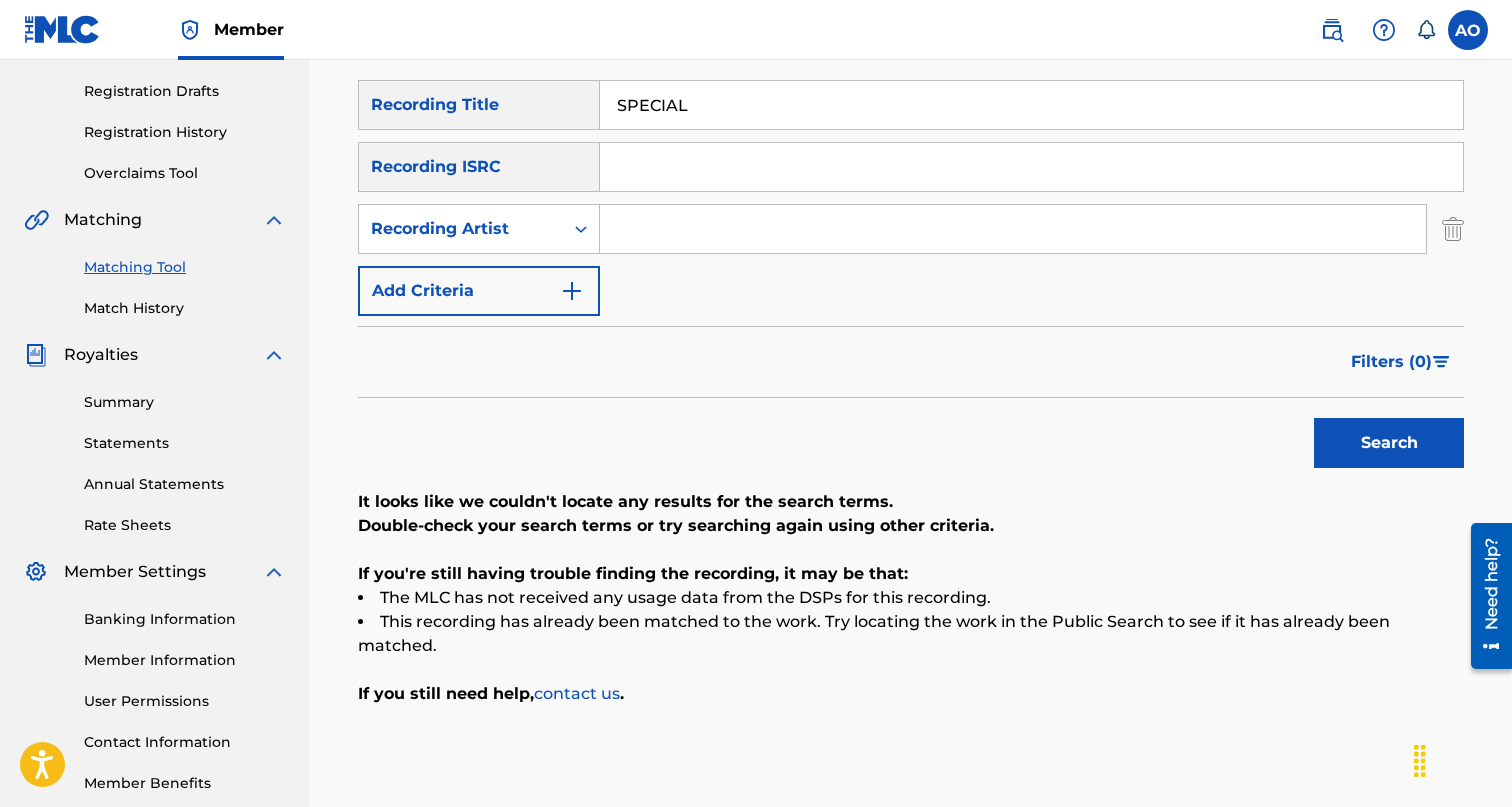 type 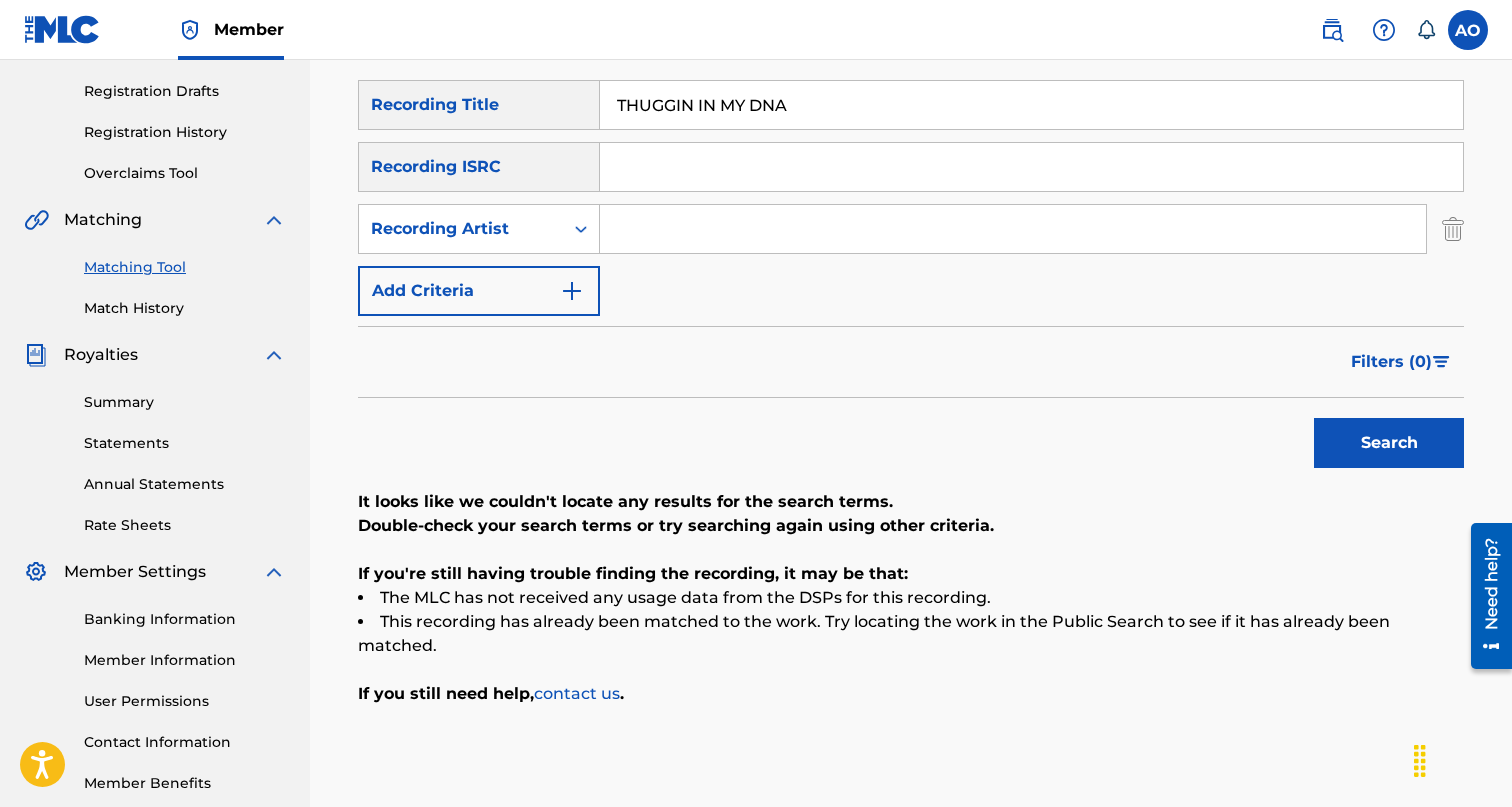 type on "THUGGIN IN MY DNA" 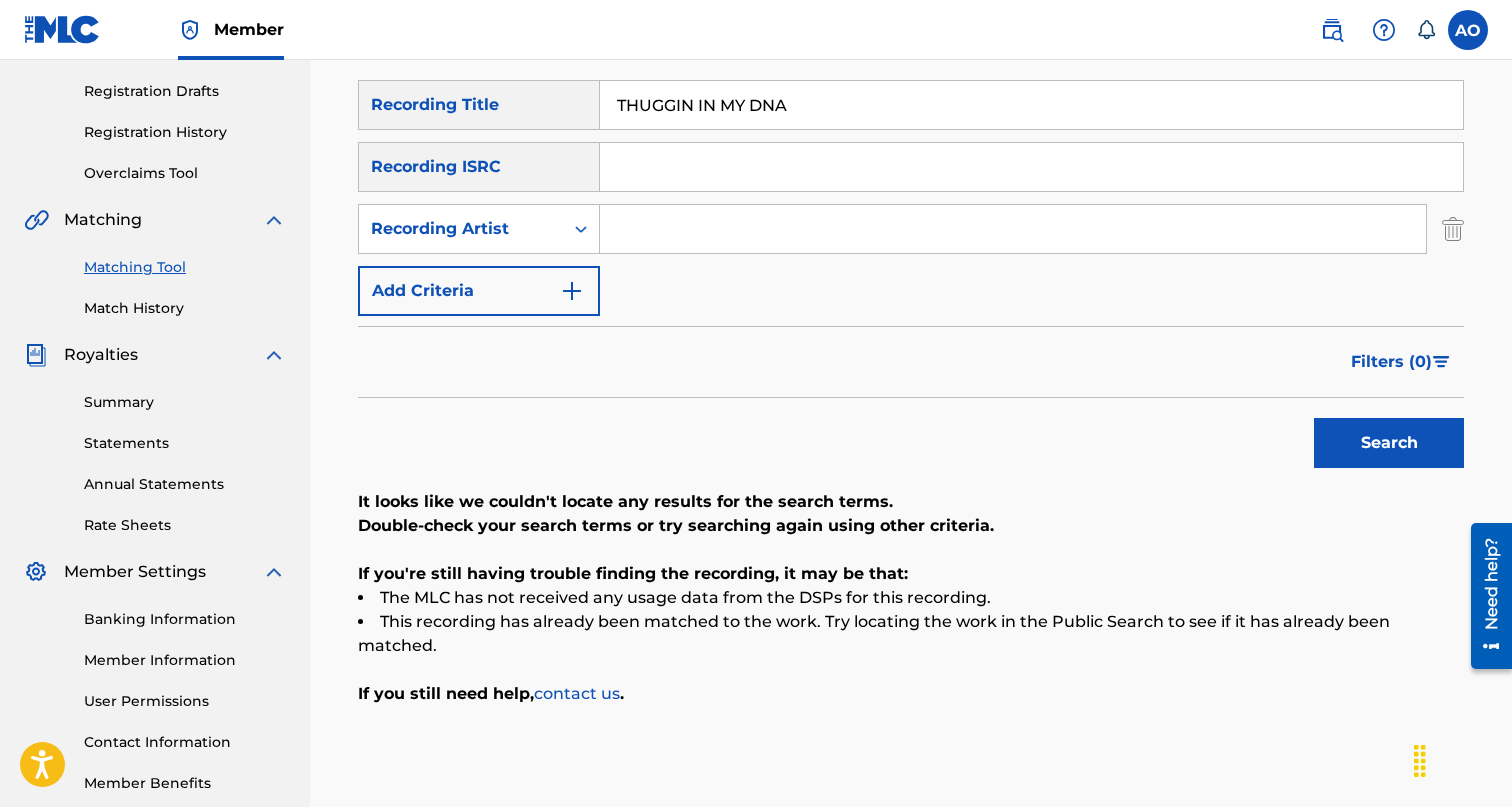 click at bounding box center [1013, 229] 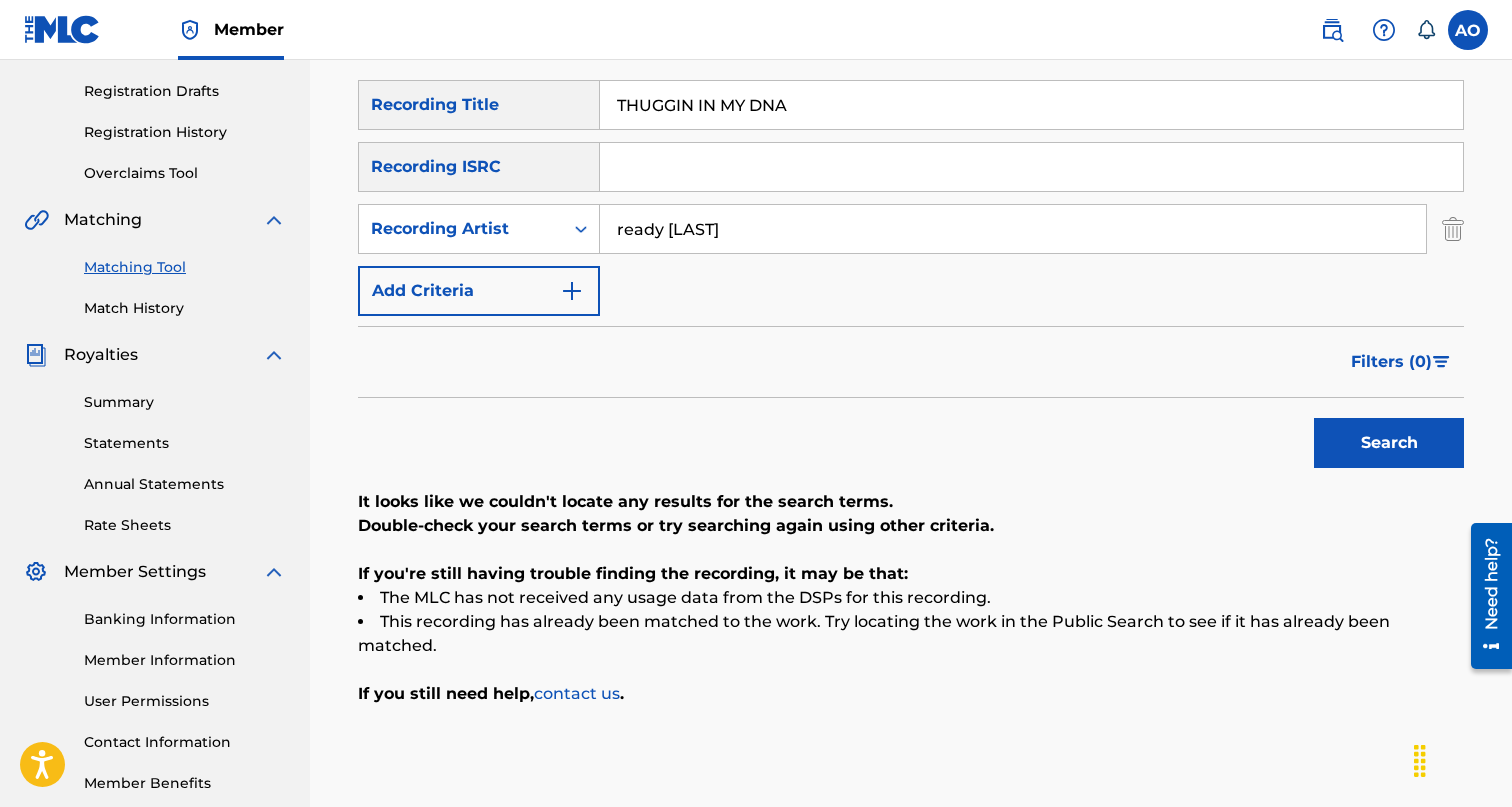 type on "ready [LAST]" 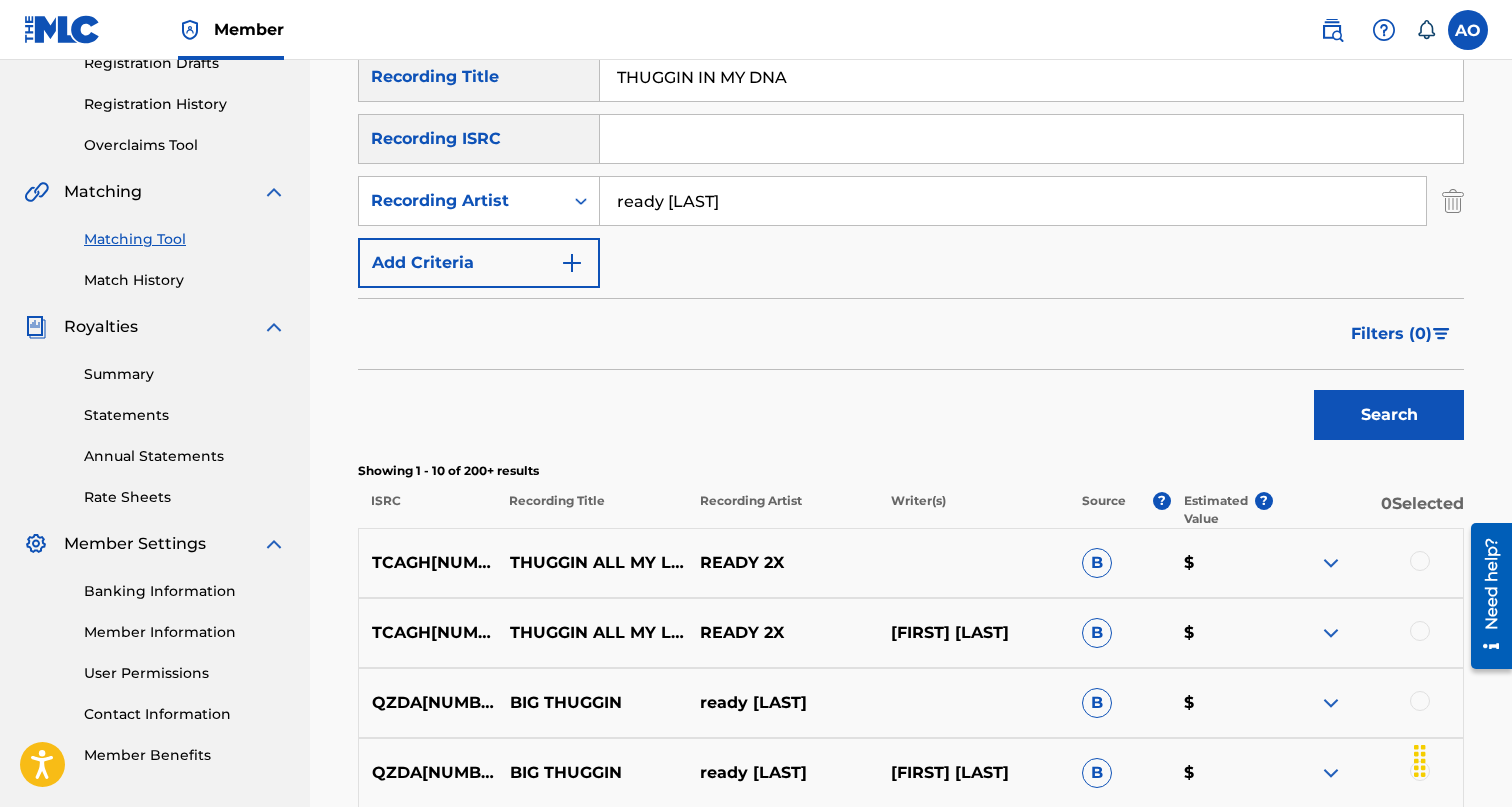 scroll, scrollTop: 333, scrollLeft: 0, axis: vertical 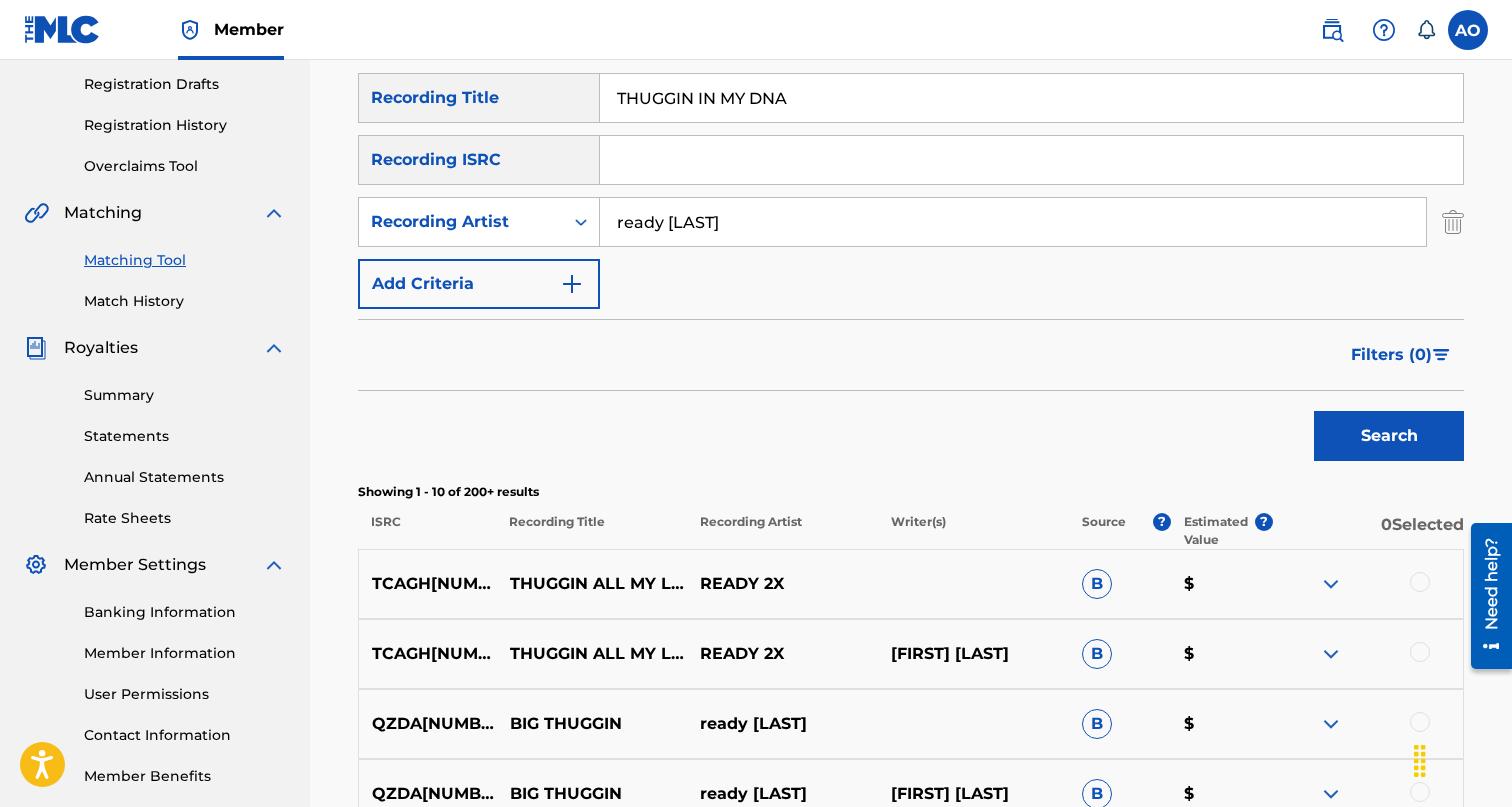 click on "THUGGIN IN MY DNA" at bounding box center (1031, 98) 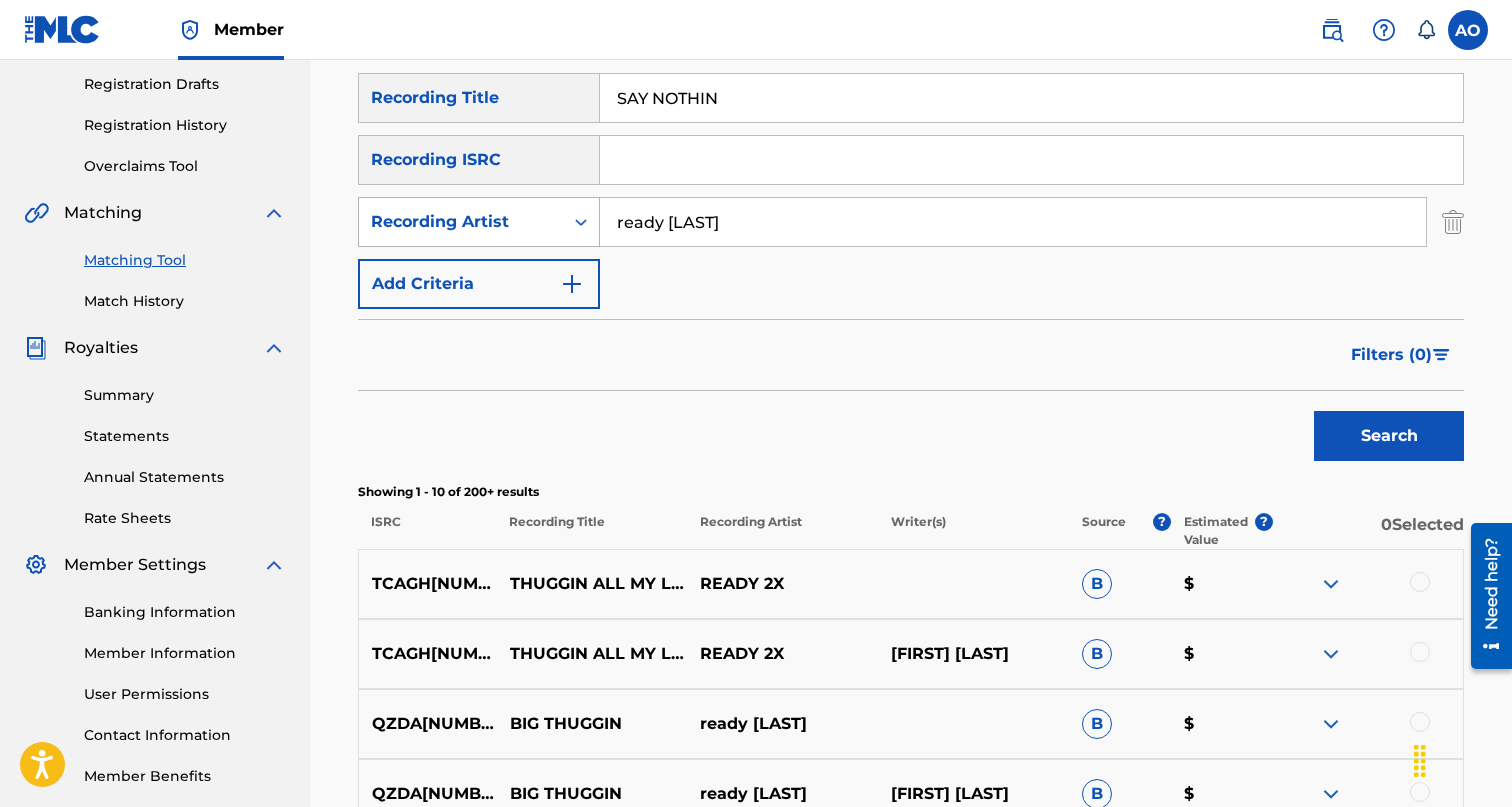 type on "SAY NOTHIN" 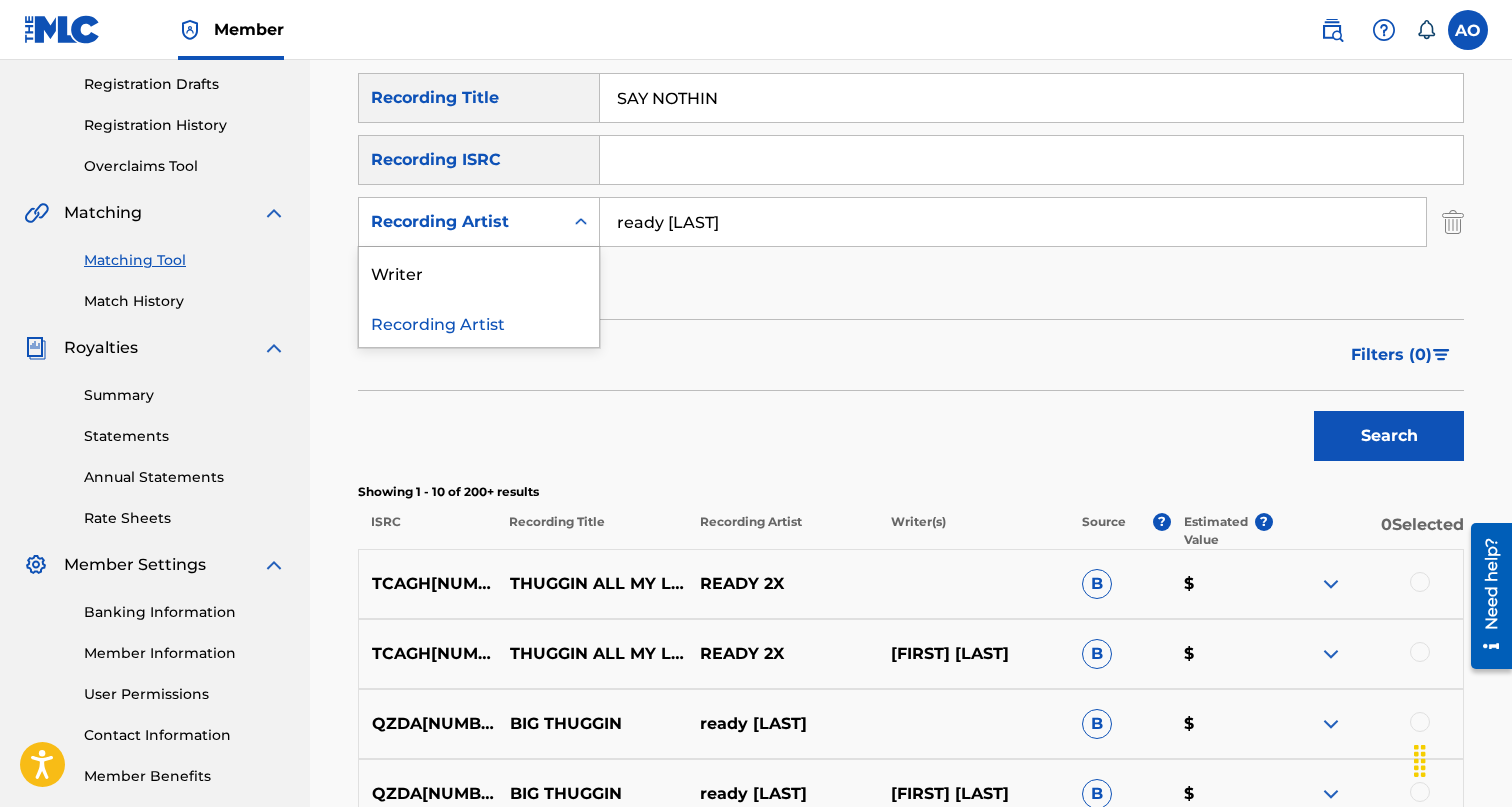 click on "Recording Artist" at bounding box center [461, 222] 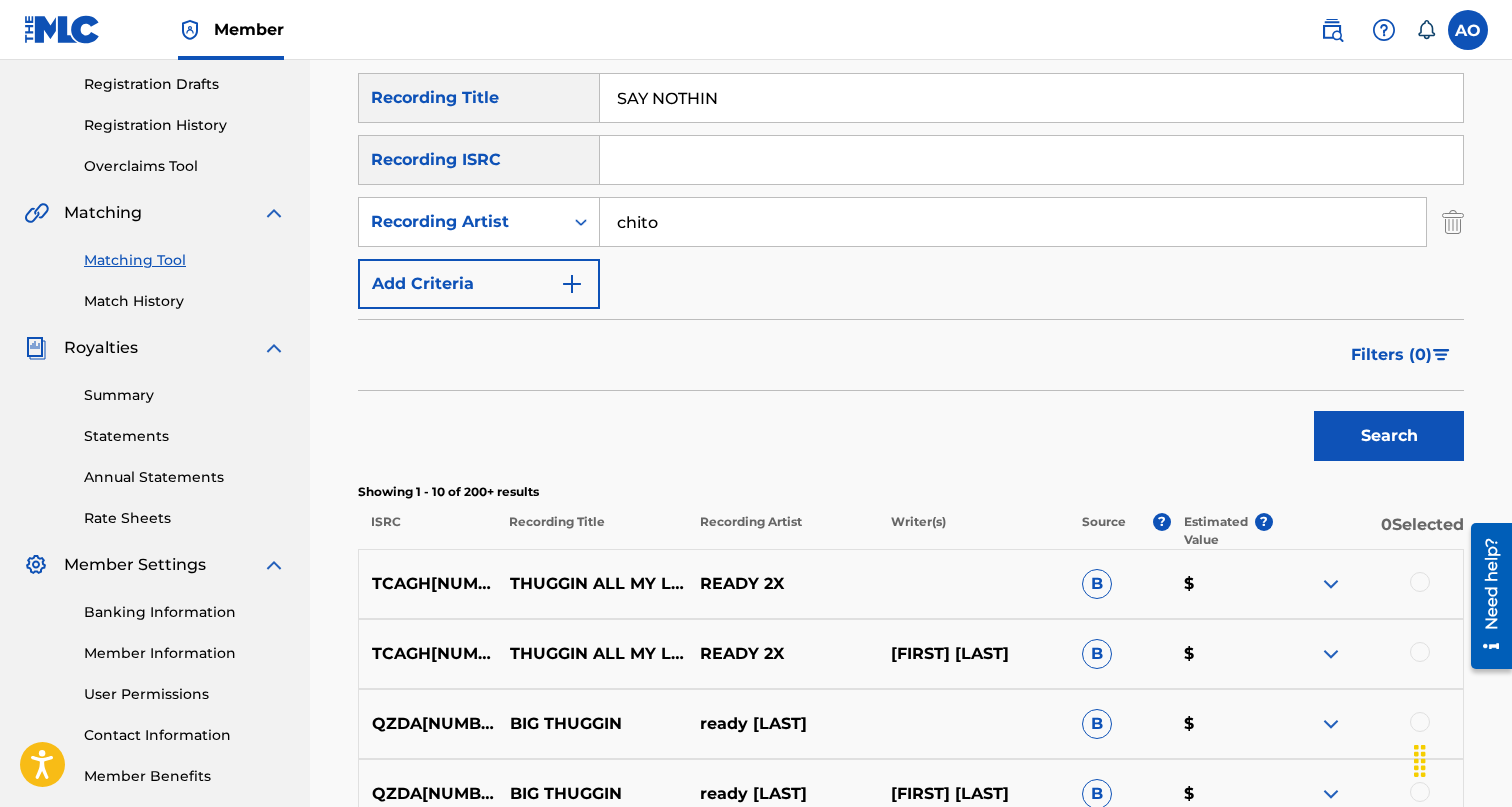 type on "chito" 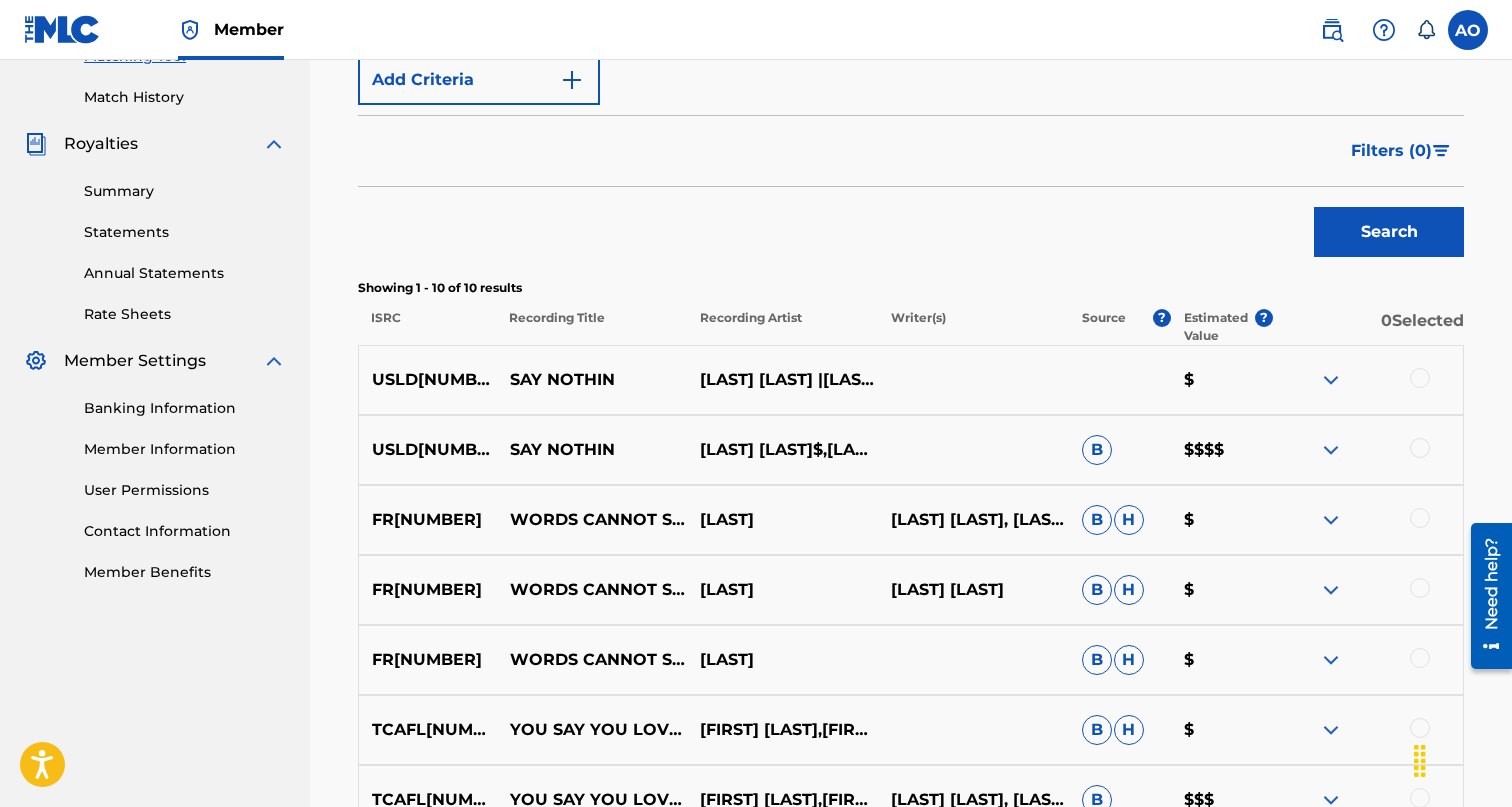 scroll, scrollTop: 535, scrollLeft: 0, axis: vertical 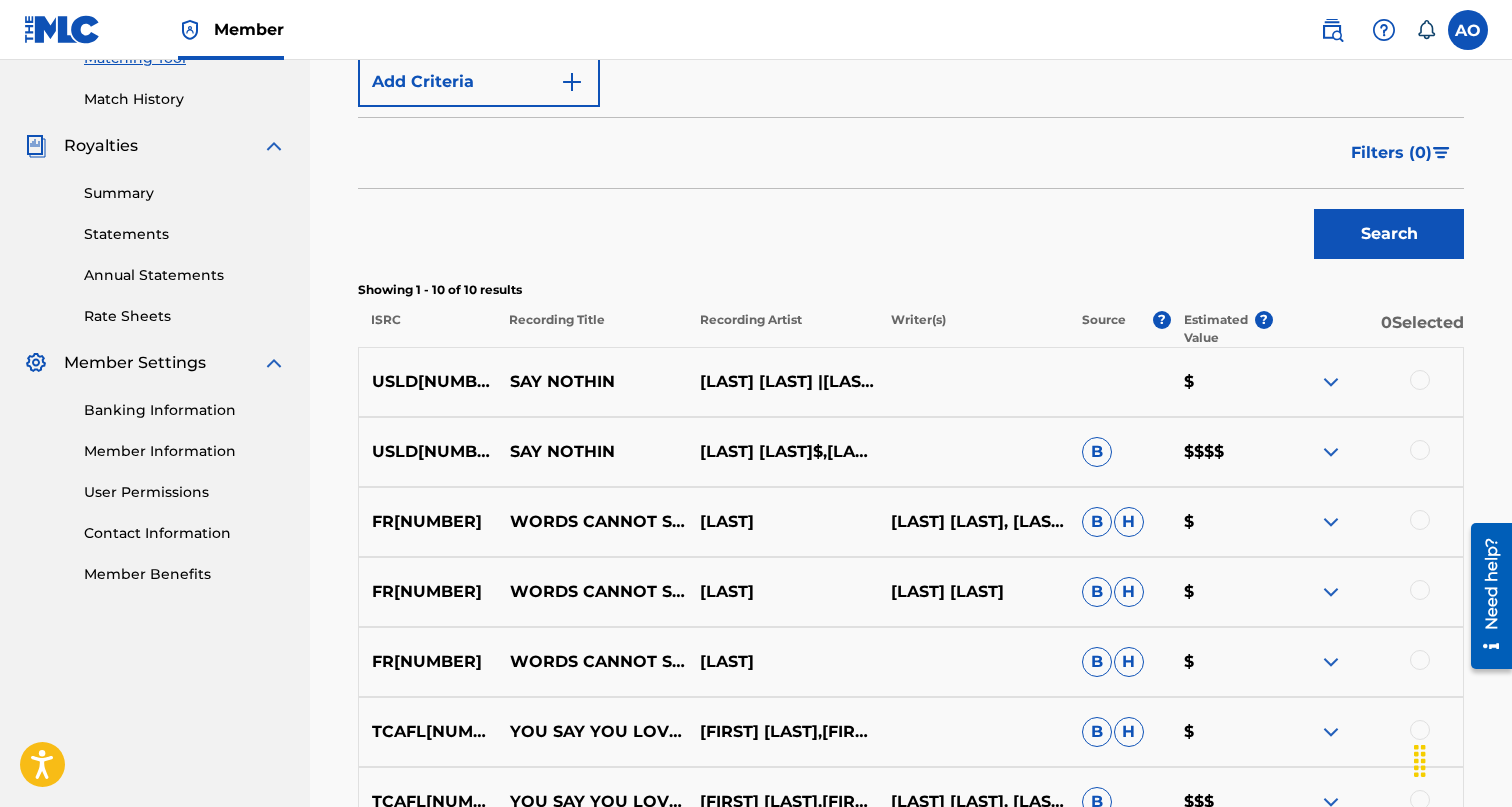 click at bounding box center [1420, 380] 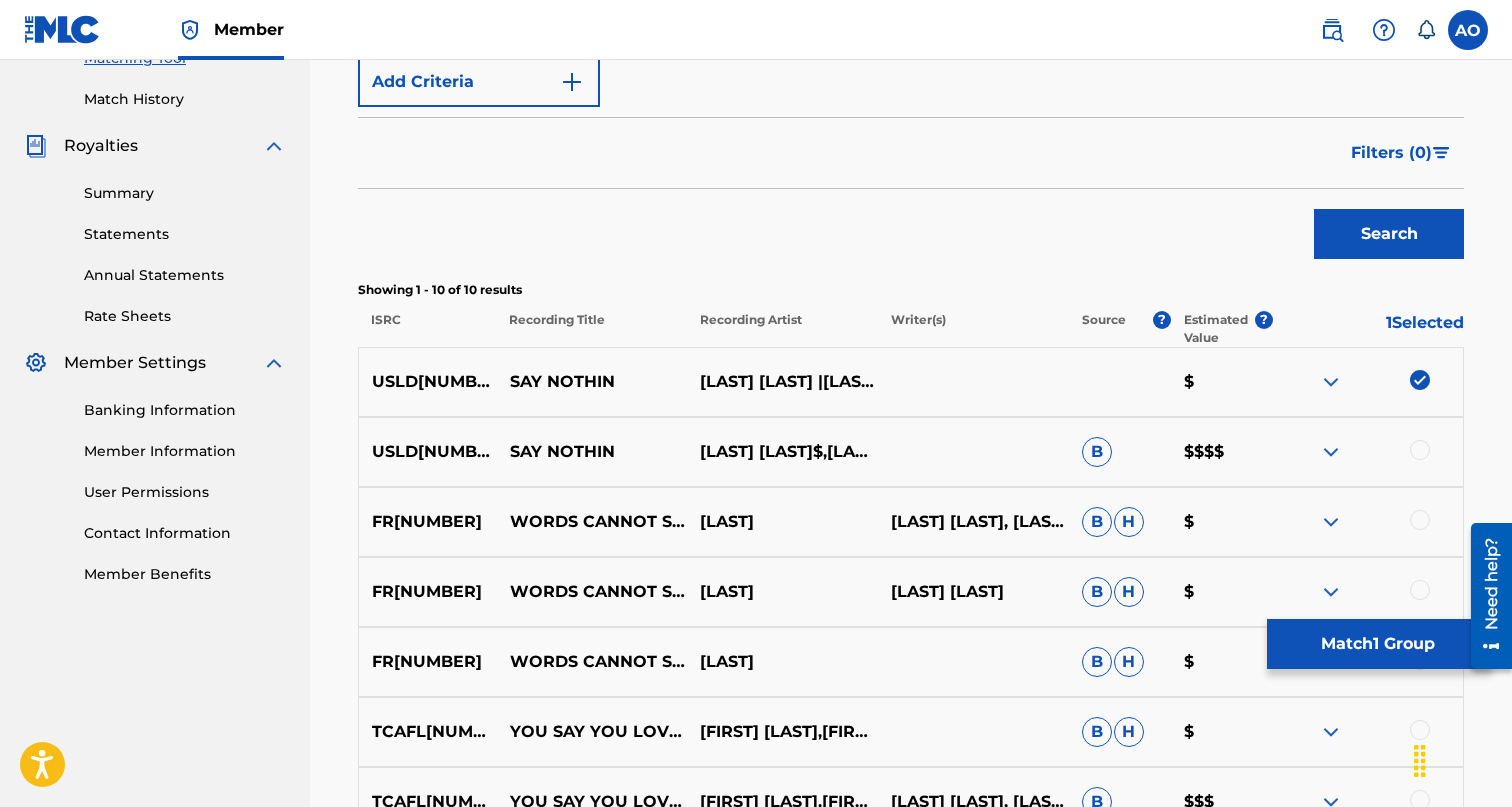 click on "USLD[NUMBER] SAY NOTHIN [LAST] [LAST]$,[LAST] [LAST] B $$$$" at bounding box center [911, 452] 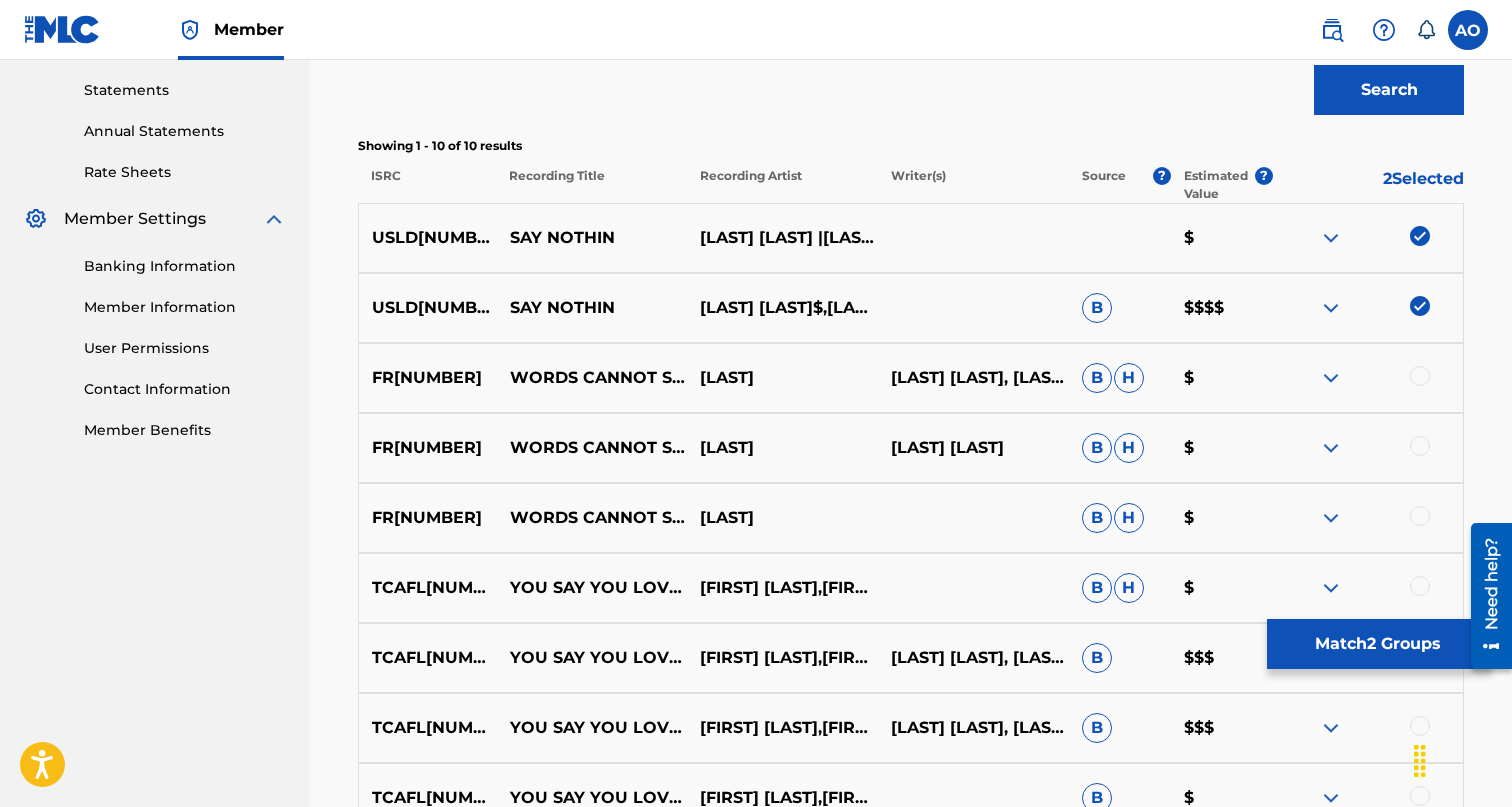 scroll, scrollTop: 695, scrollLeft: 0, axis: vertical 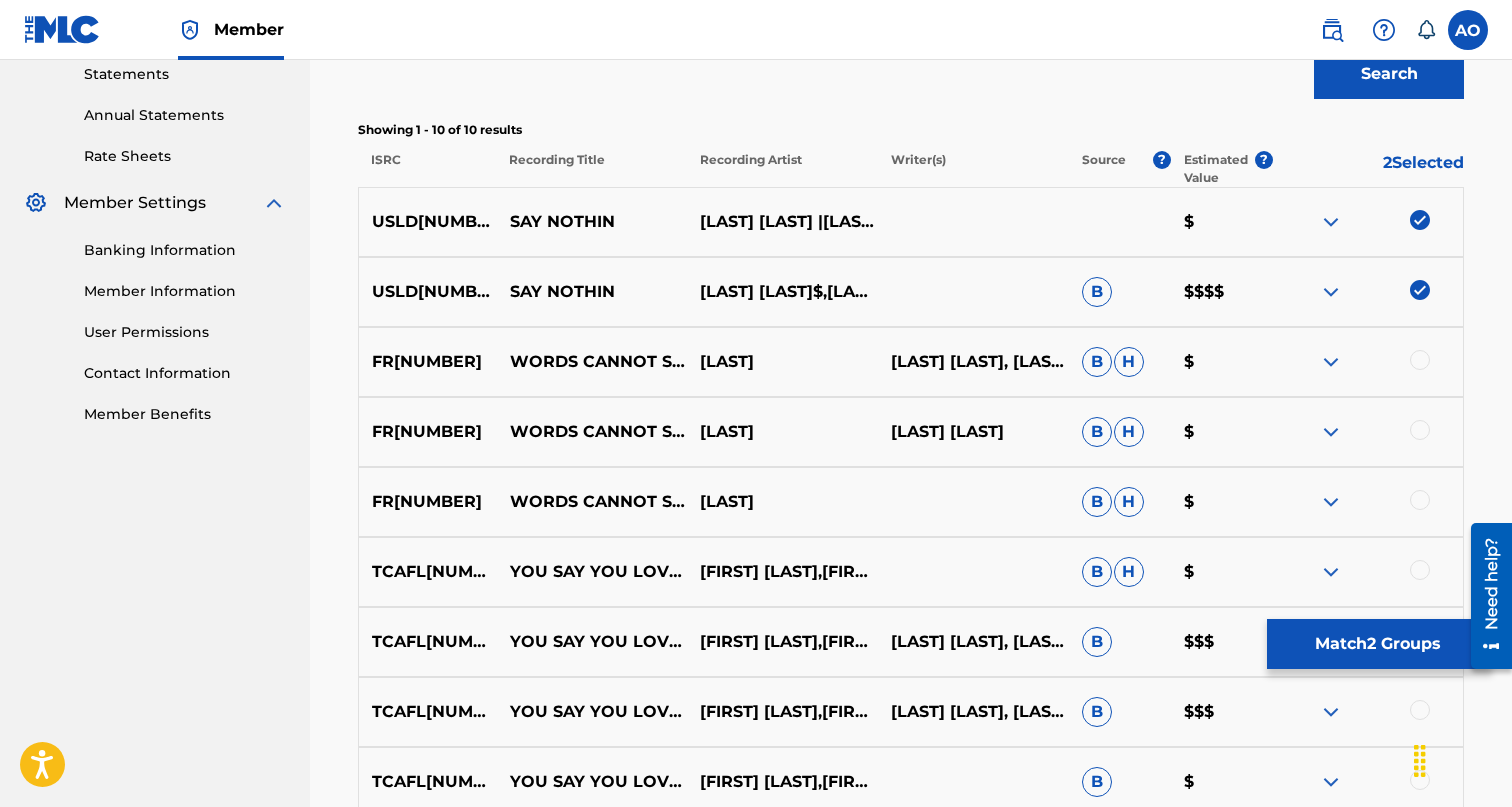 click on "Match  2 Groups" at bounding box center [1377, 644] 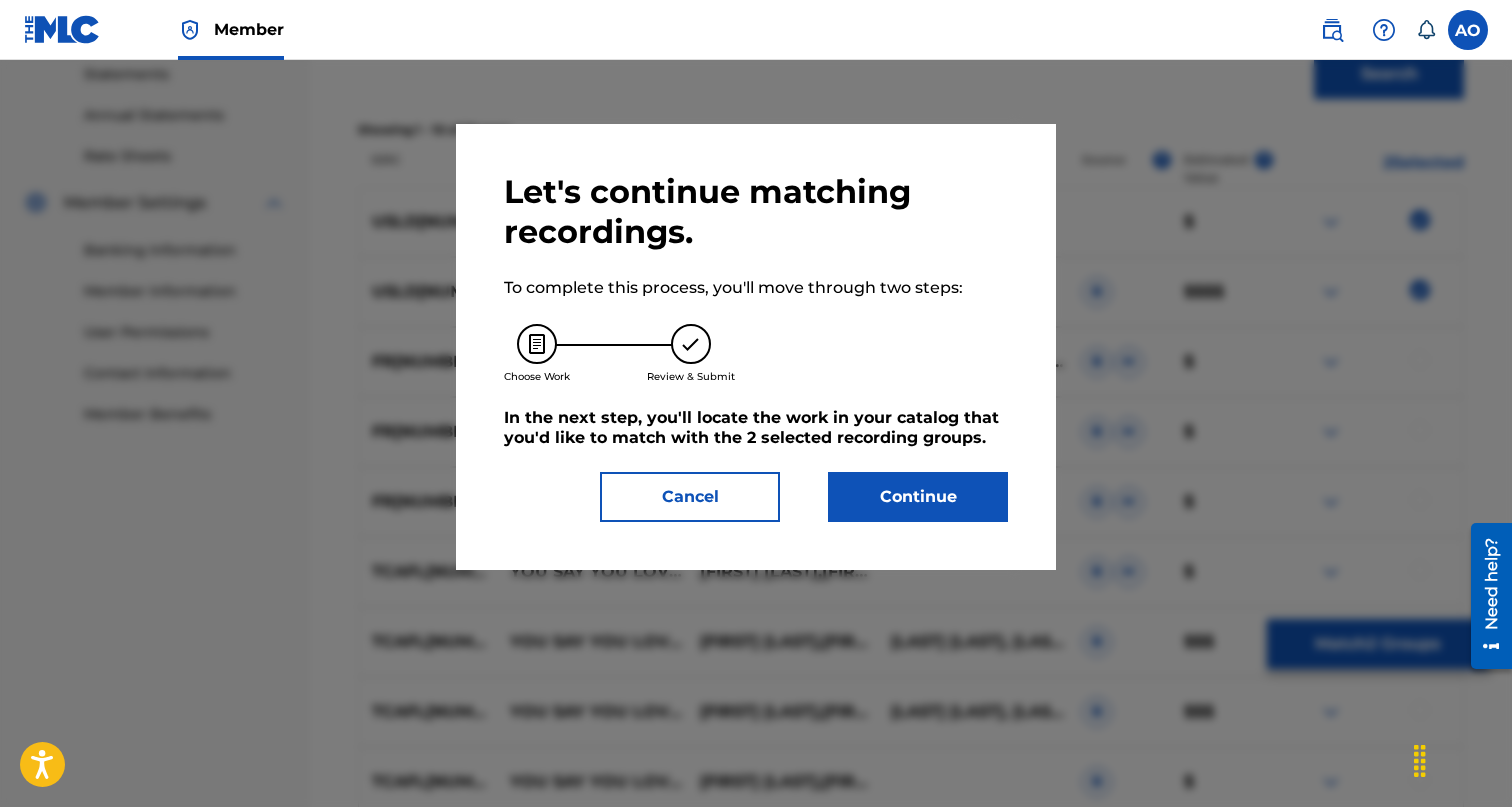 click on "Continue" at bounding box center (918, 497) 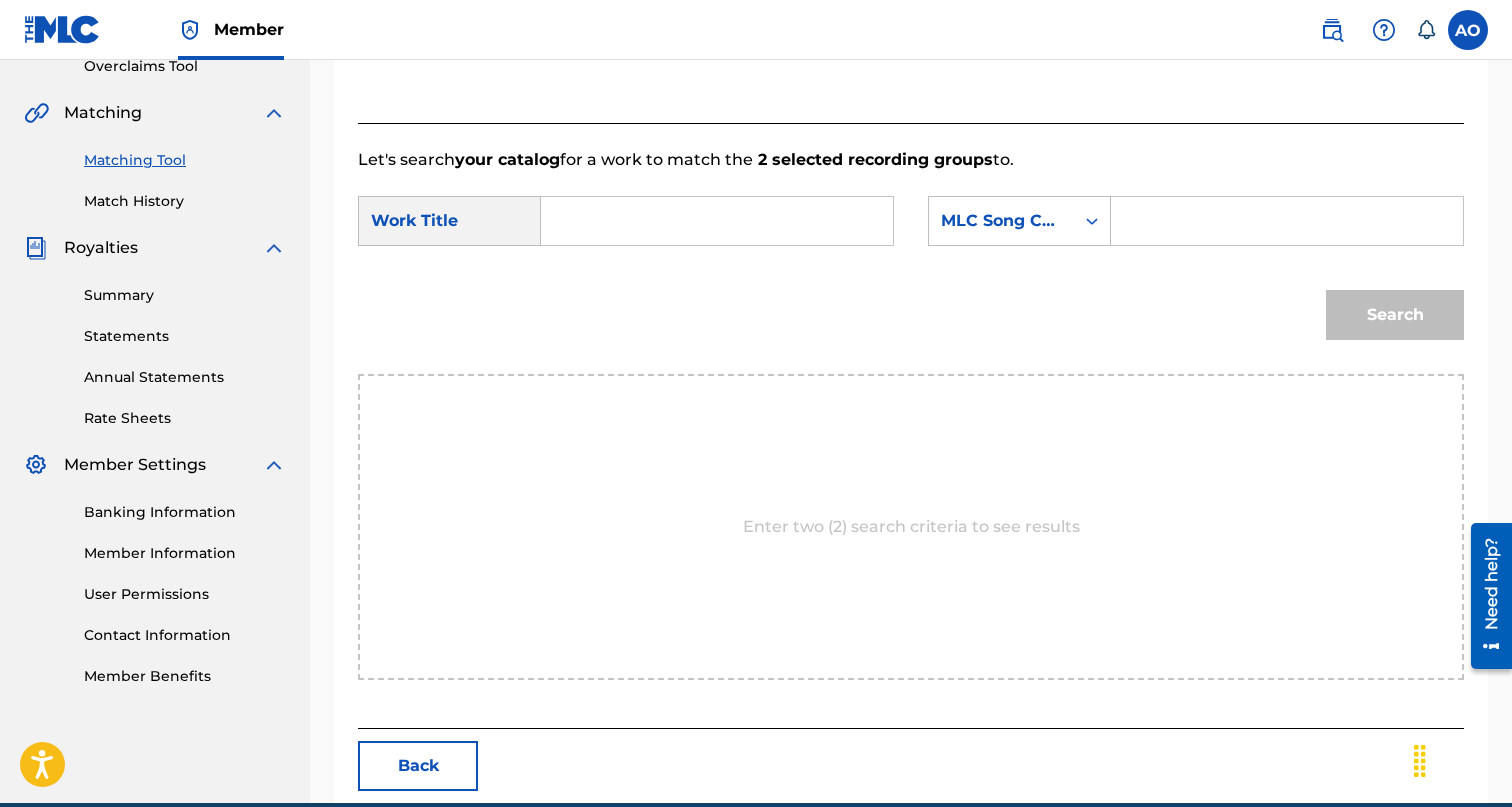 click at bounding box center [717, 221] 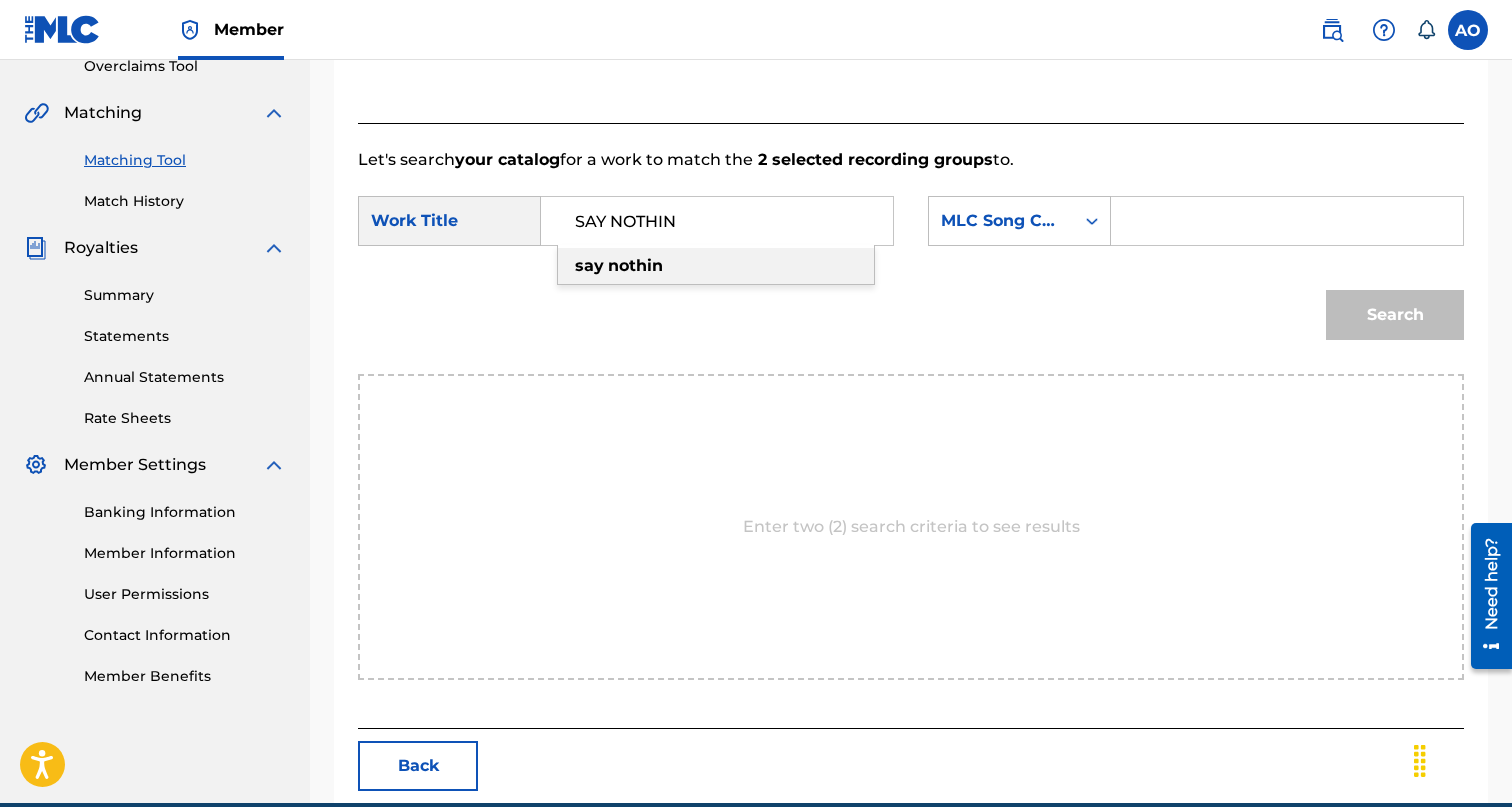type on "SAY NOTHIN" 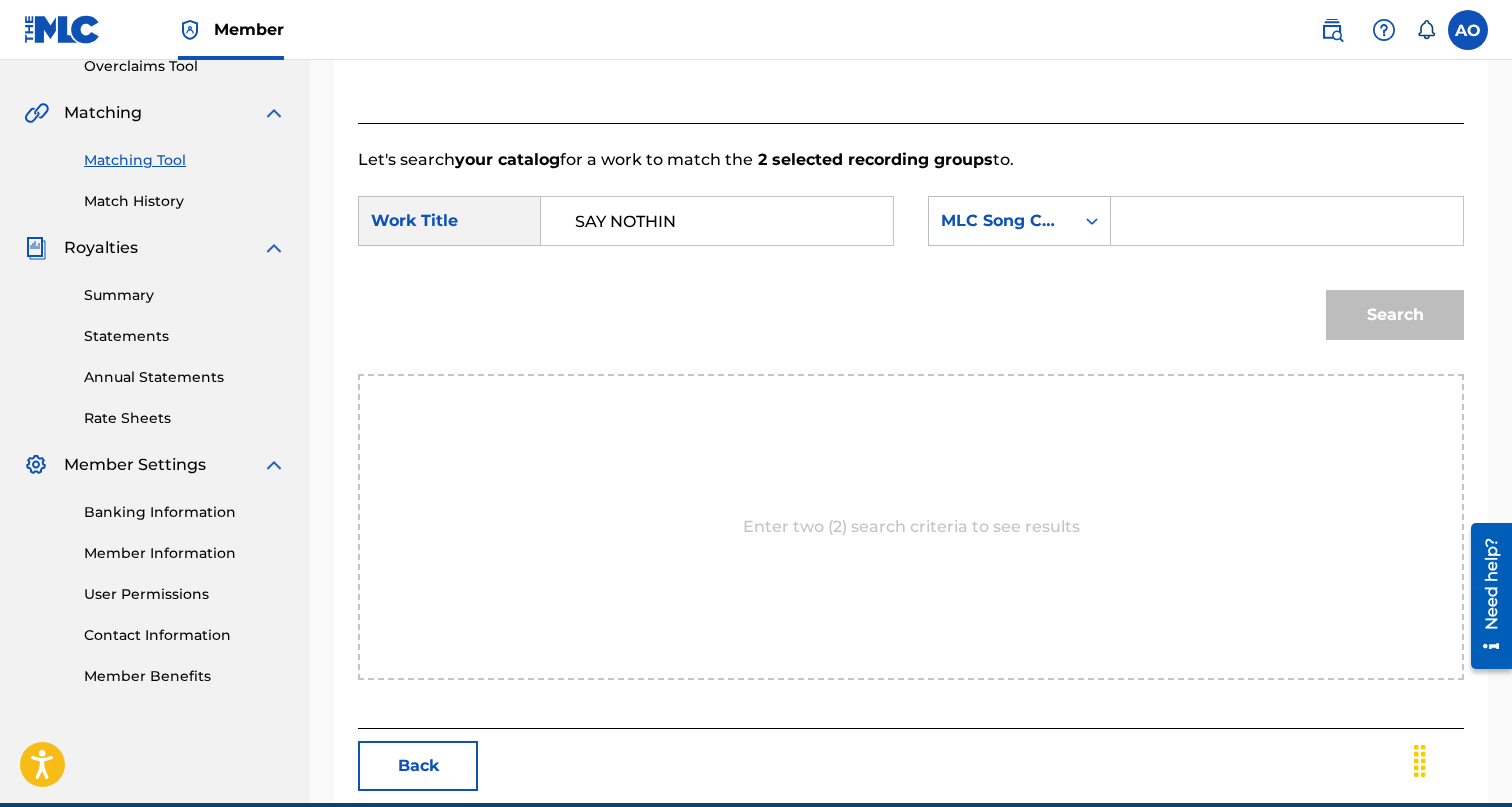 paste on "S58H7U" 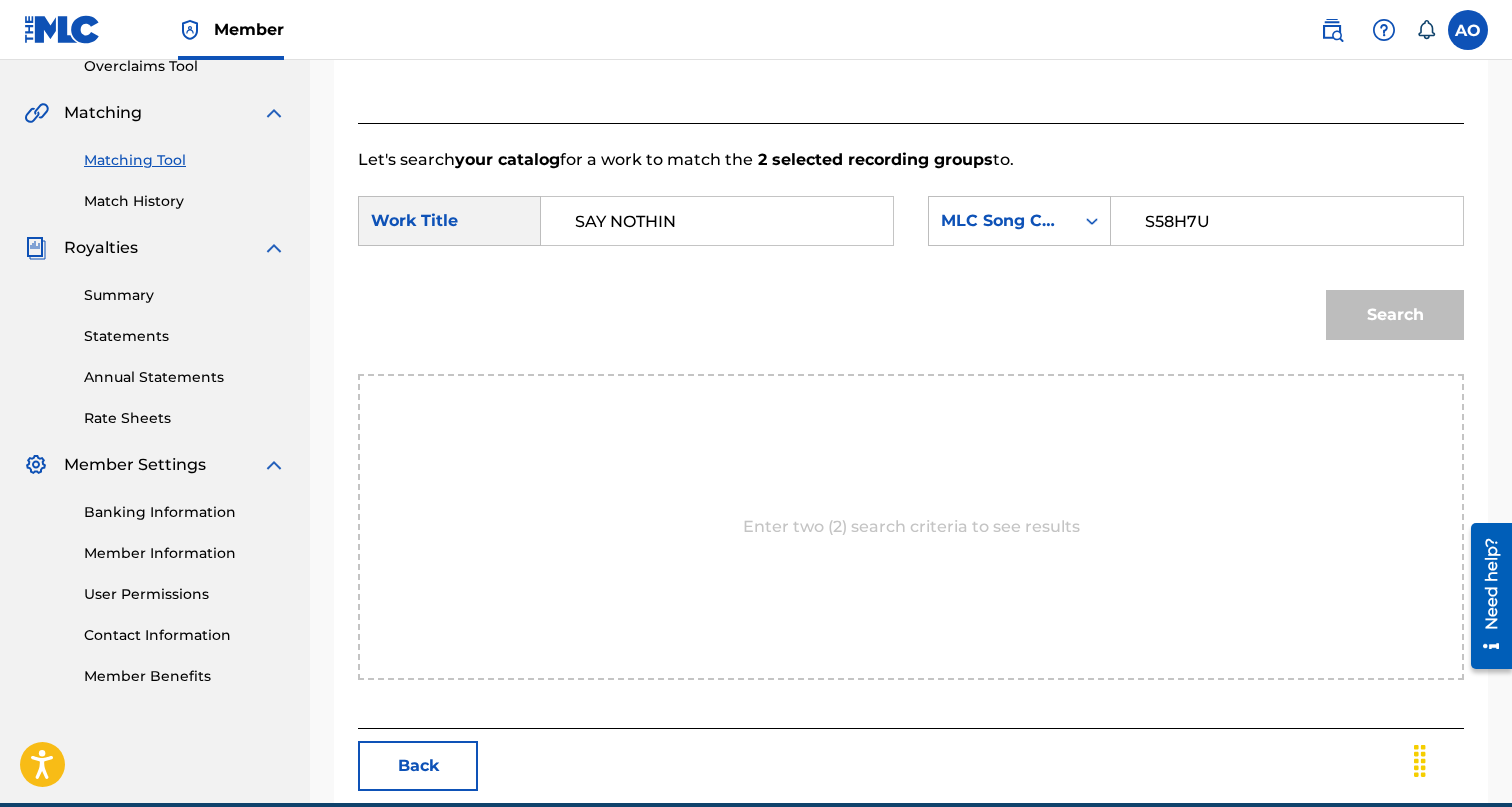 type on "S58H7U" 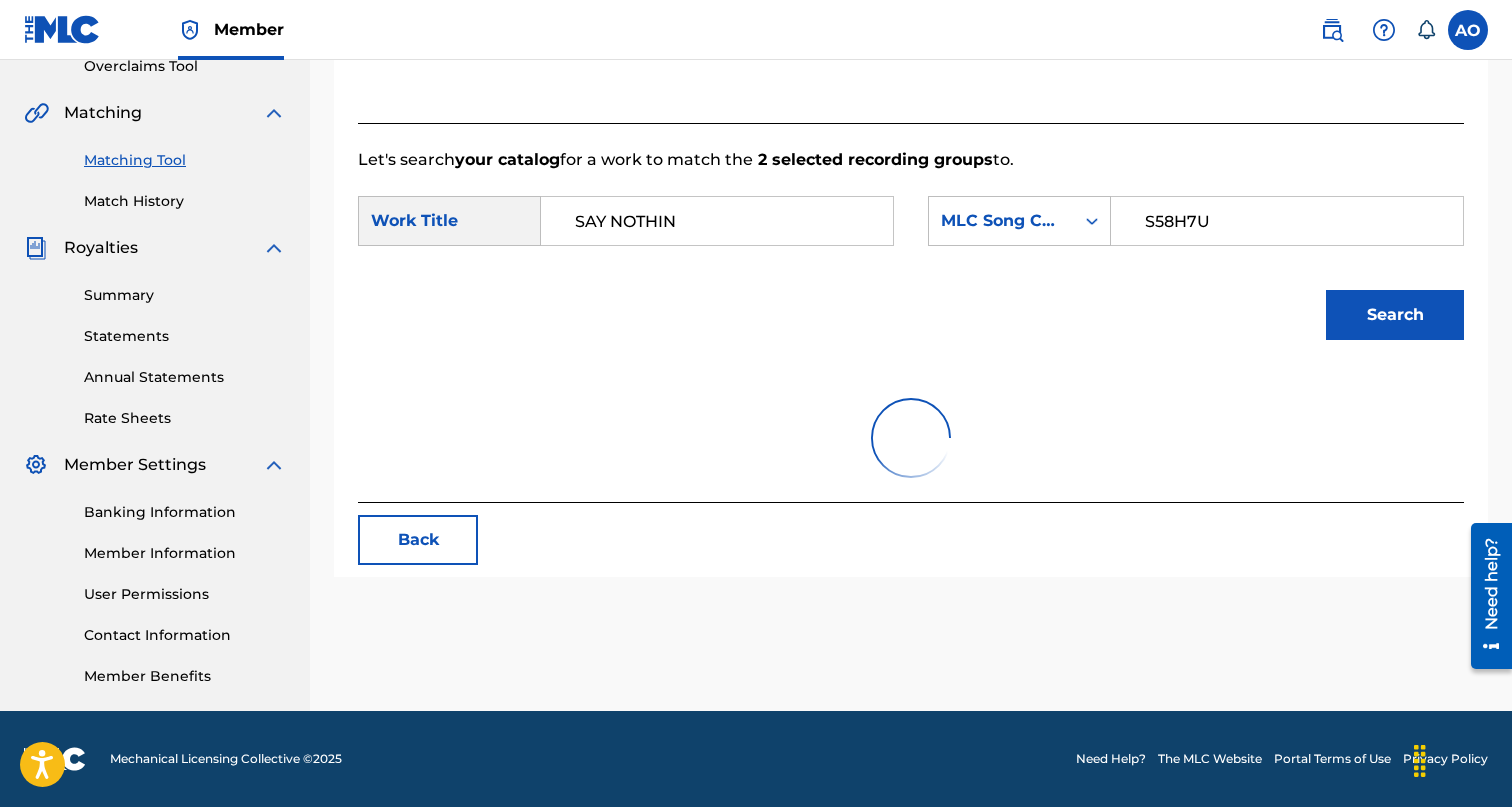 click on "Search" at bounding box center (1395, 315) 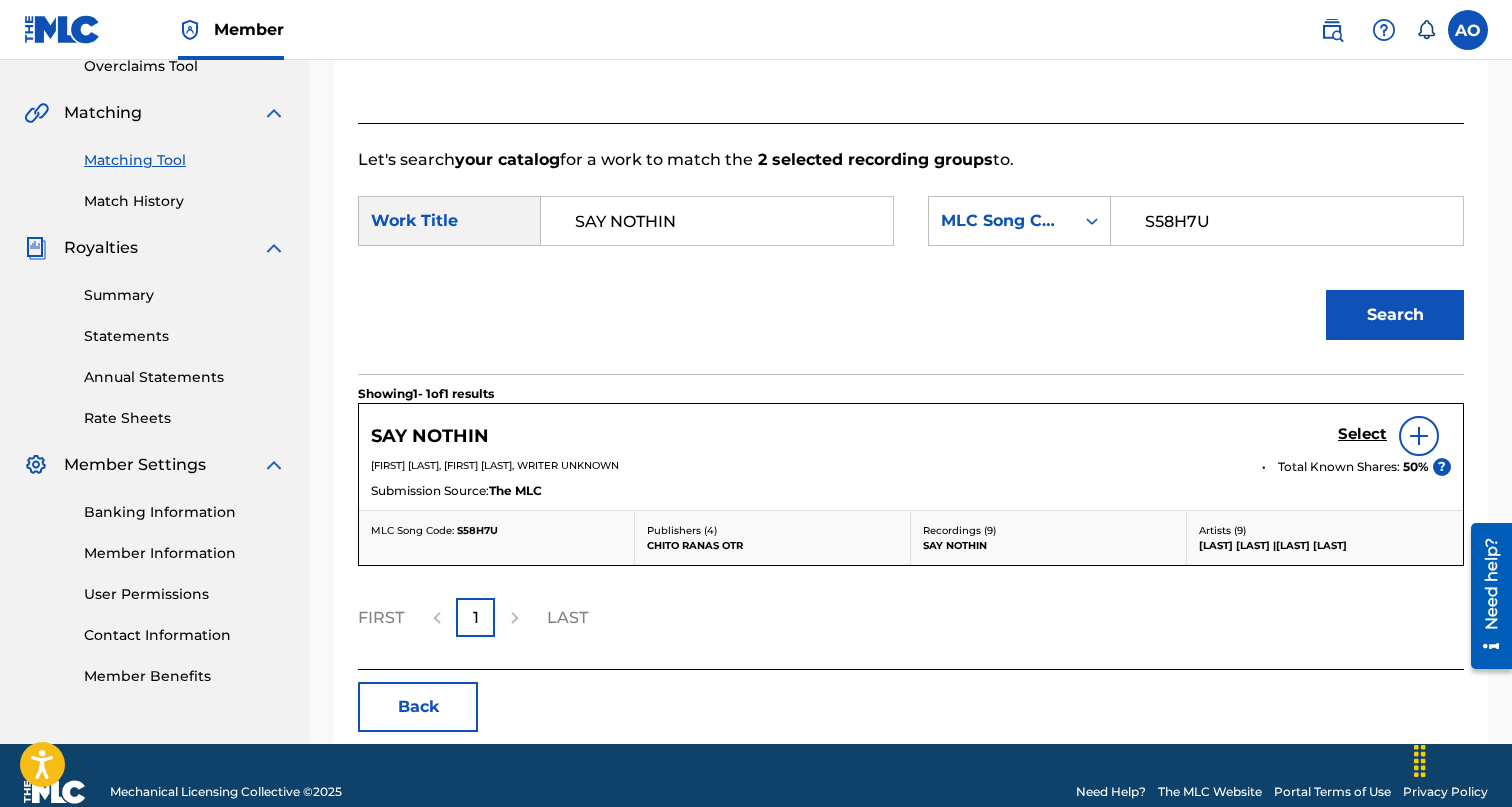 click on "Select" at bounding box center (1362, 434) 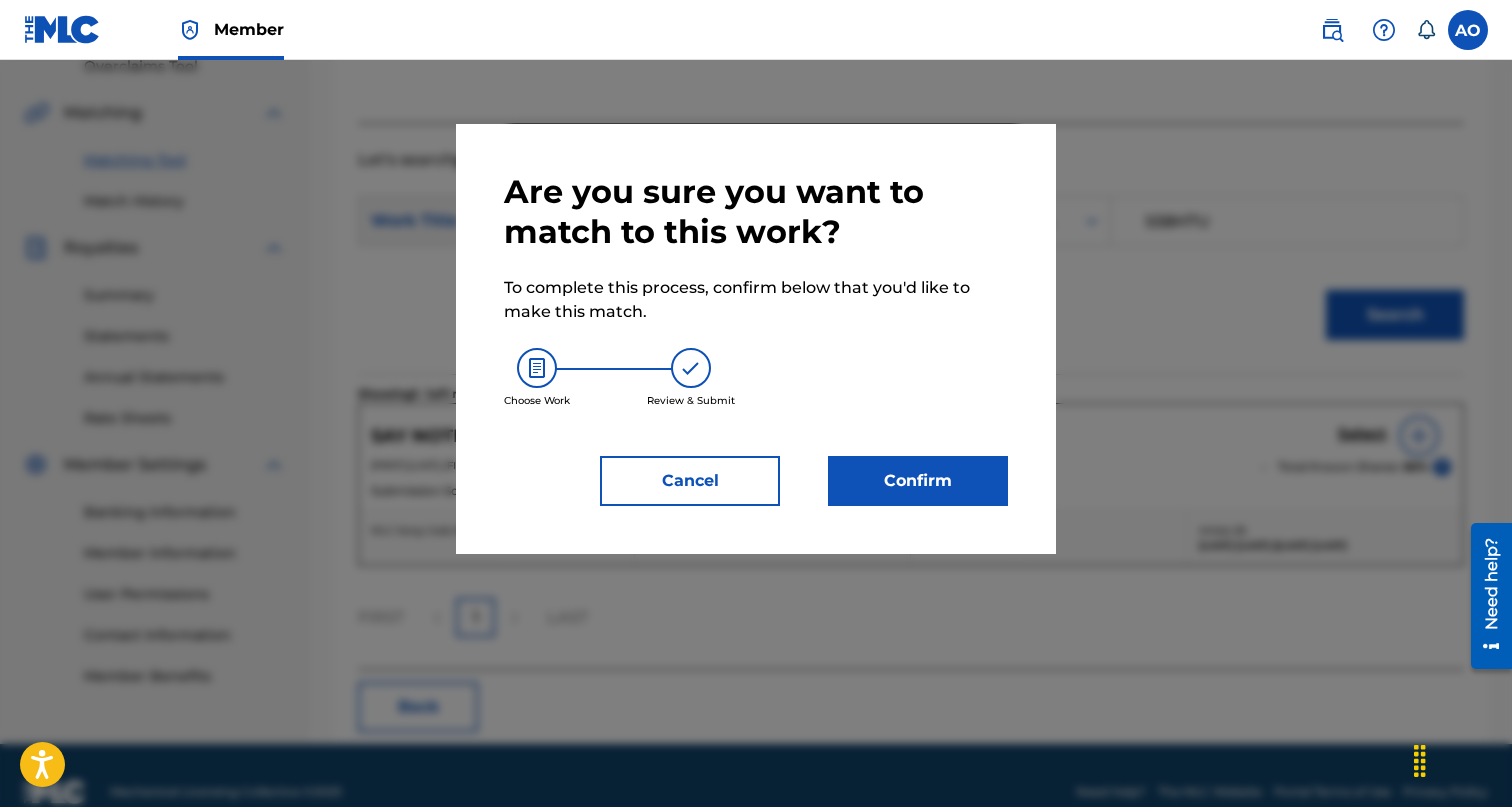 click on "Confirm" at bounding box center (918, 481) 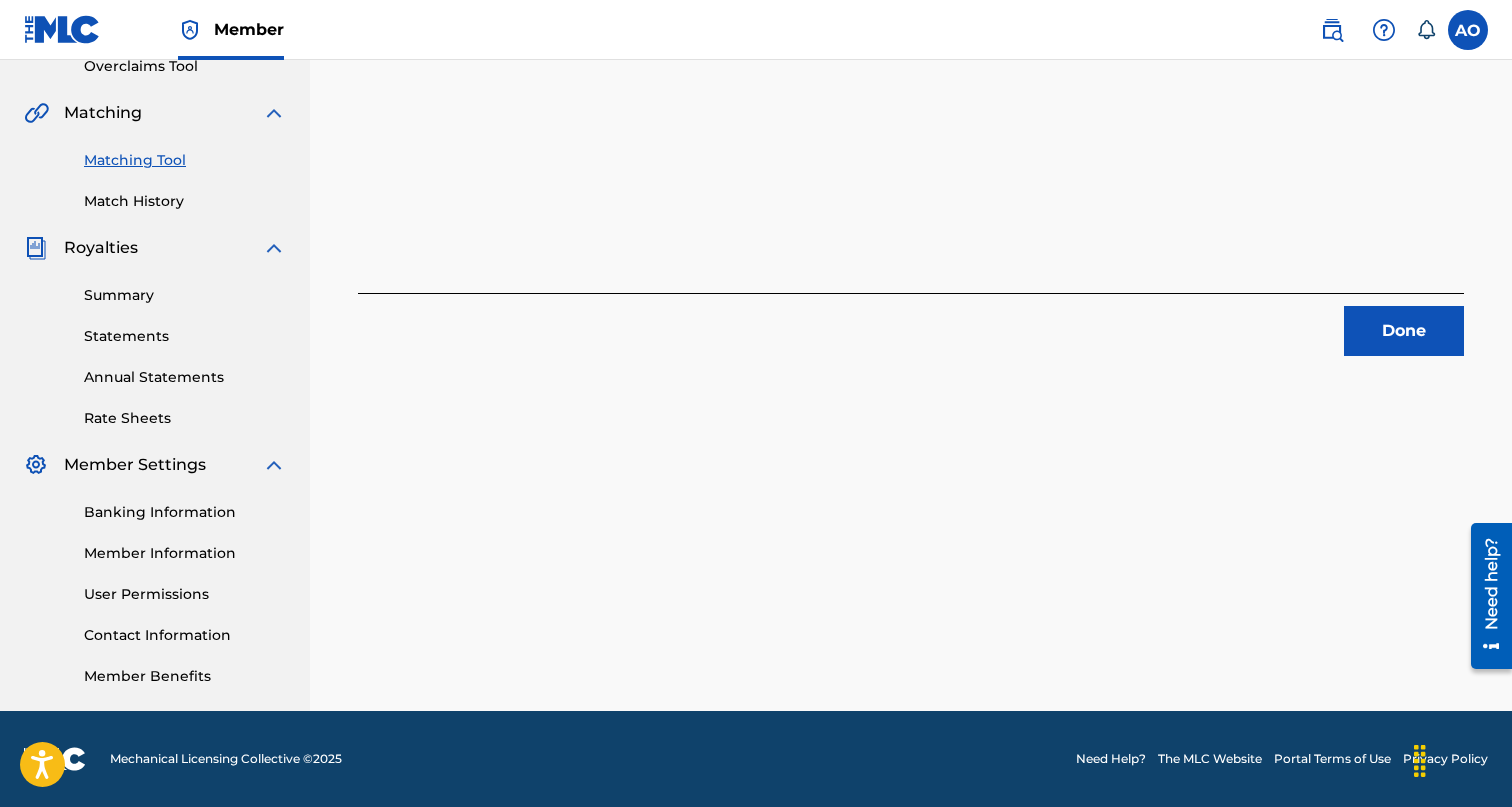 click on "2  Recording Groups   are pending usage match to the work  SAY NOTHIN . Congratulations! You've matched recordings to your work. This match is now under review by our team. You can check its status by visiting the Match History tab in your Portal account navigation bar. Done" at bounding box center (911, 41) 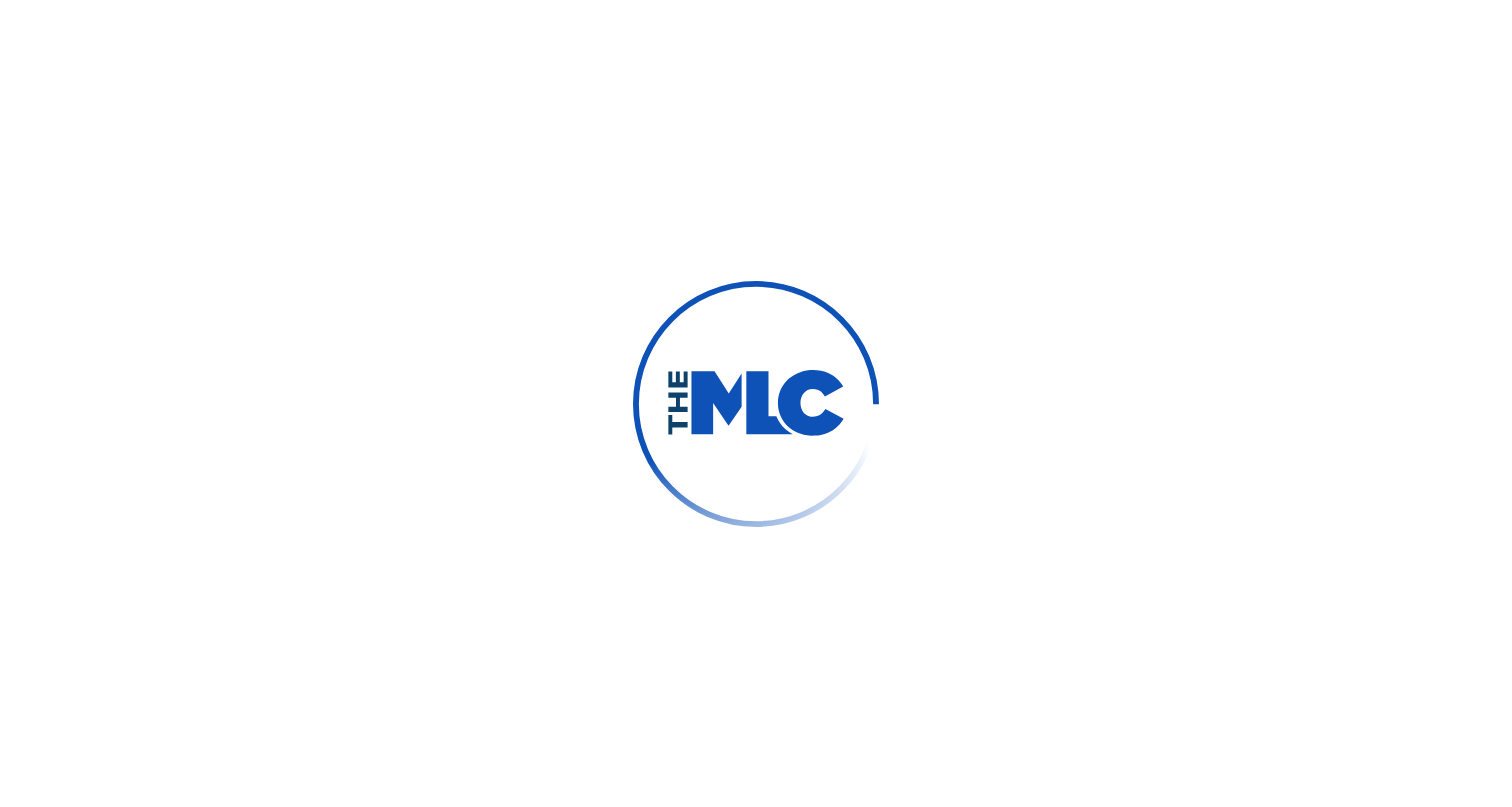 scroll, scrollTop: 0, scrollLeft: 0, axis: both 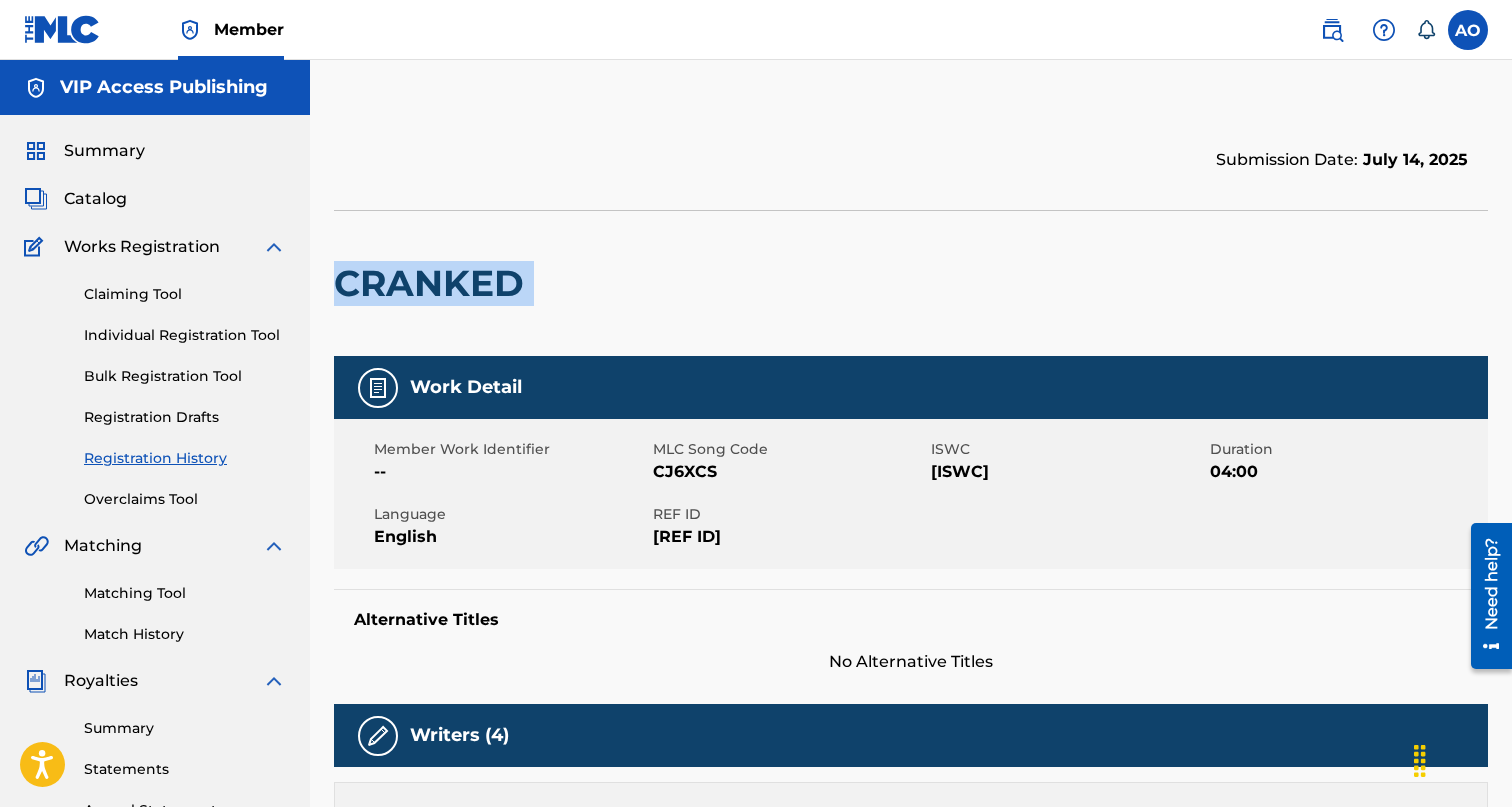 drag, startPoint x: 343, startPoint y: 284, endPoint x: 598, endPoint y: 289, distance: 255.04901 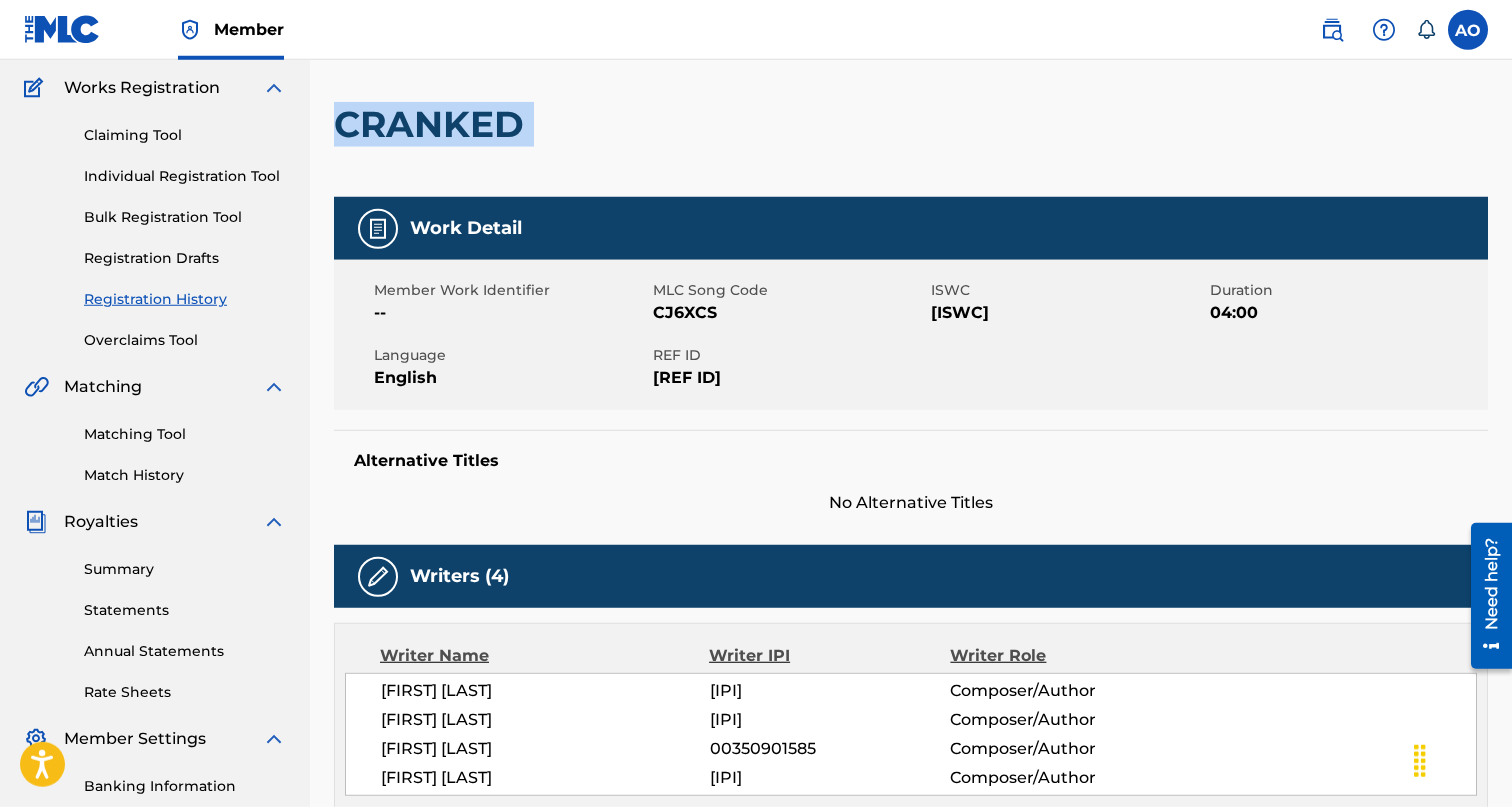 scroll, scrollTop: 152, scrollLeft: 0, axis: vertical 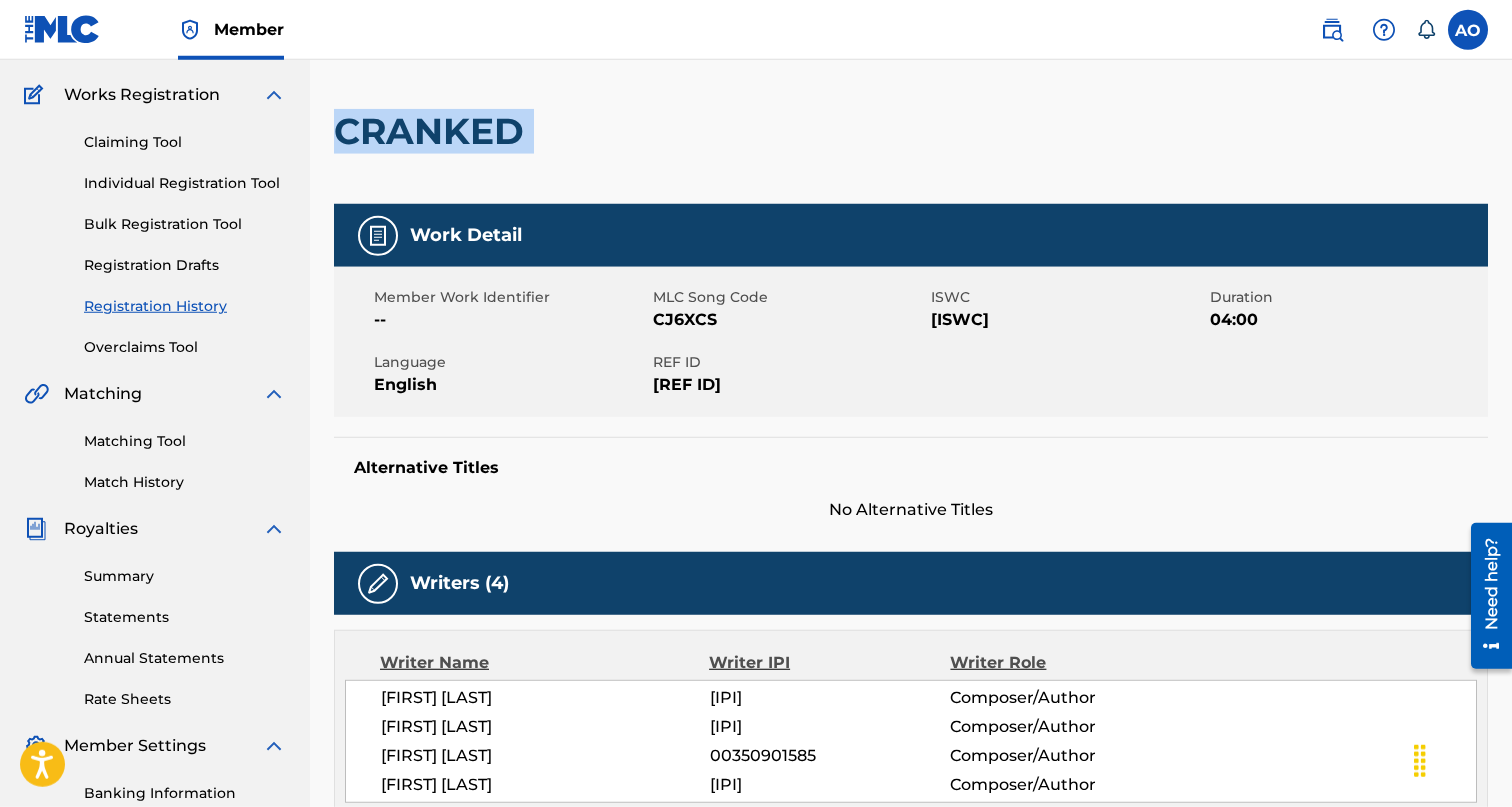 click on "CRANKED" at bounding box center (434, 131) 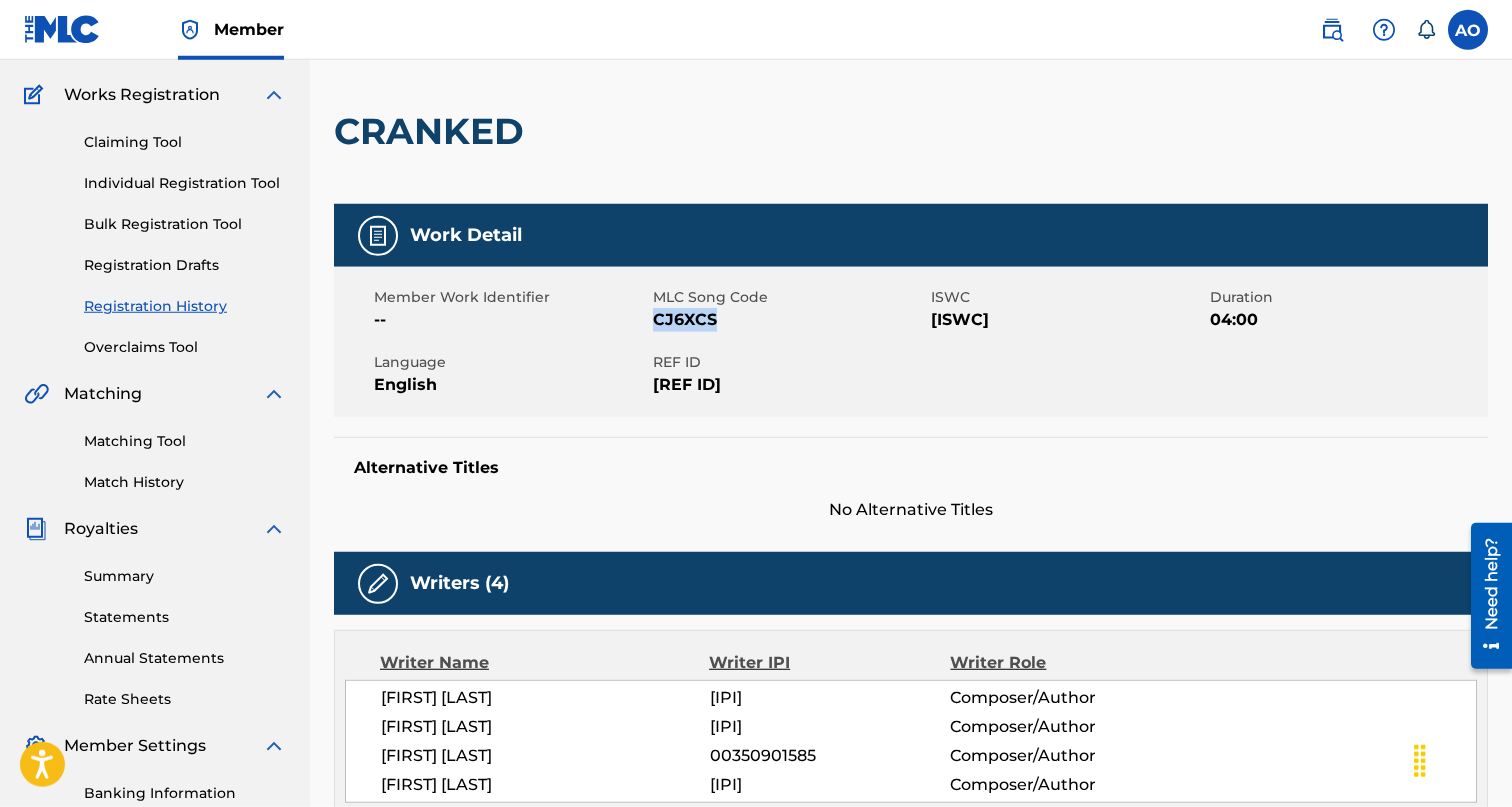 drag, startPoint x: 653, startPoint y: 319, endPoint x: 765, endPoint y: 324, distance: 112.11155 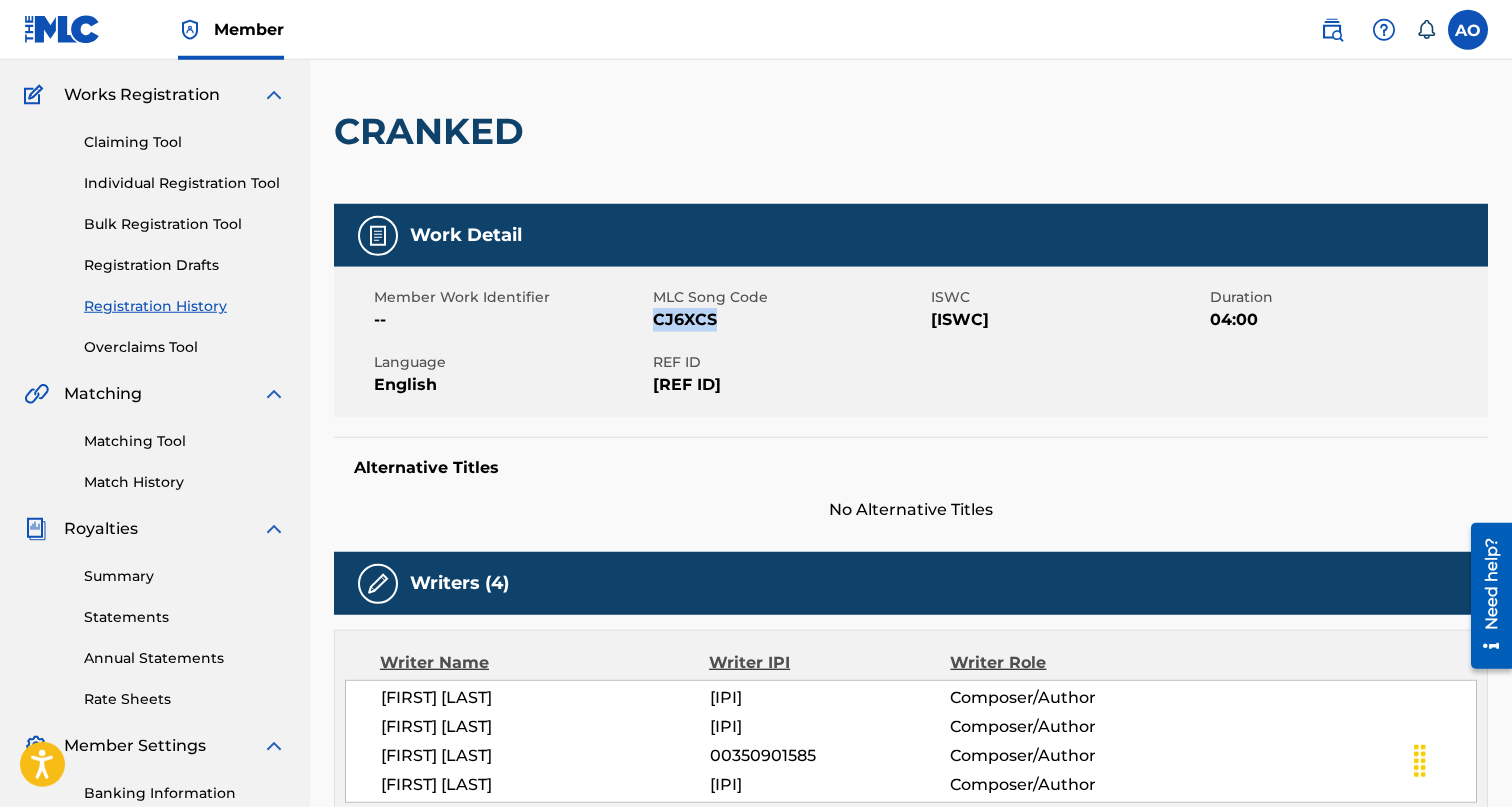 scroll, scrollTop: 0, scrollLeft: 0, axis: both 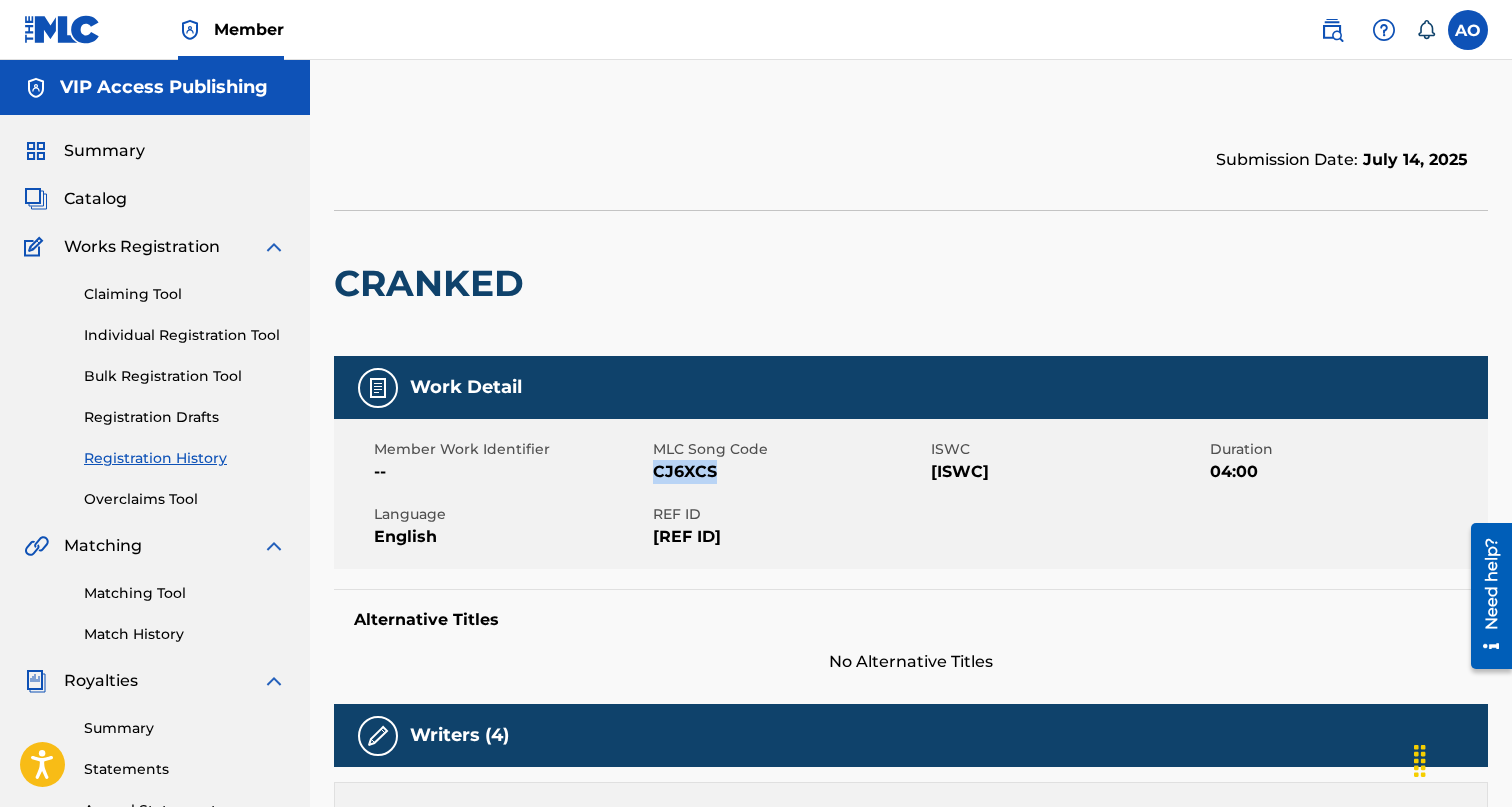 click on "Catalog" at bounding box center (95, 199) 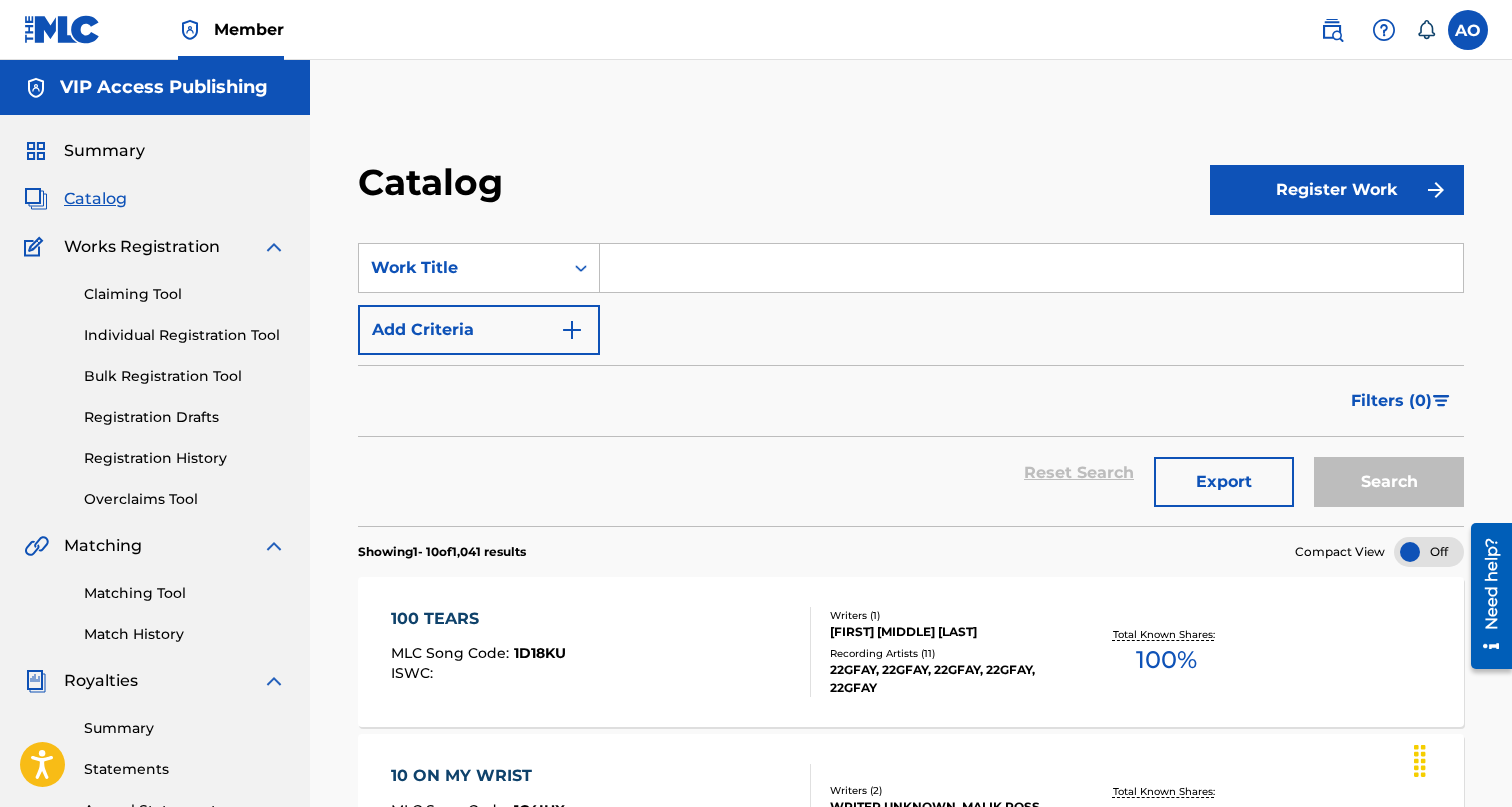 click at bounding box center [1031, 268] 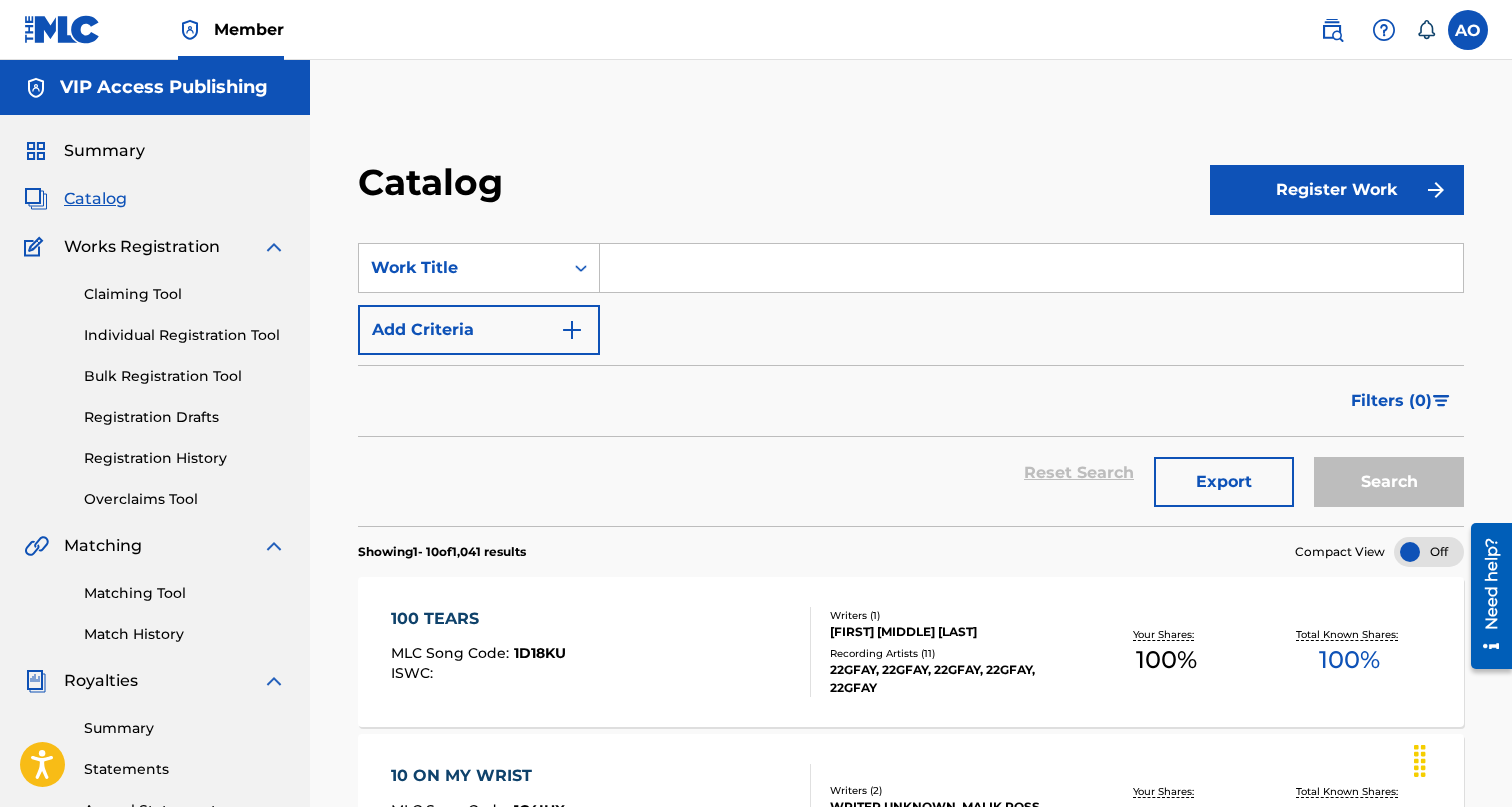 click at bounding box center [1031, 268] 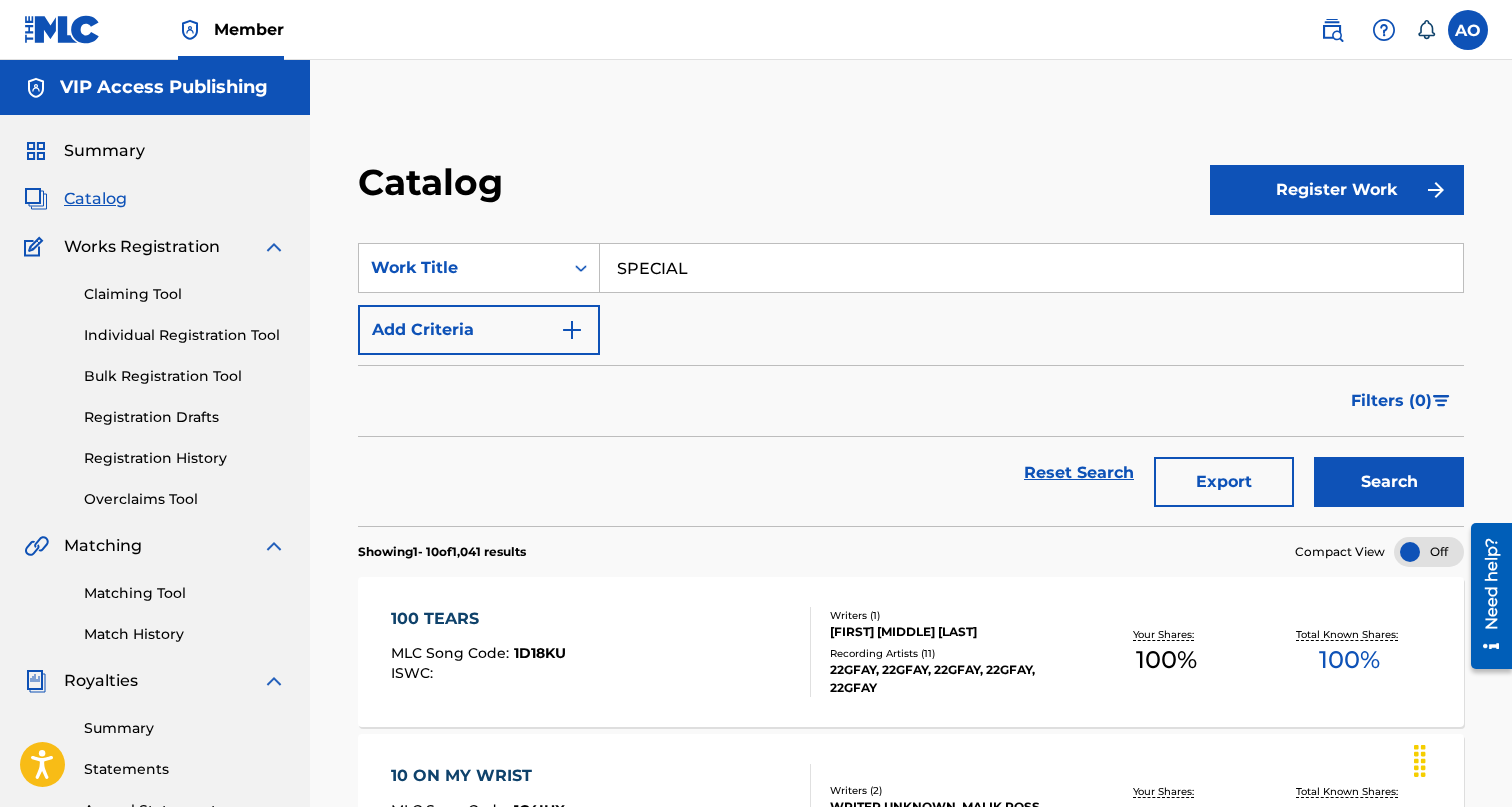 type on "SPECIAL" 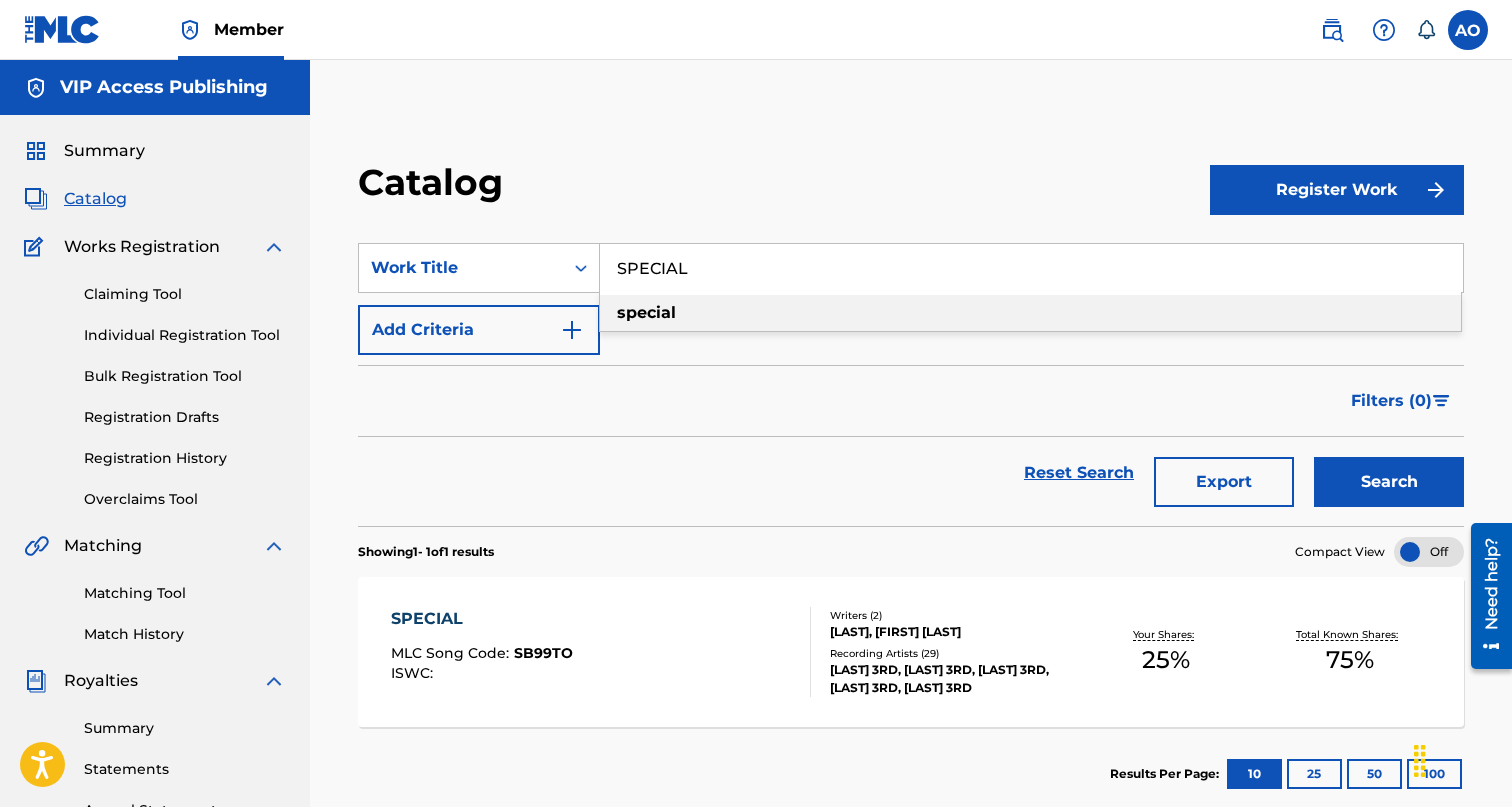 click on "SPECIAL" at bounding box center [482, 619] 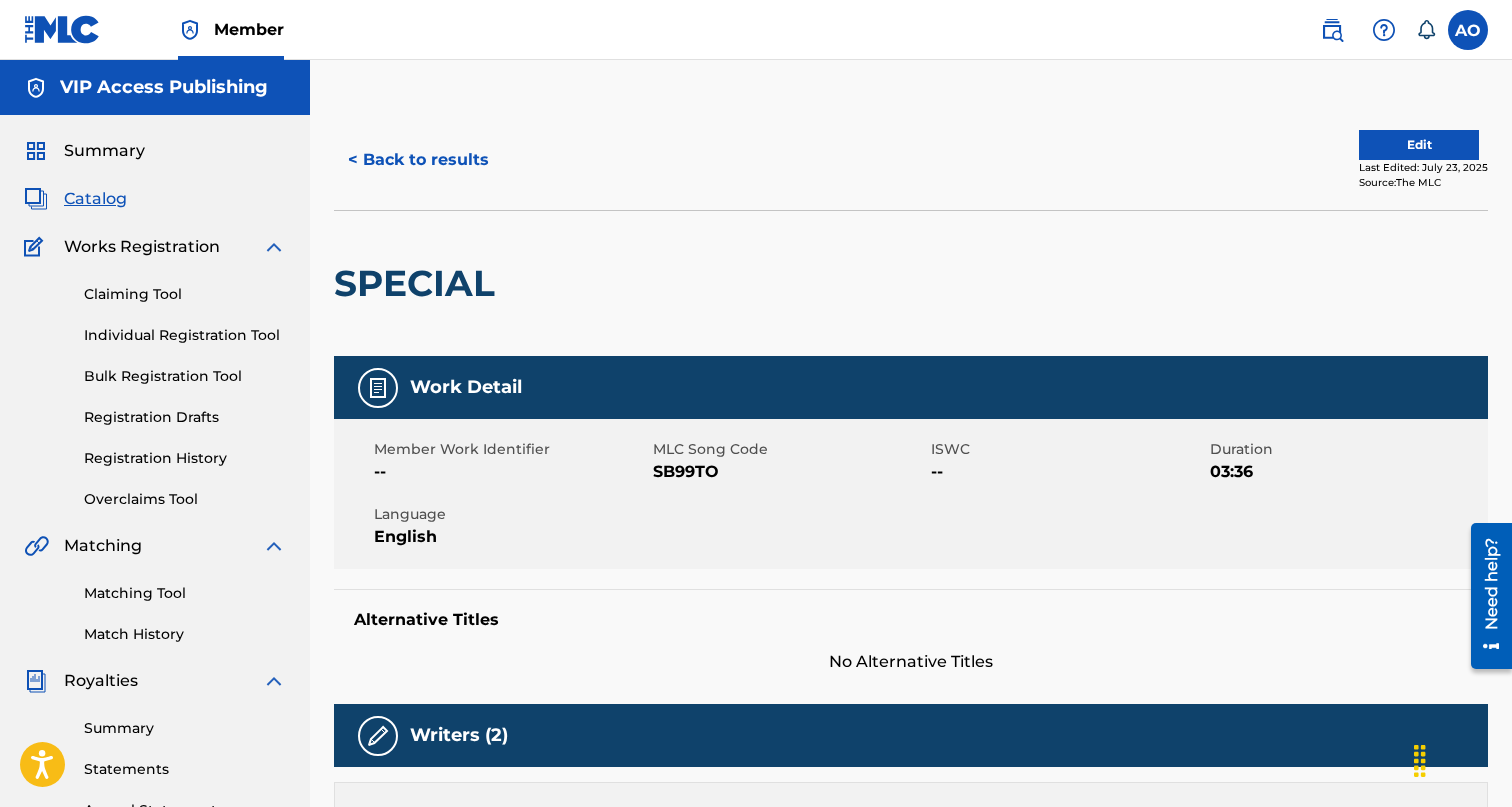 click on "< Back to results" at bounding box center (418, 160) 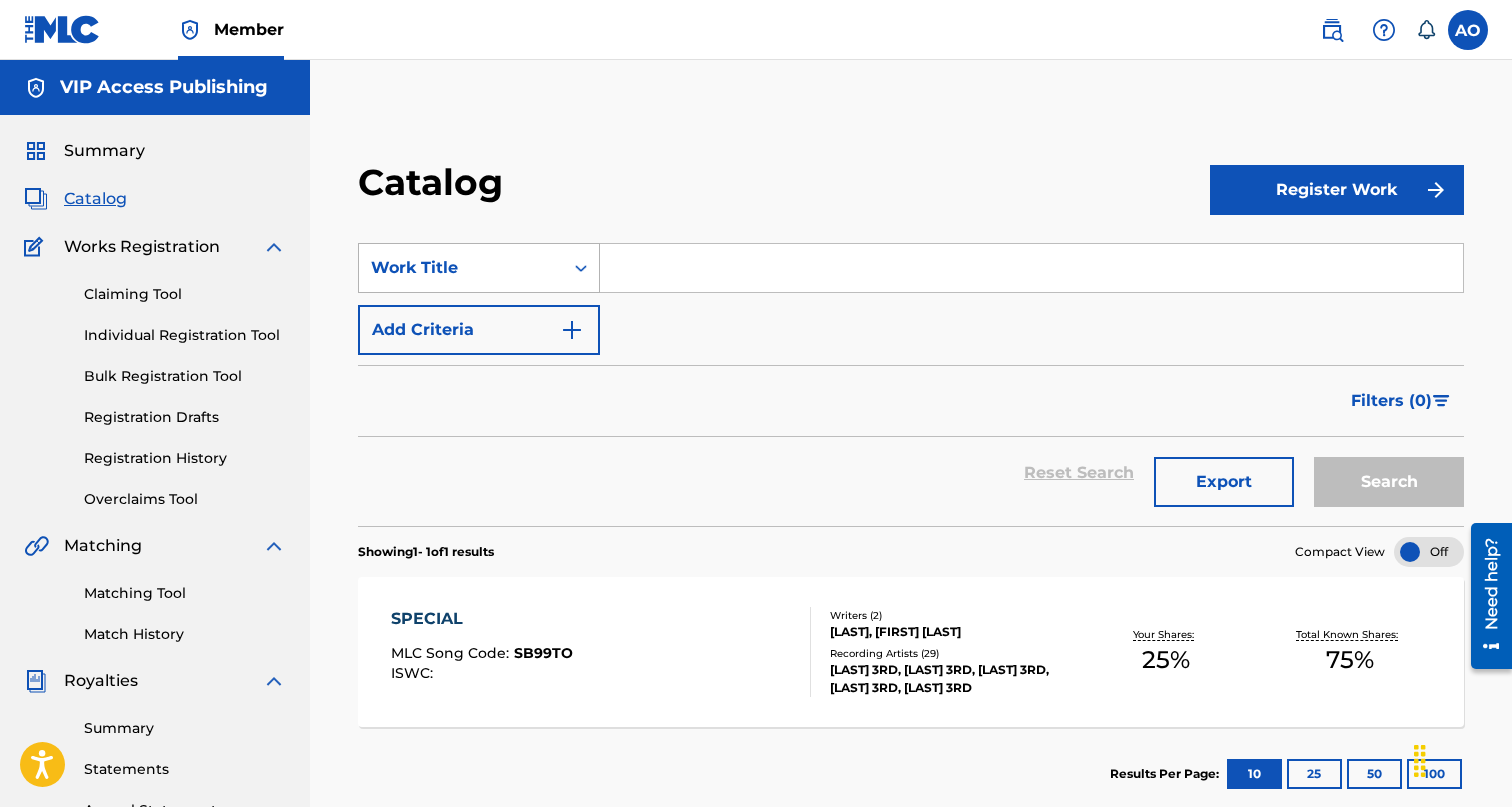 click on "Work Title" at bounding box center (479, 268) 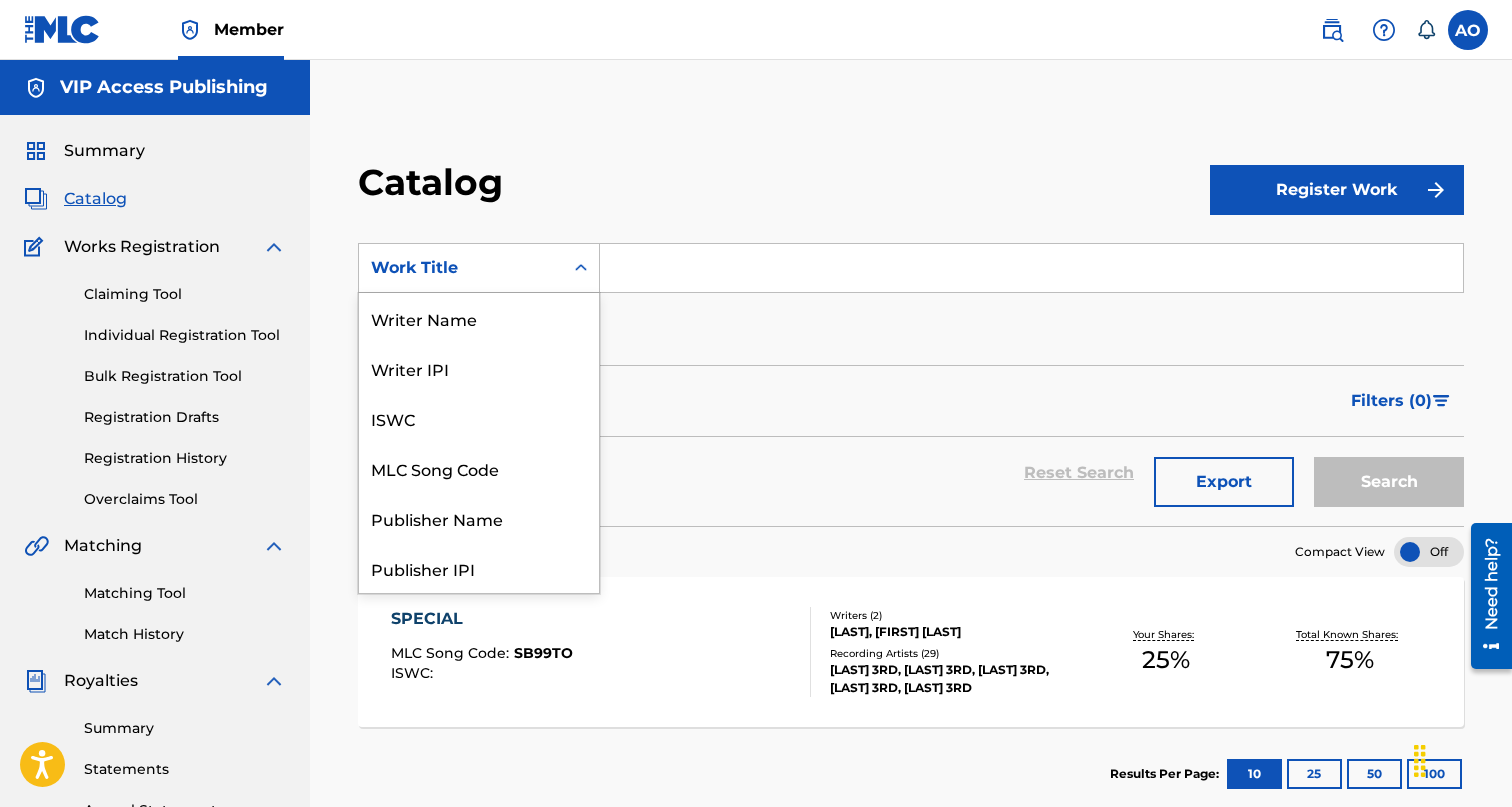 scroll, scrollTop: 300, scrollLeft: 0, axis: vertical 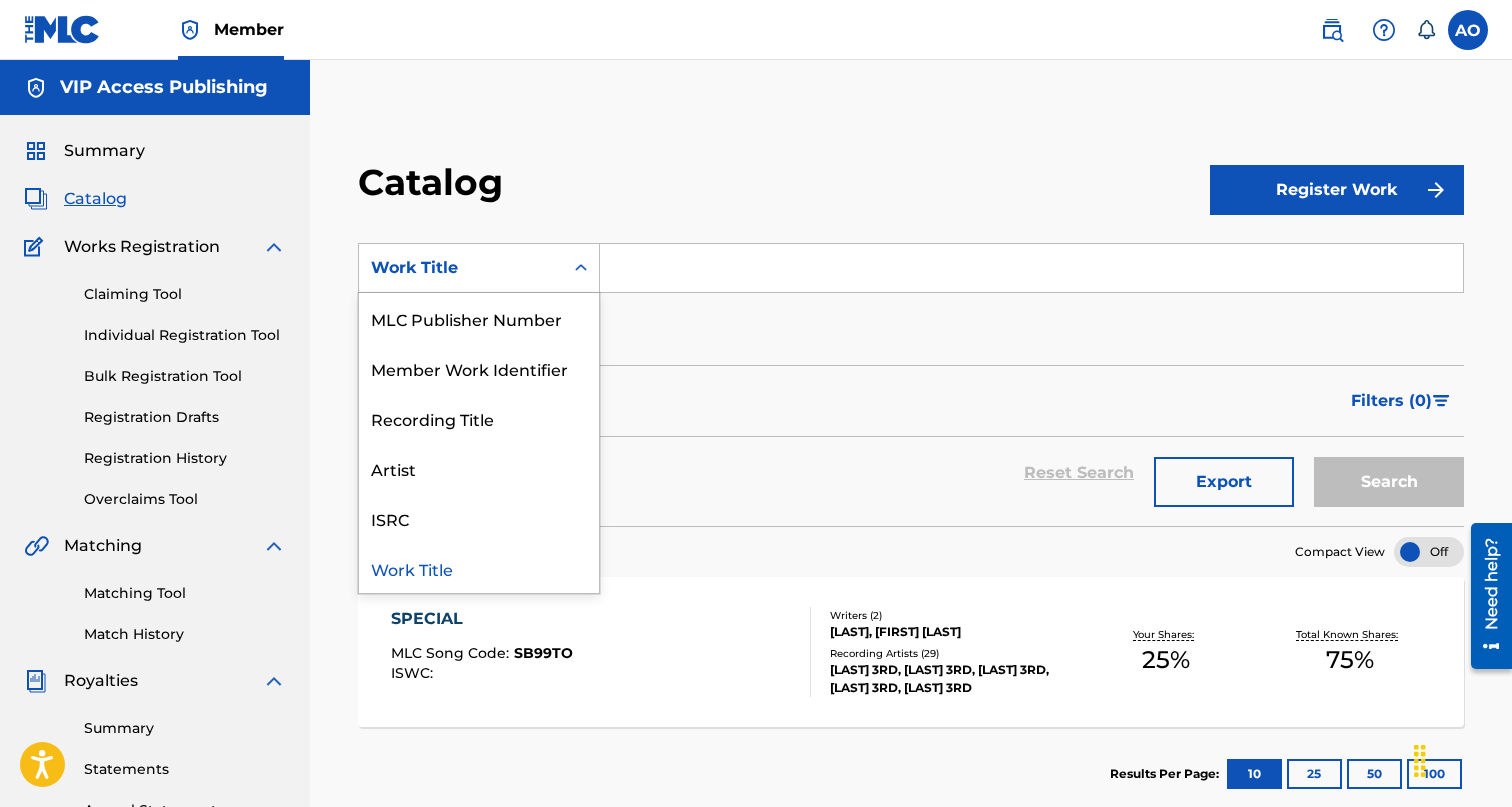 click at bounding box center [1031, 268] 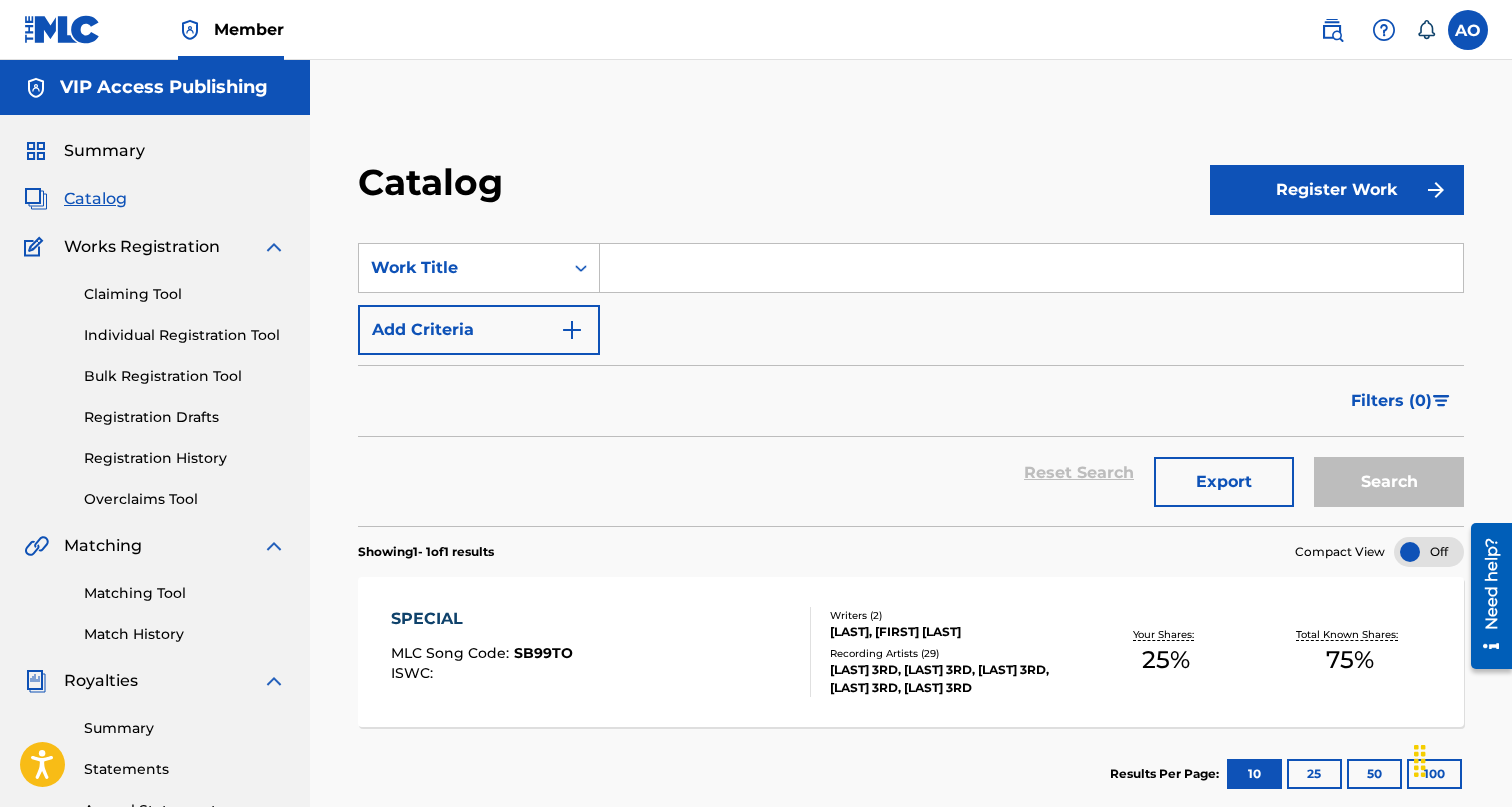 paste on "SAY NOTHIN" 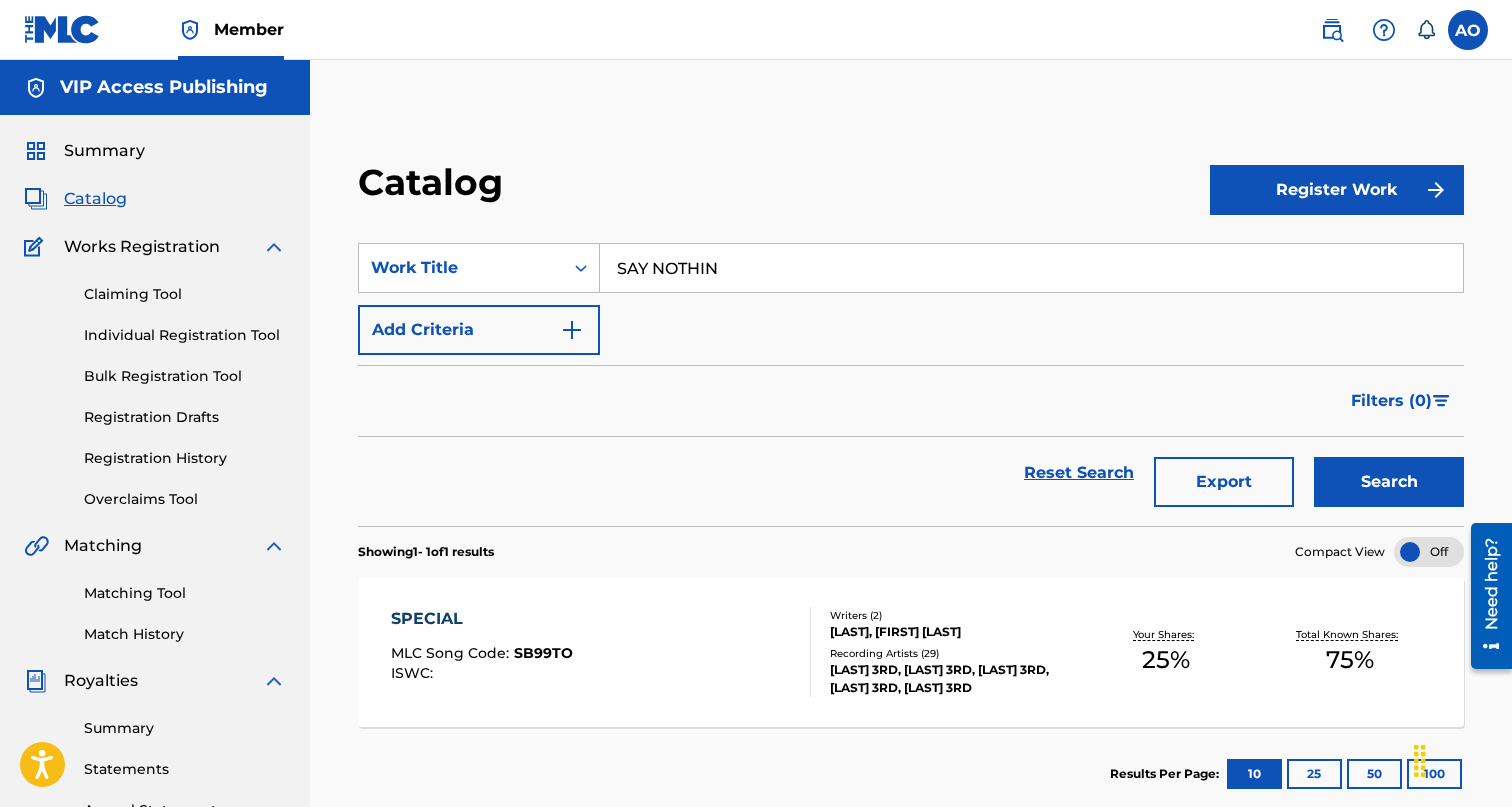 type on "SAY NOTHIN" 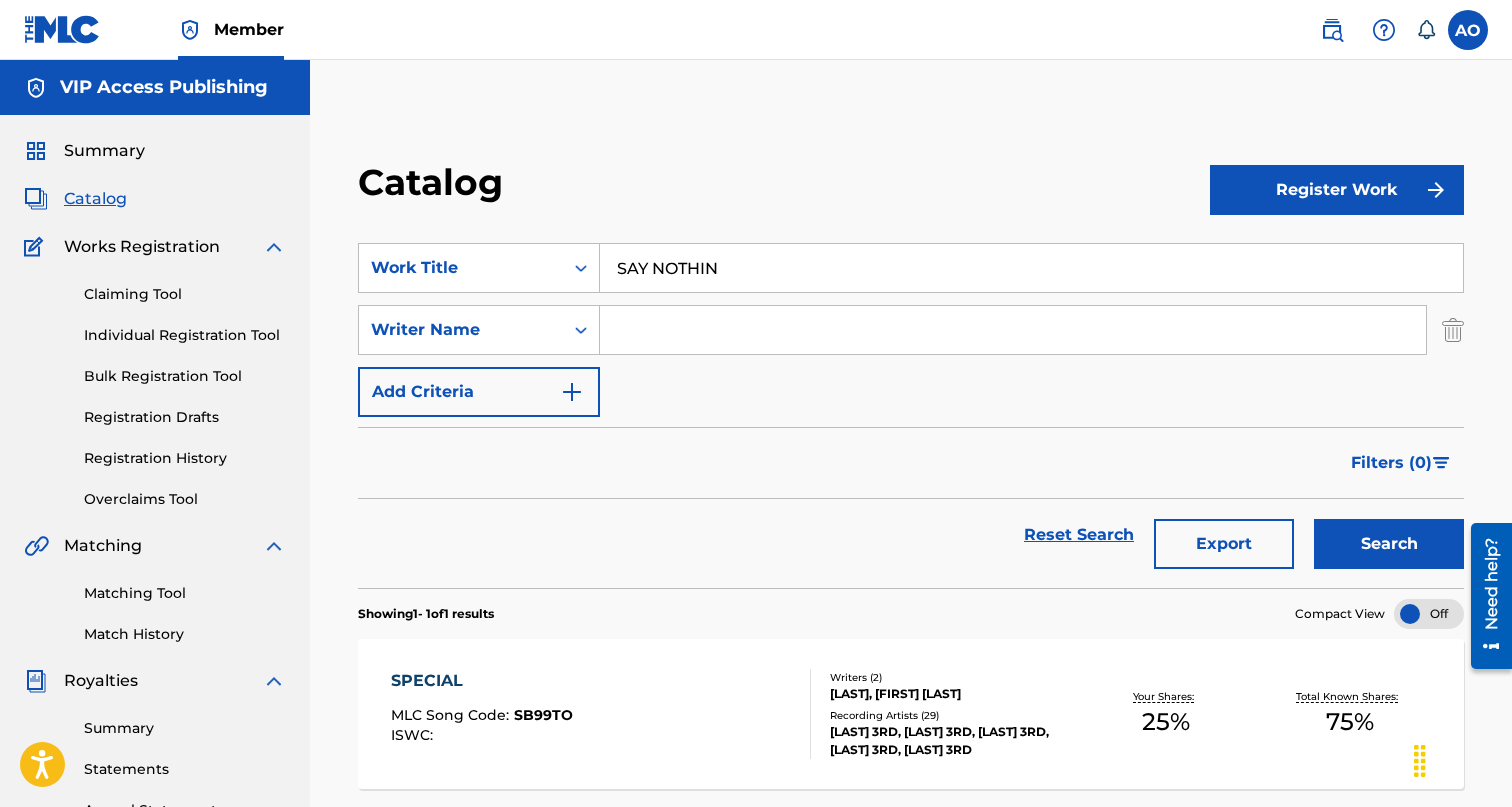 type 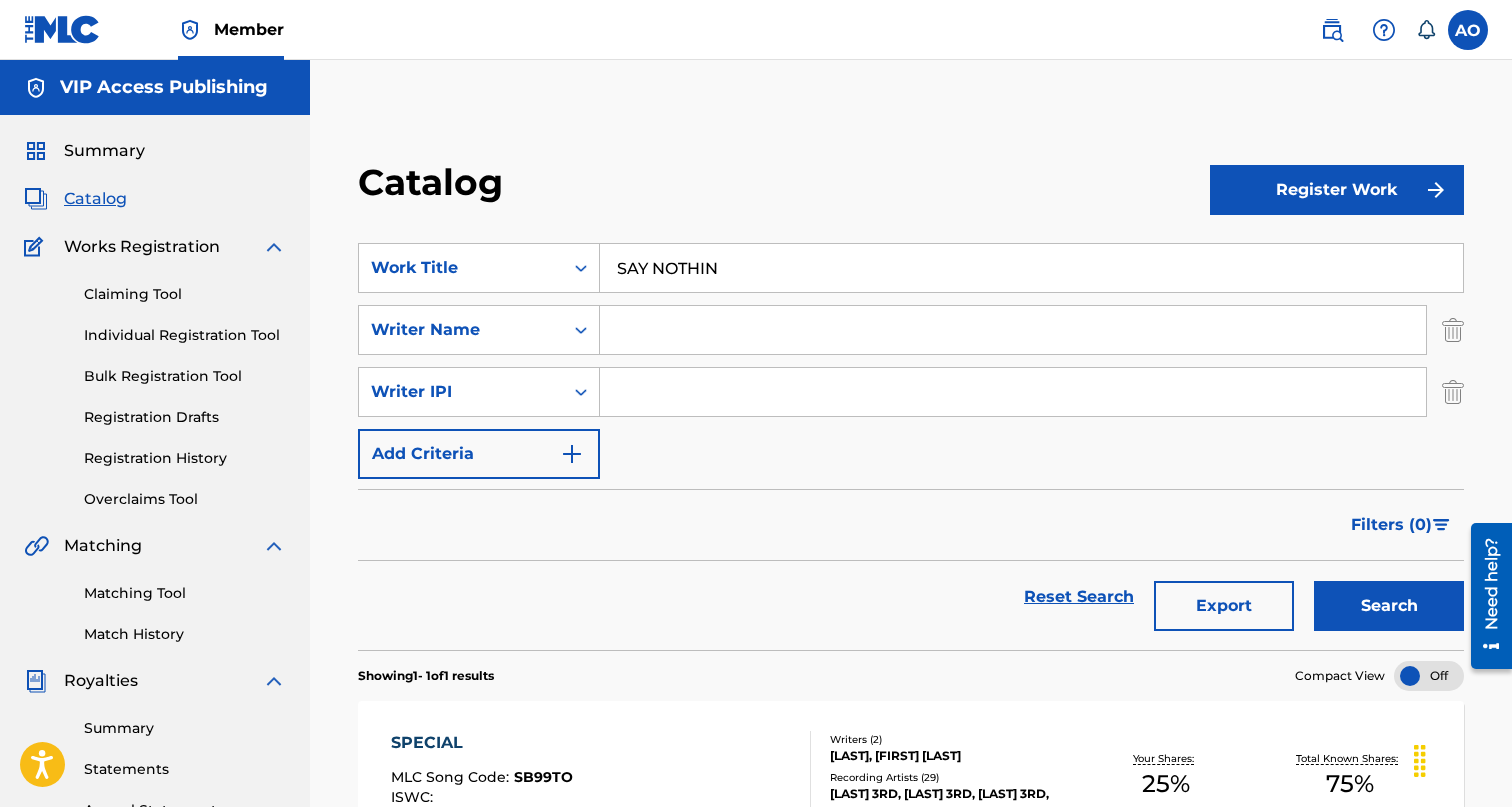 click on "Add Criteria" at bounding box center (479, 454) 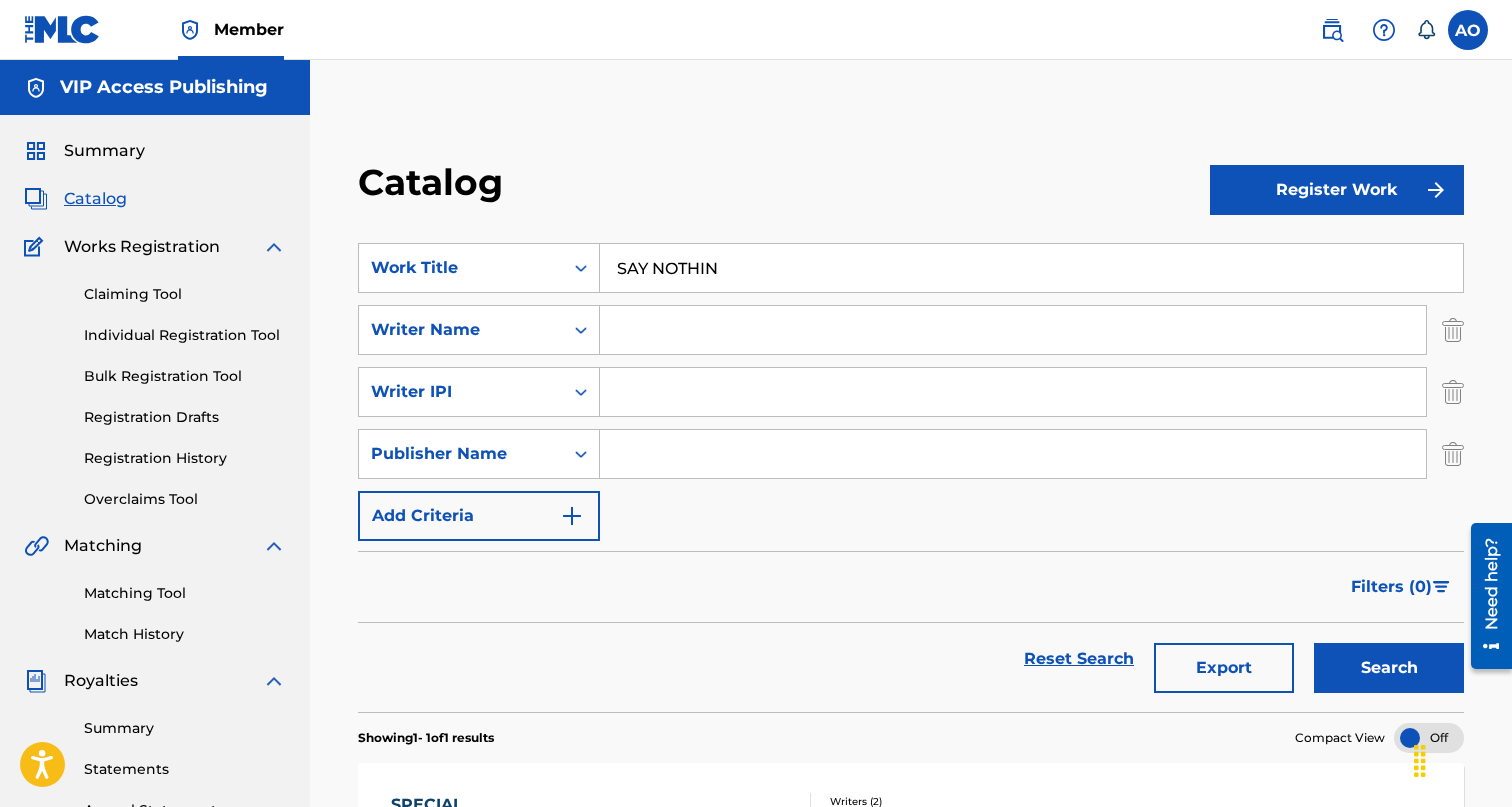 click on "SAY NOTHIN" at bounding box center [1031, 268] 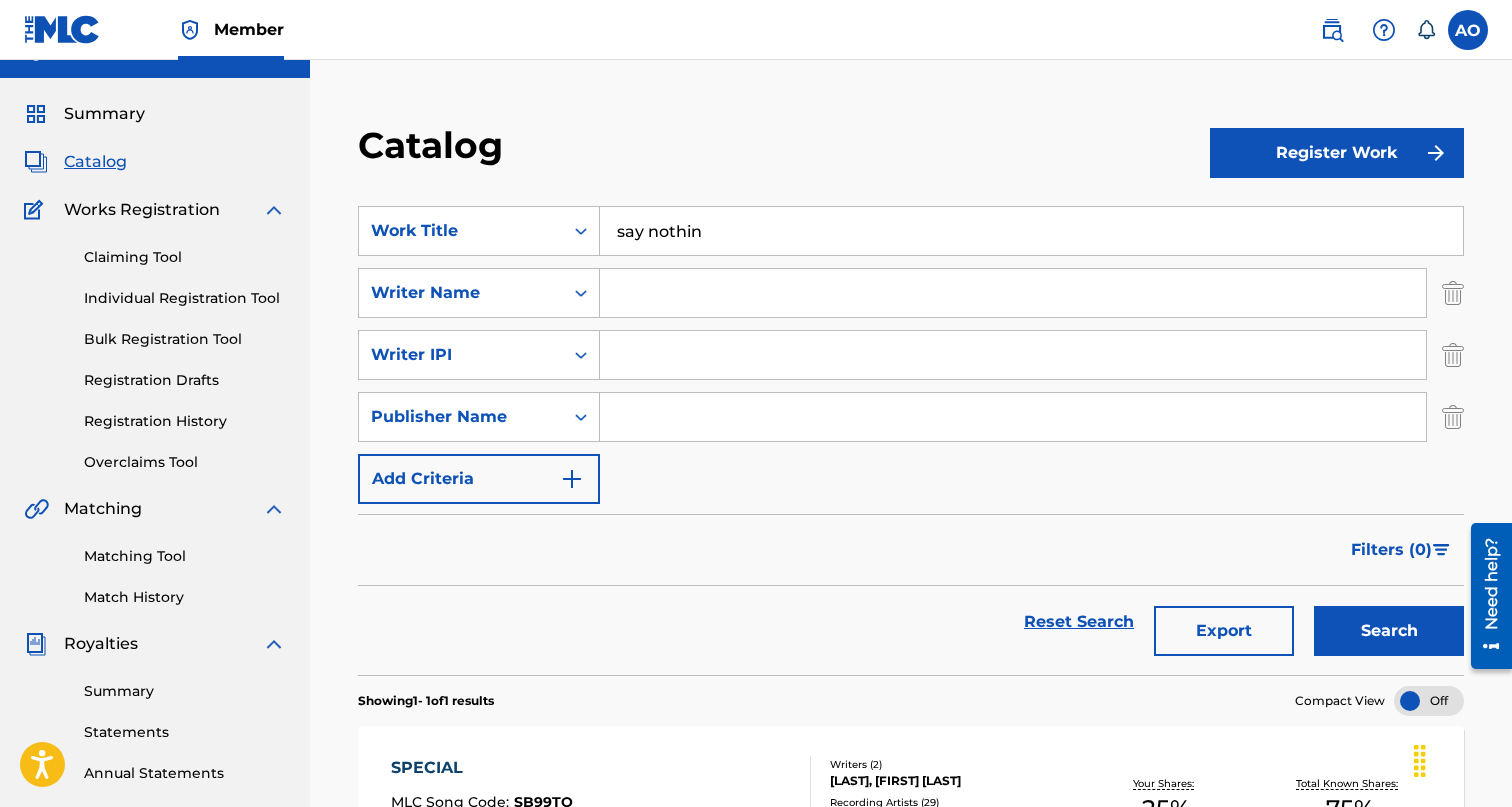 scroll, scrollTop: 8, scrollLeft: 0, axis: vertical 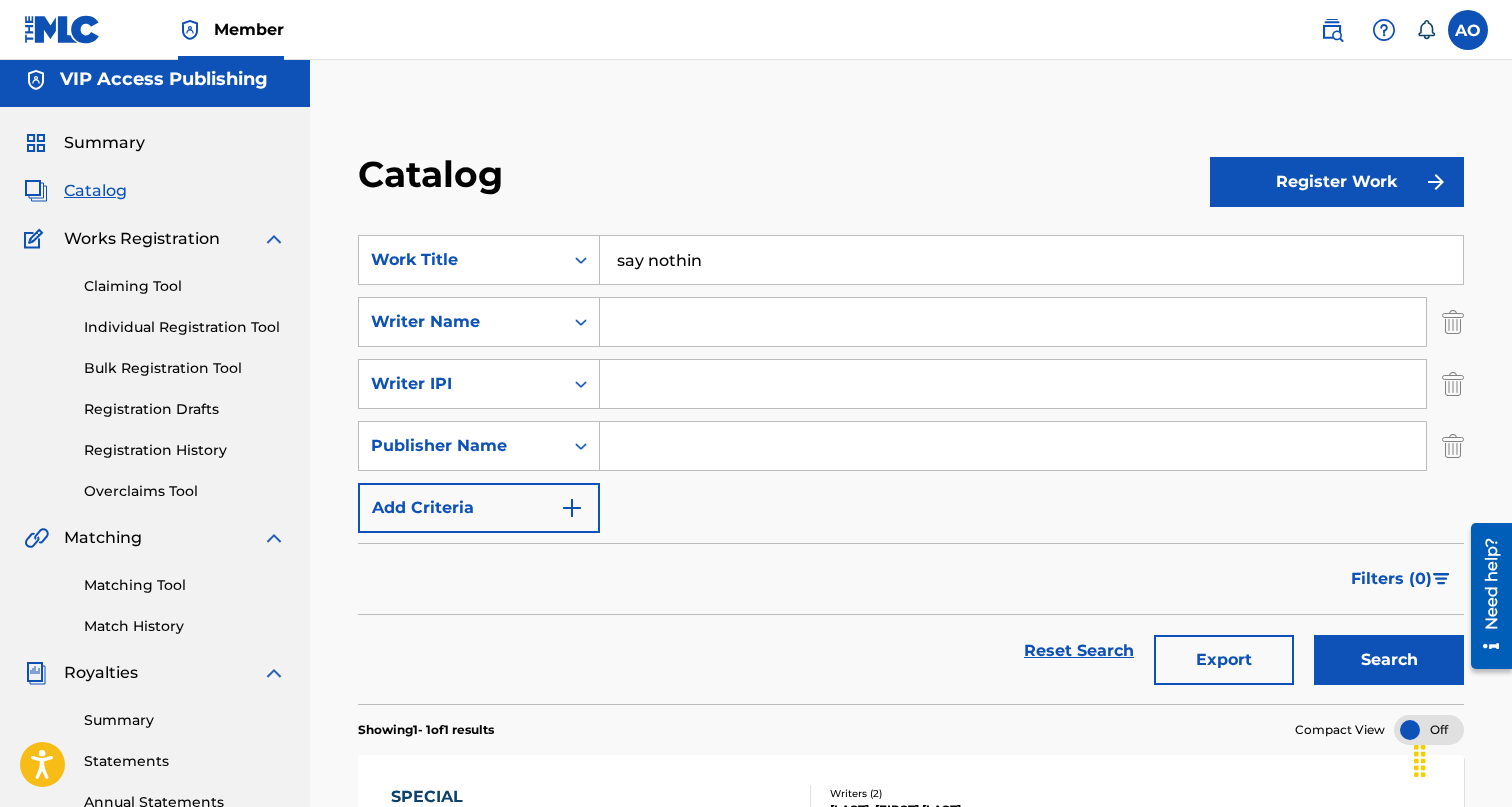 click on "say nothin" at bounding box center (1031, 260) 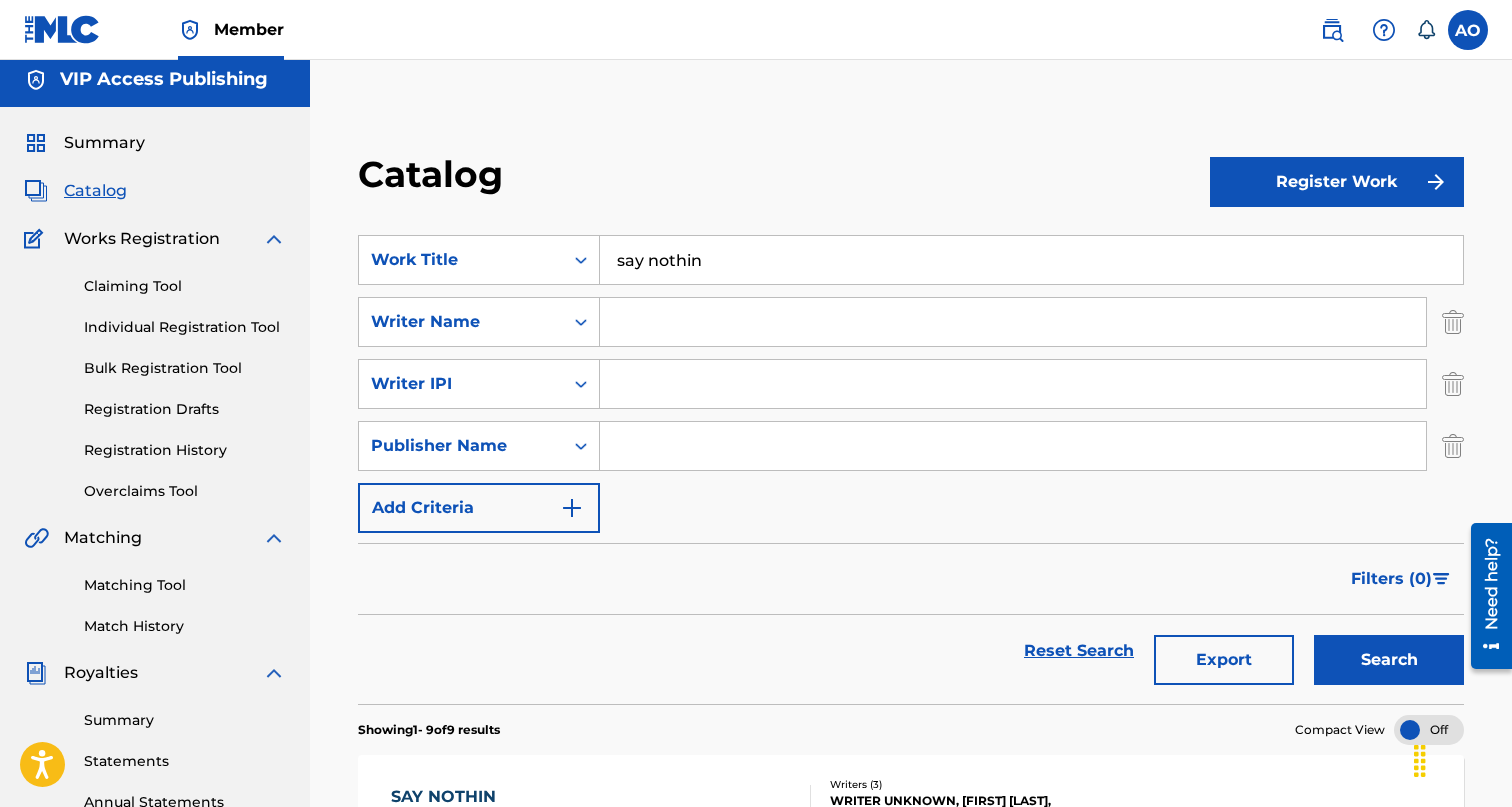 click on "Catalog" at bounding box center [95, 191] 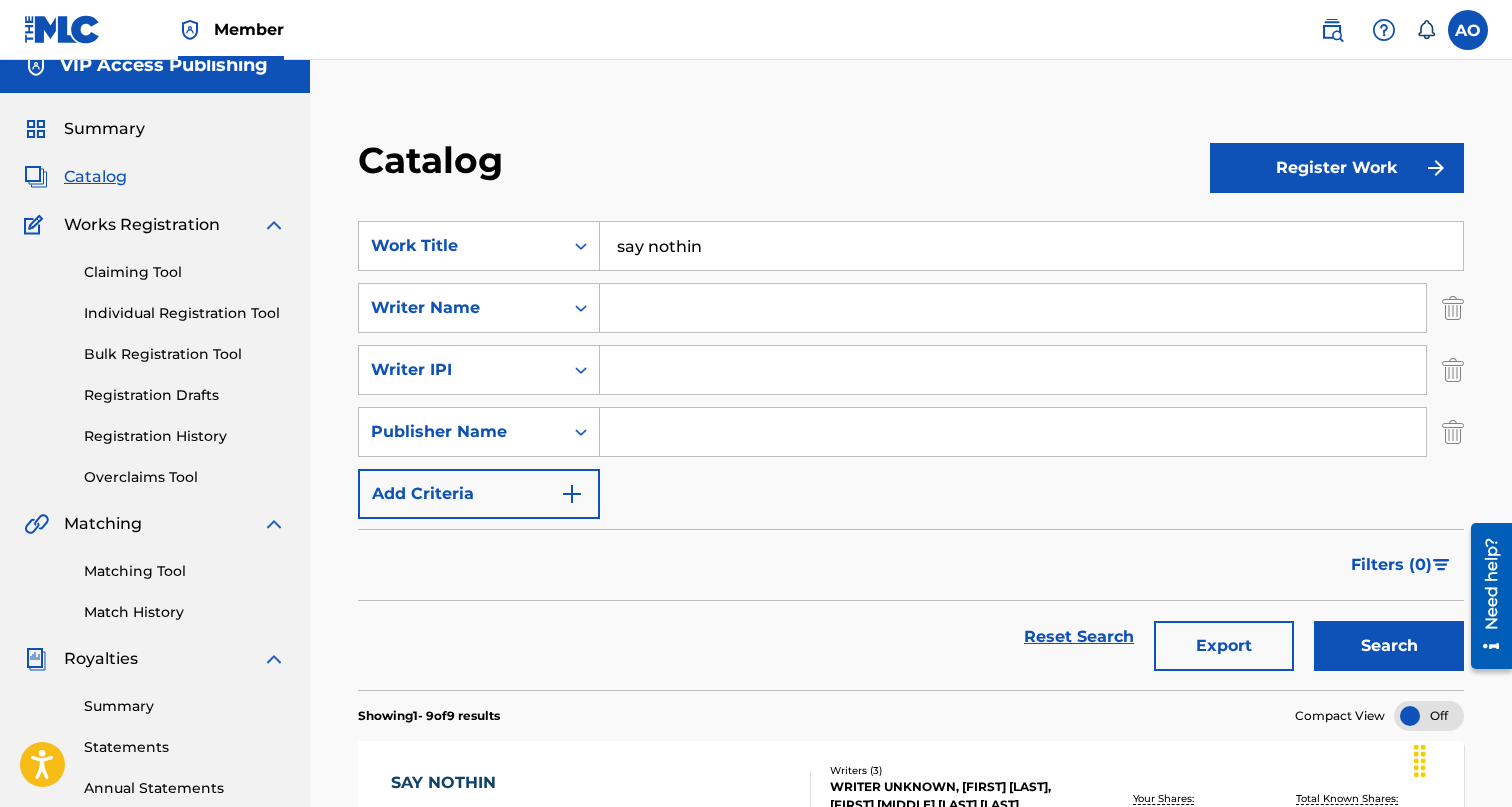 scroll, scrollTop: 21, scrollLeft: 0, axis: vertical 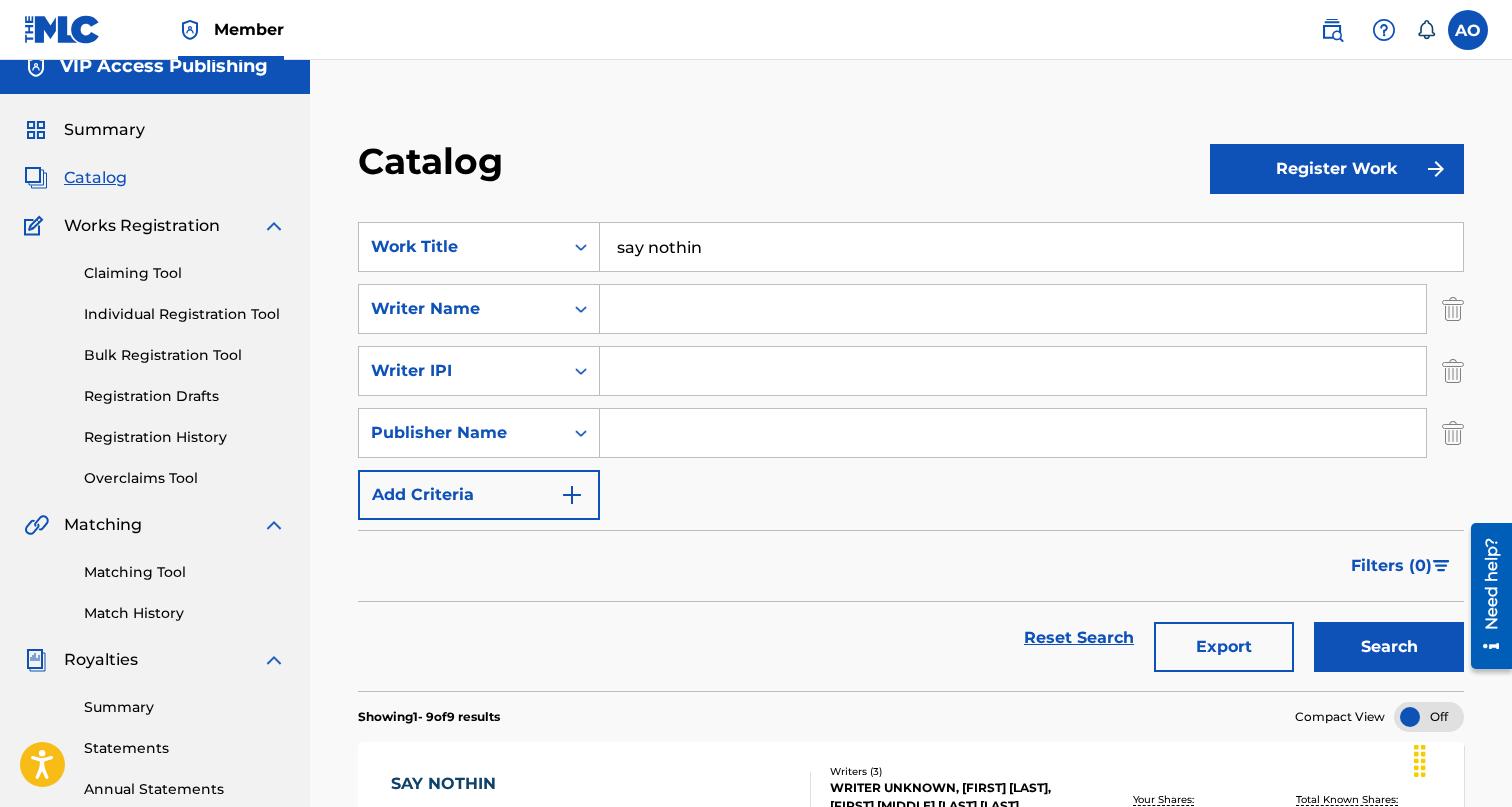 click on "SAY NOTHIN" at bounding box center [488, 784] 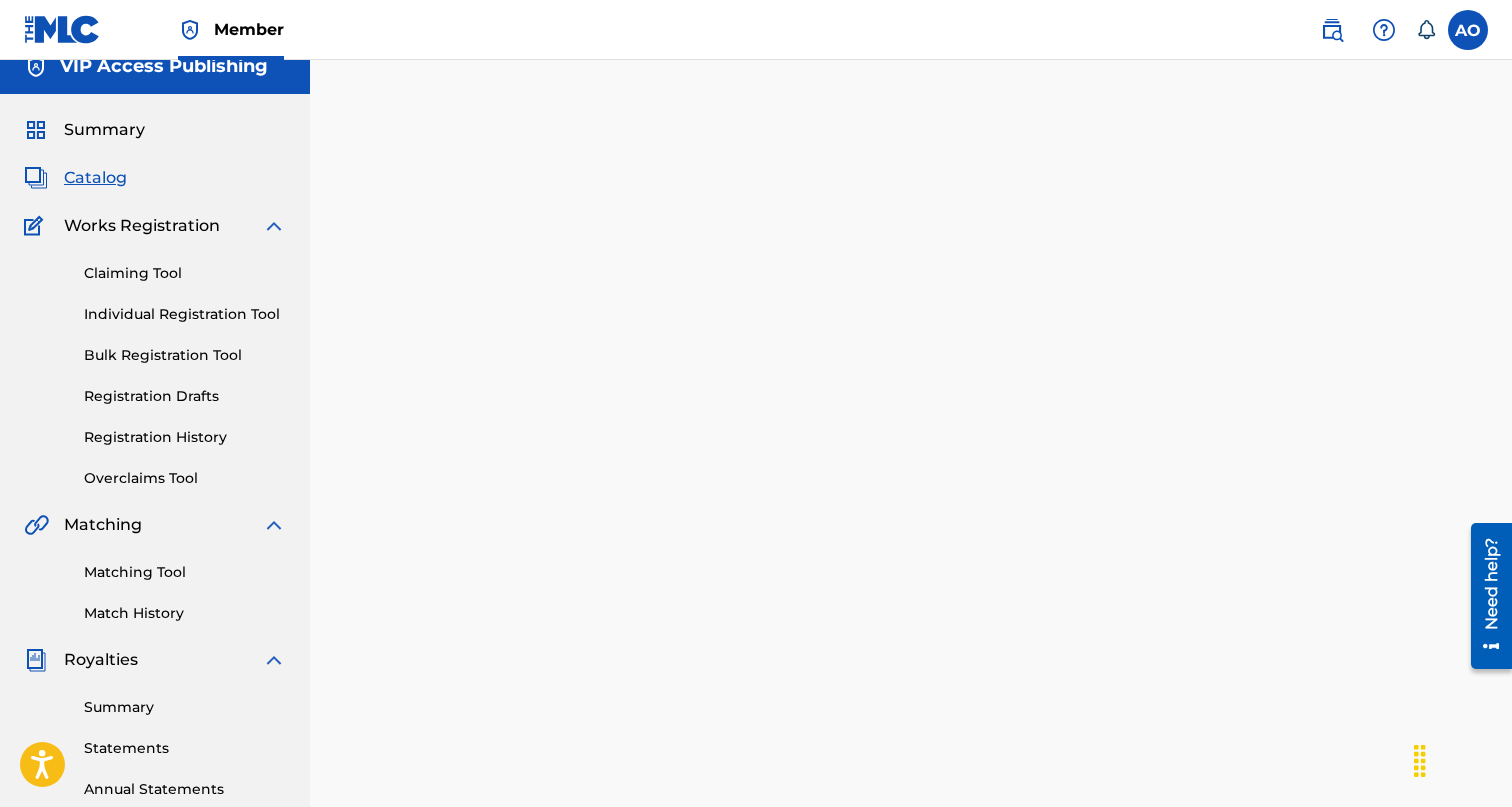 scroll, scrollTop: 0, scrollLeft: 0, axis: both 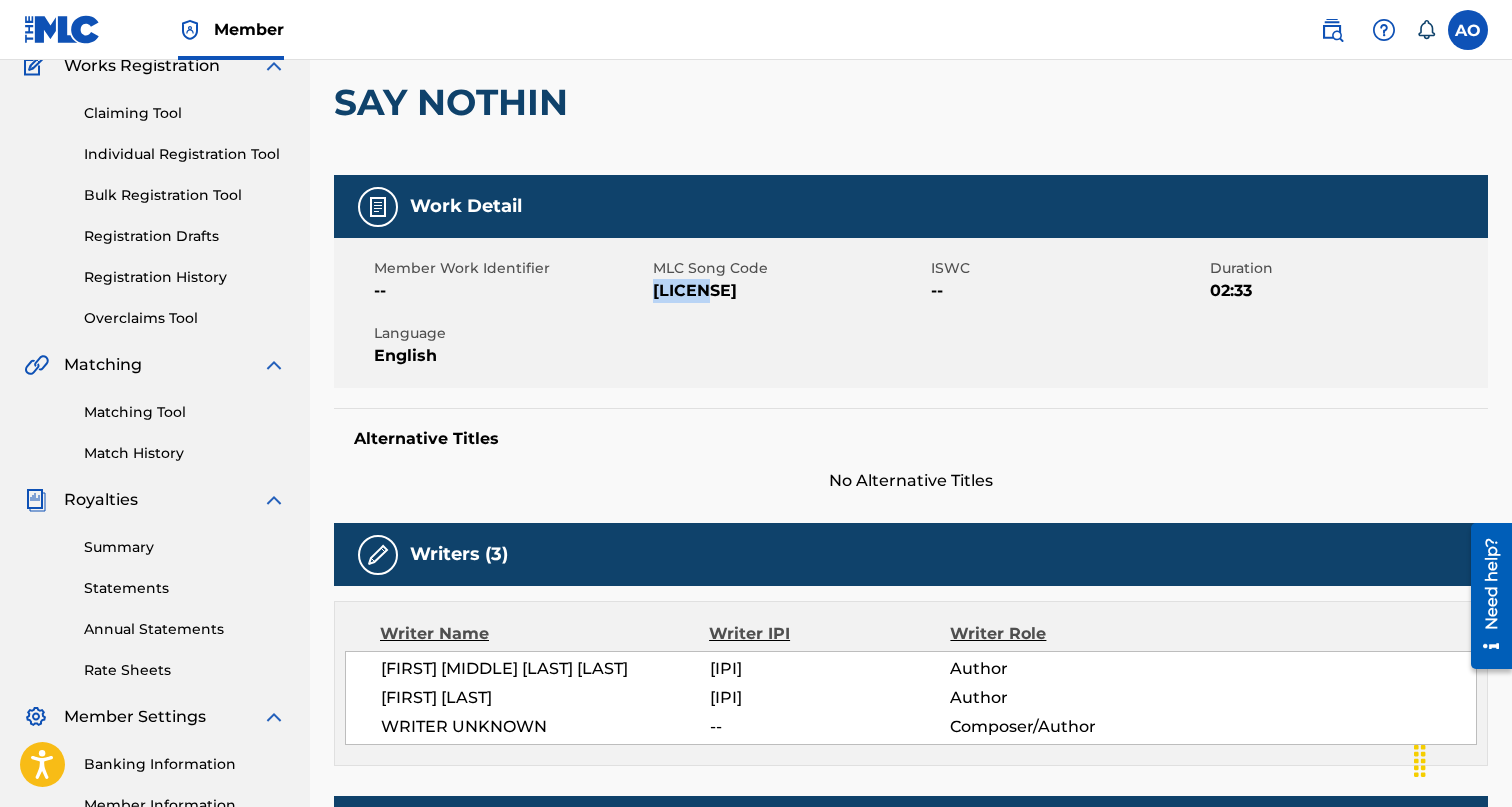 drag, startPoint x: 657, startPoint y: 296, endPoint x: 762, endPoint y: 296, distance: 105 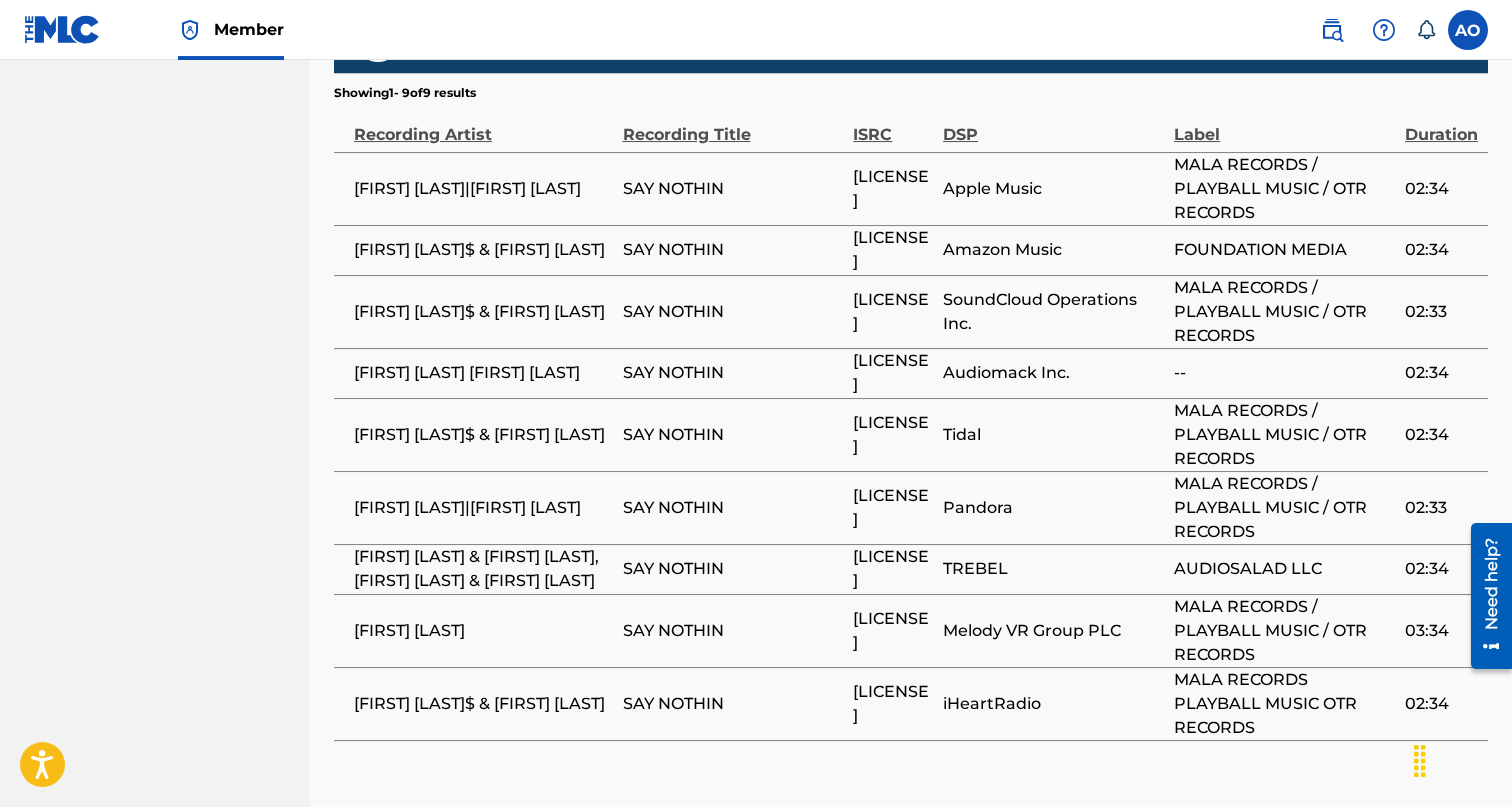 scroll, scrollTop: 1876, scrollLeft: 0, axis: vertical 